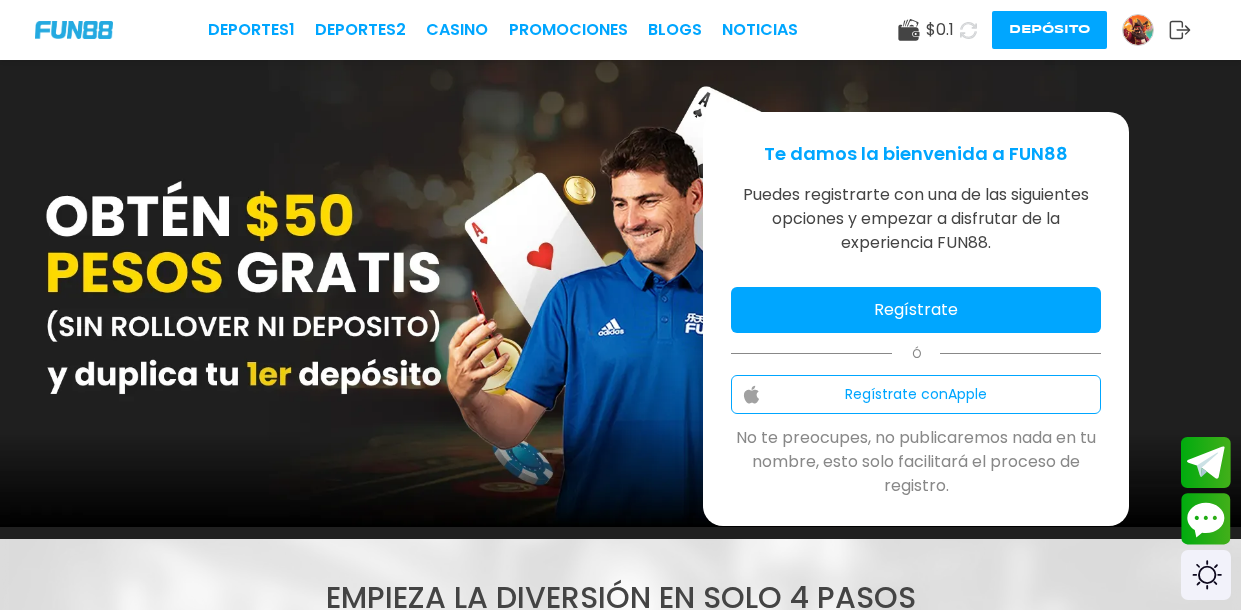 scroll, scrollTop: 0, scrollLeft: 0, axis: both 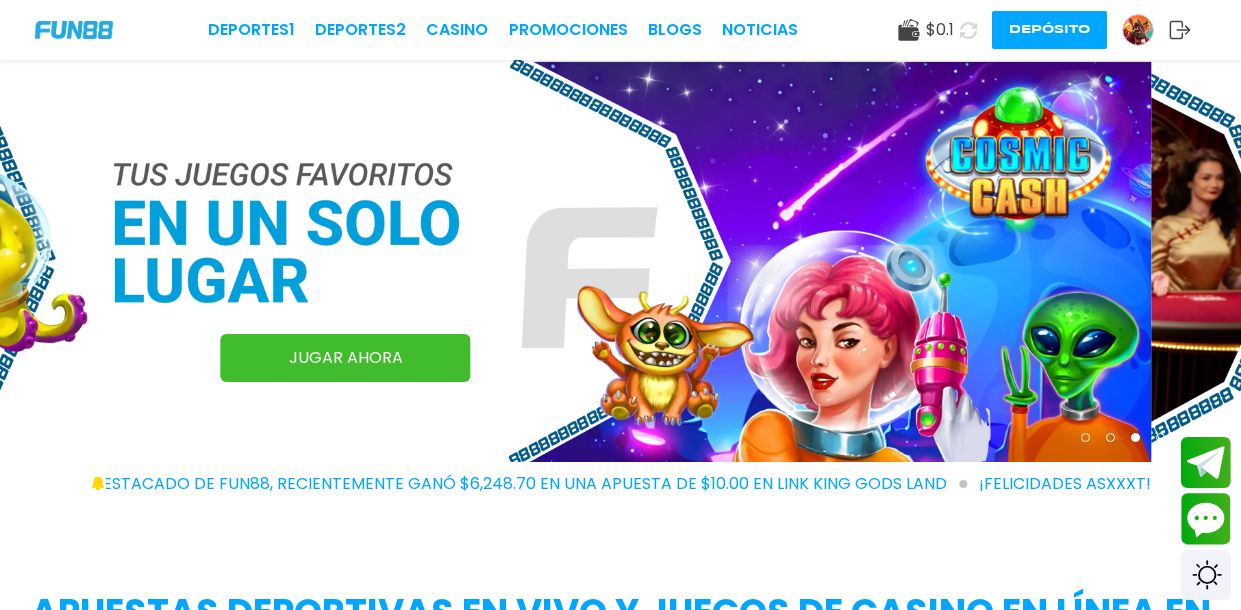 click on "Depósito" at bounding box center (1049, 30) 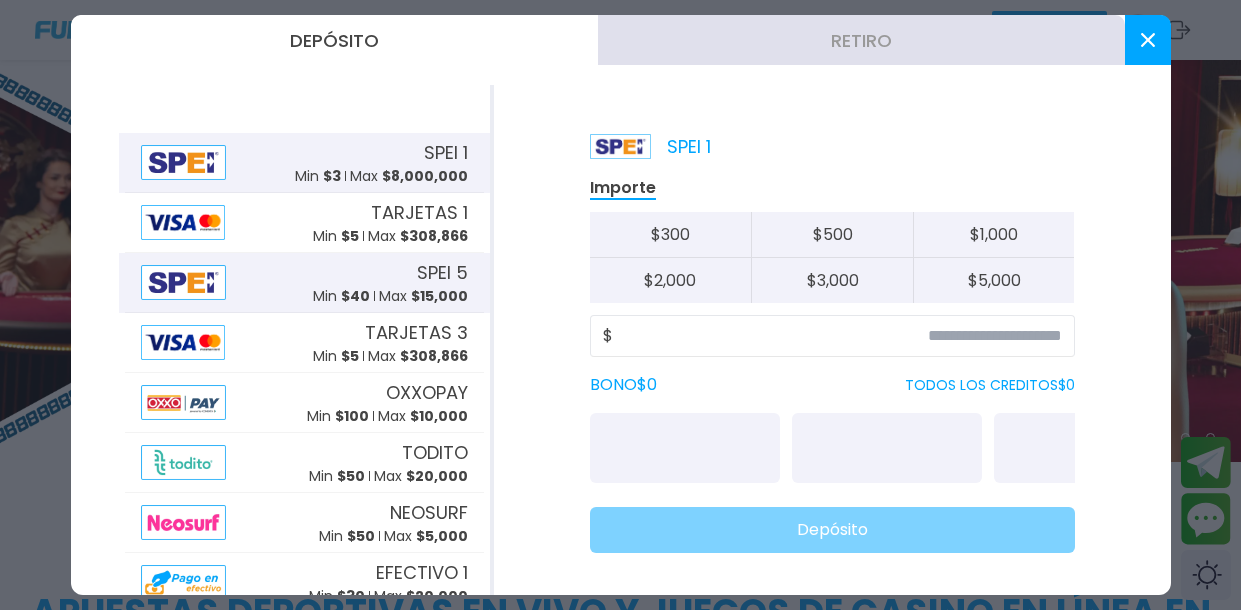 click on "SPEI 5 Min   $ 40 Max   $ 15,000" at bounding box center (390, 283) 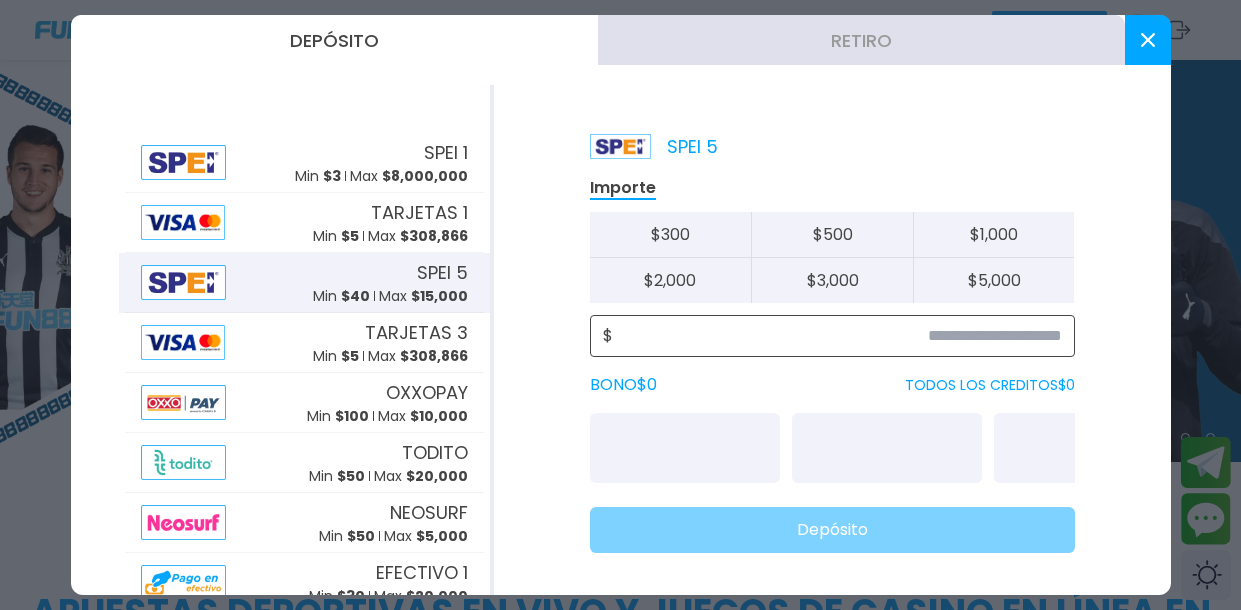 click at bounding box center (837, 336) 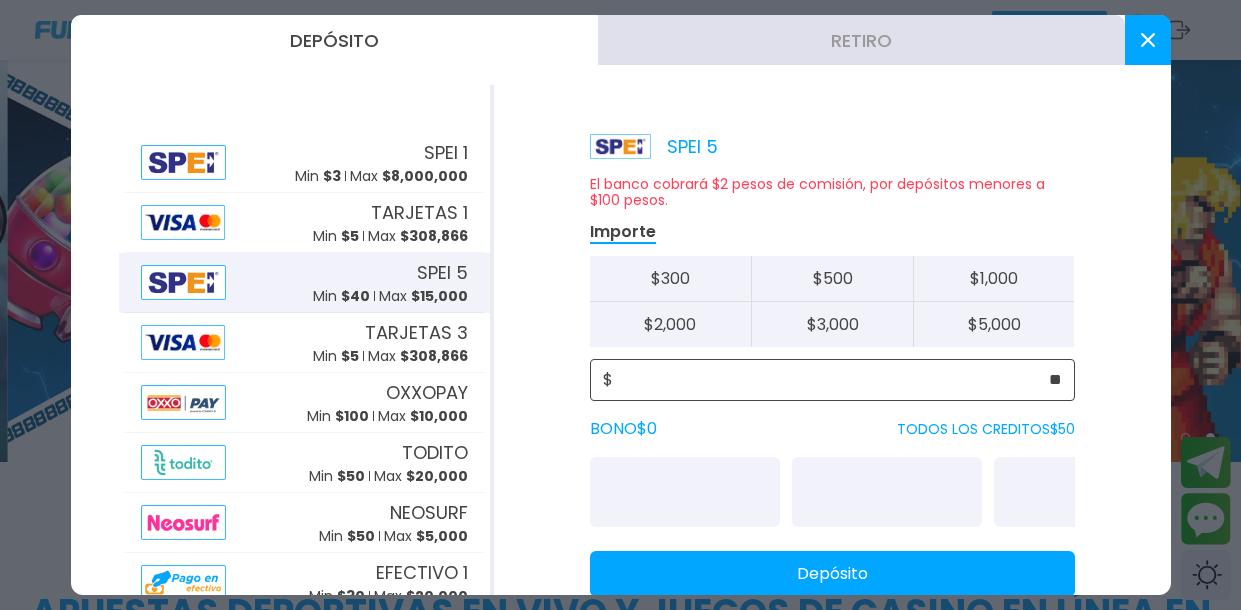 type on "**" 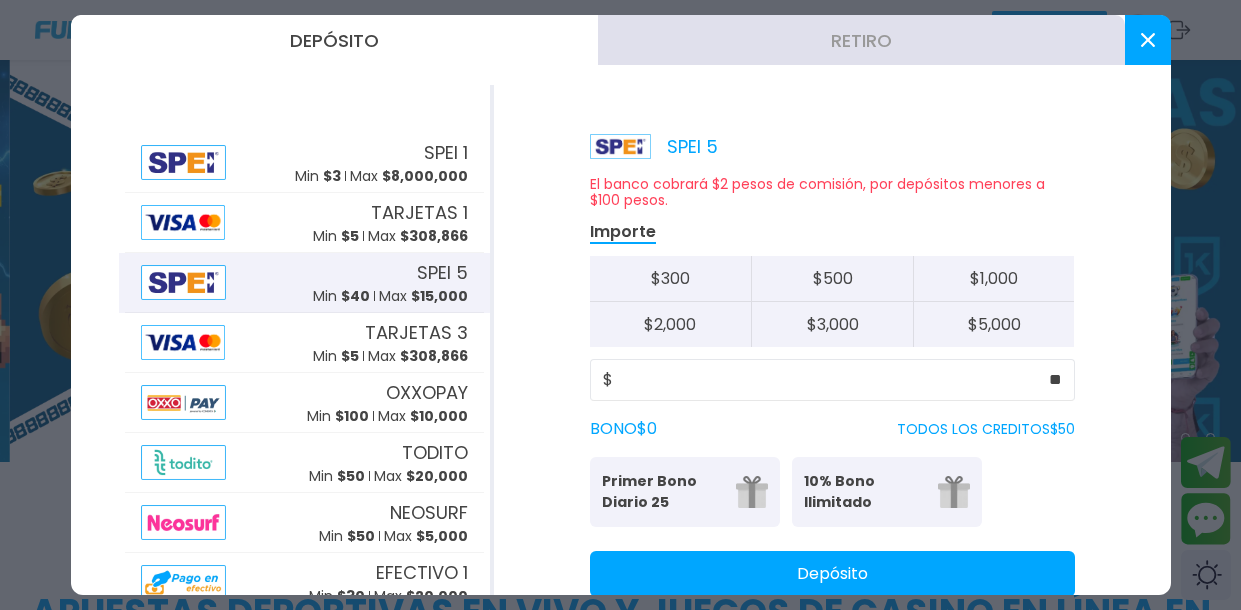 click on "Depósito" at bounding box center (832, 574) 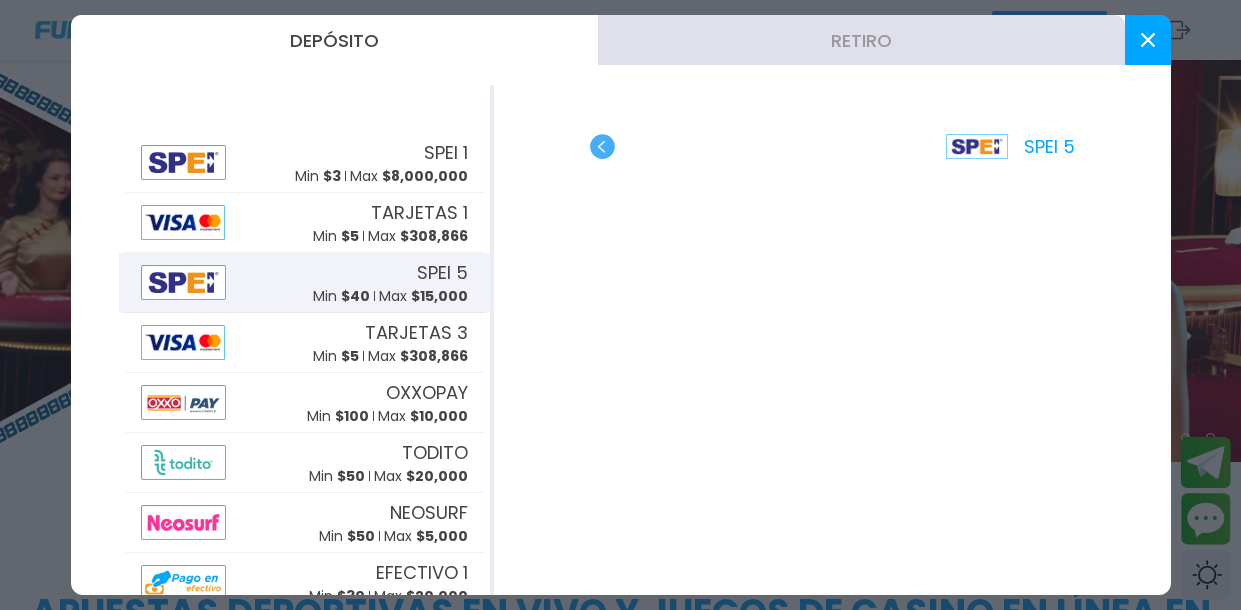 click on "Min   $ 40" at bounding box center (341, 296) 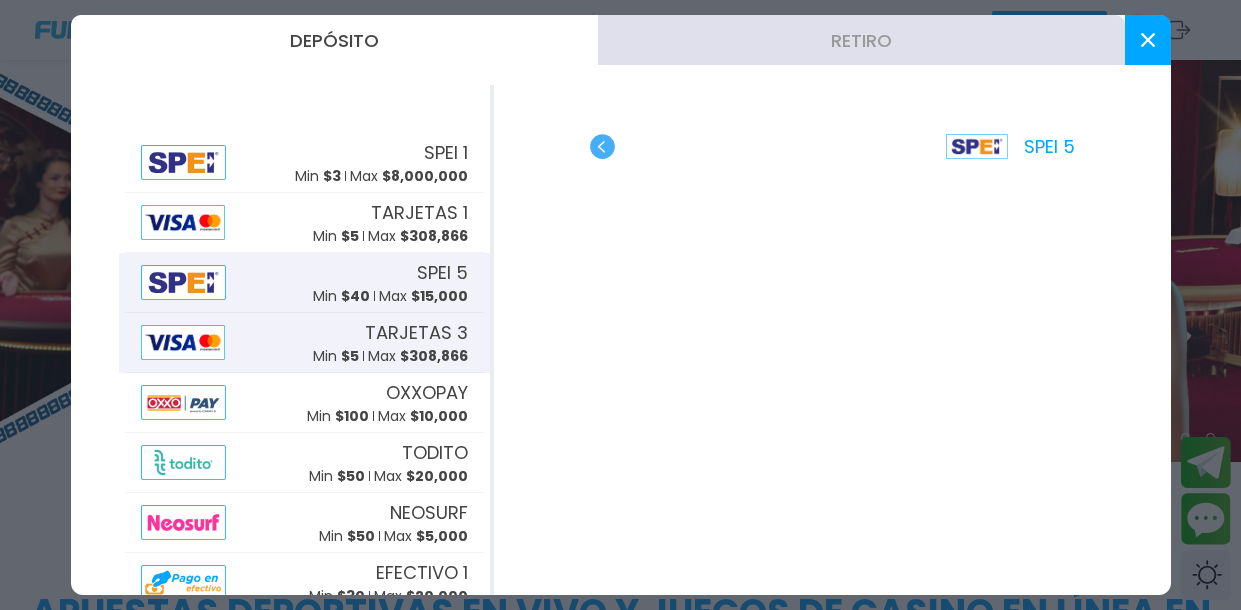 click on "TARJETAS 3 Min   $ 5 Max   $ 308,866" at bounding box center [390, 343] 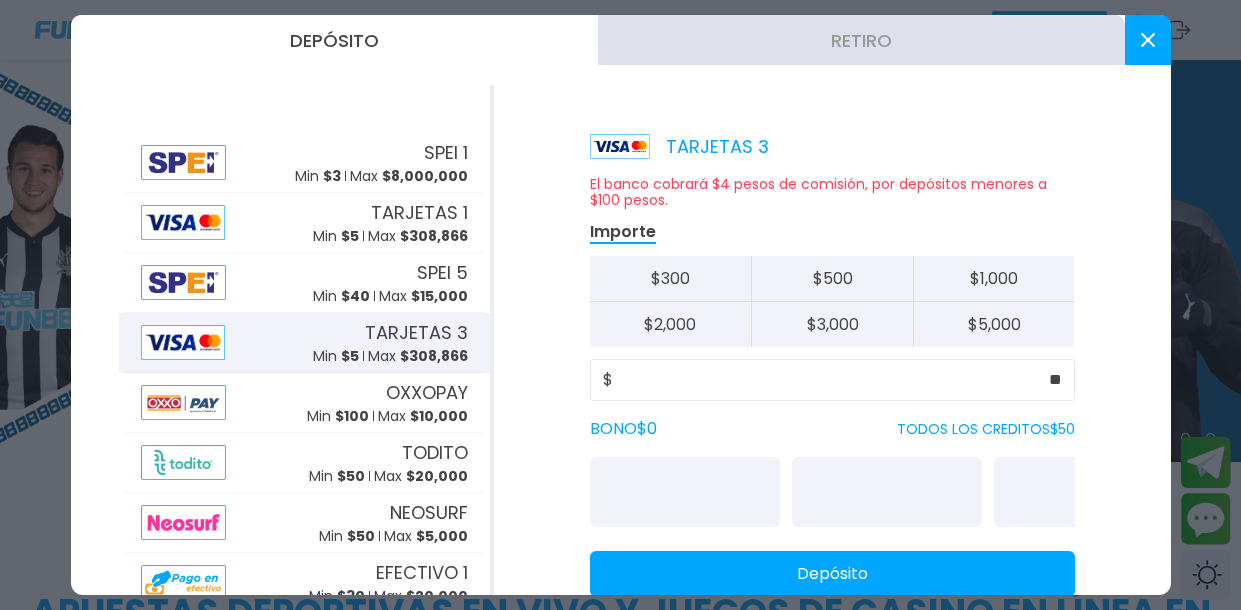 click on "TARJETAS 3 Min   $ 5 Max   $ 308,866" at bounding box center (390, 343) 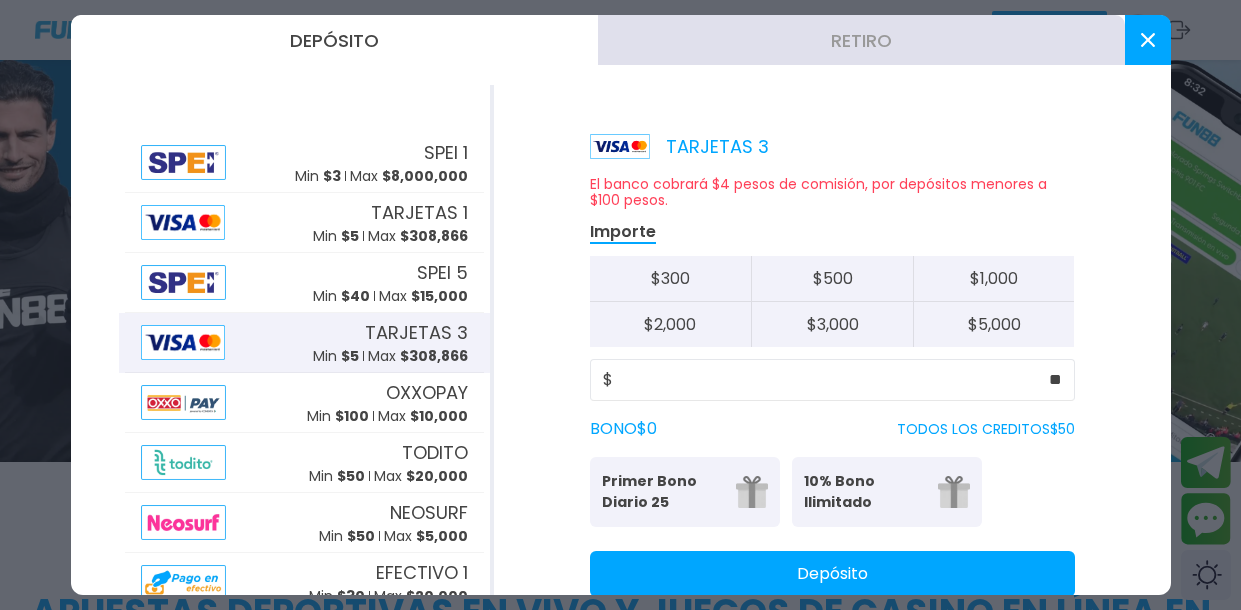 click on "Depósito" at bounding box center [832, 574] 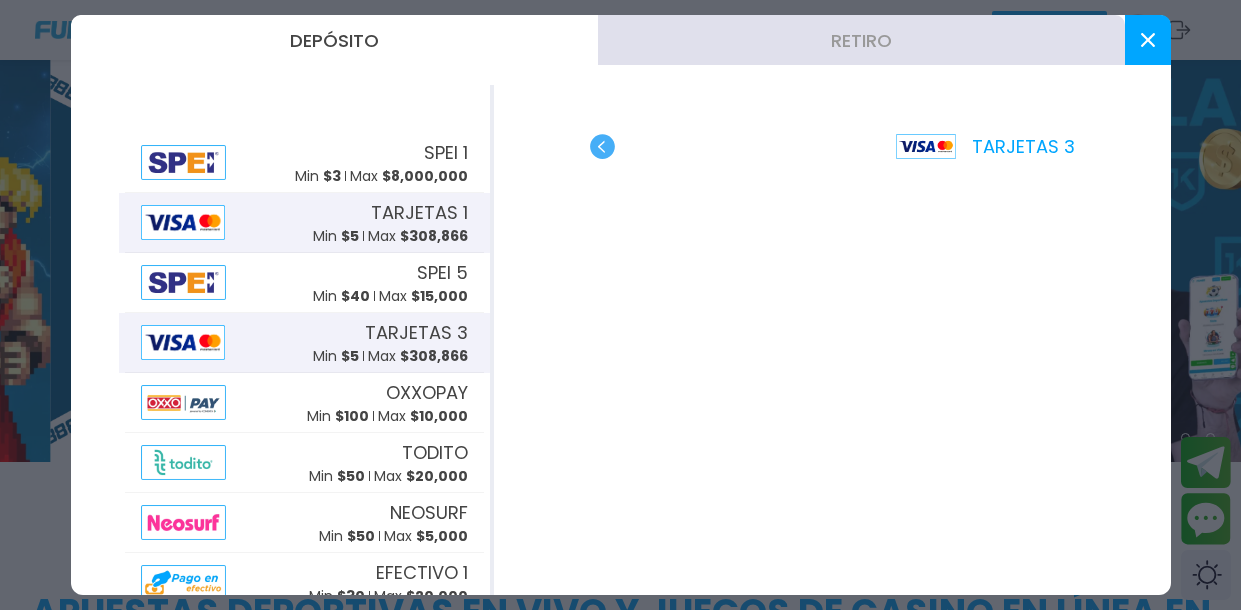 click on "TARJETAS 1" at bounding box center [419, 212] 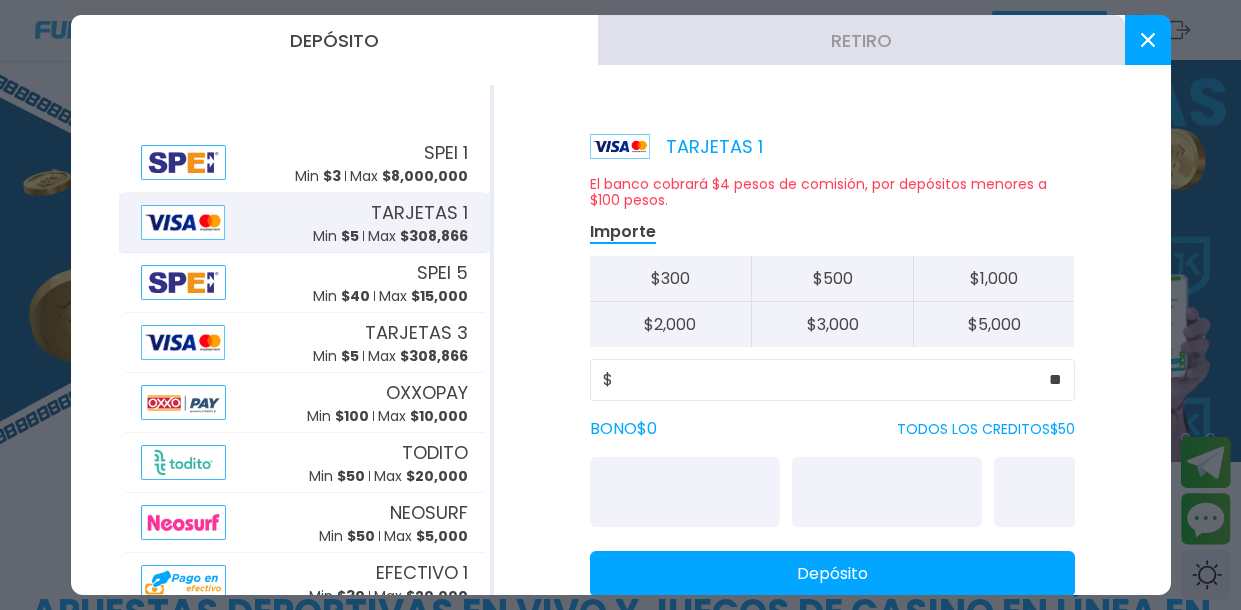 click on "Depósito" at bounding box center [832, 574] 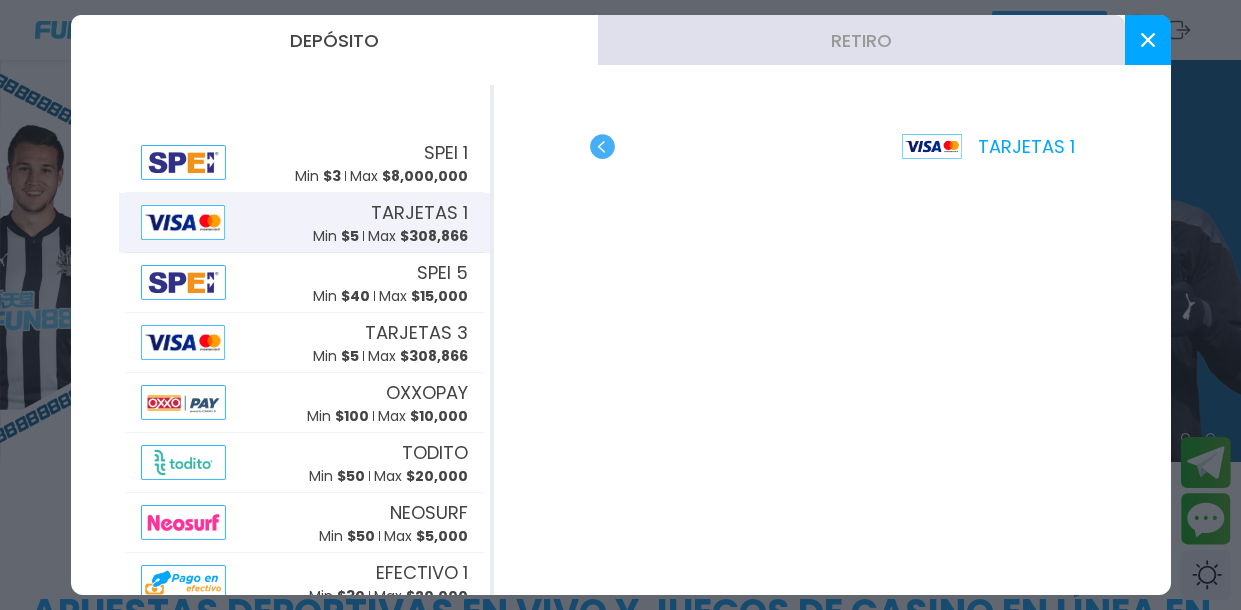 click at bounding box center (1148, 40) 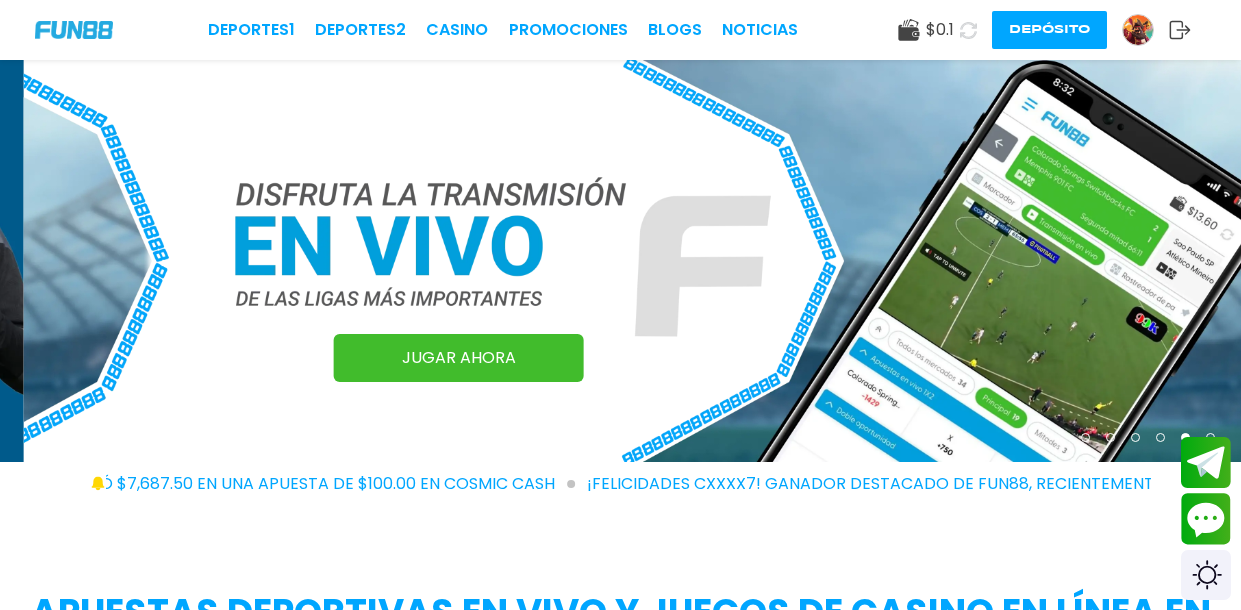 click 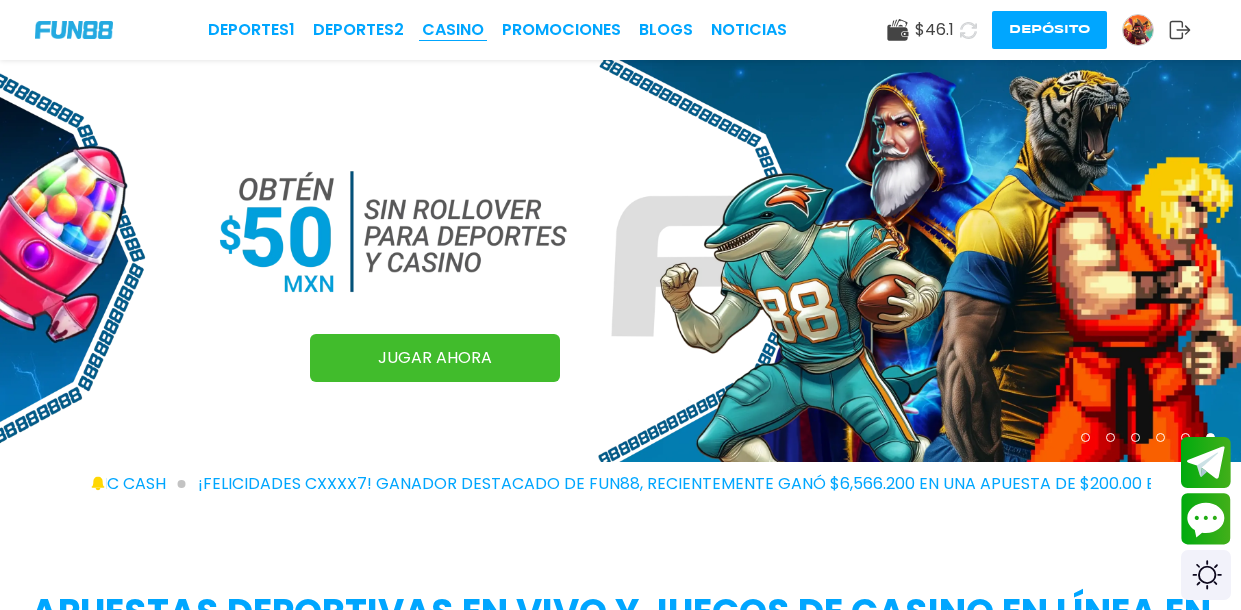 click on "CASINO" at bounding box center [453, 30] 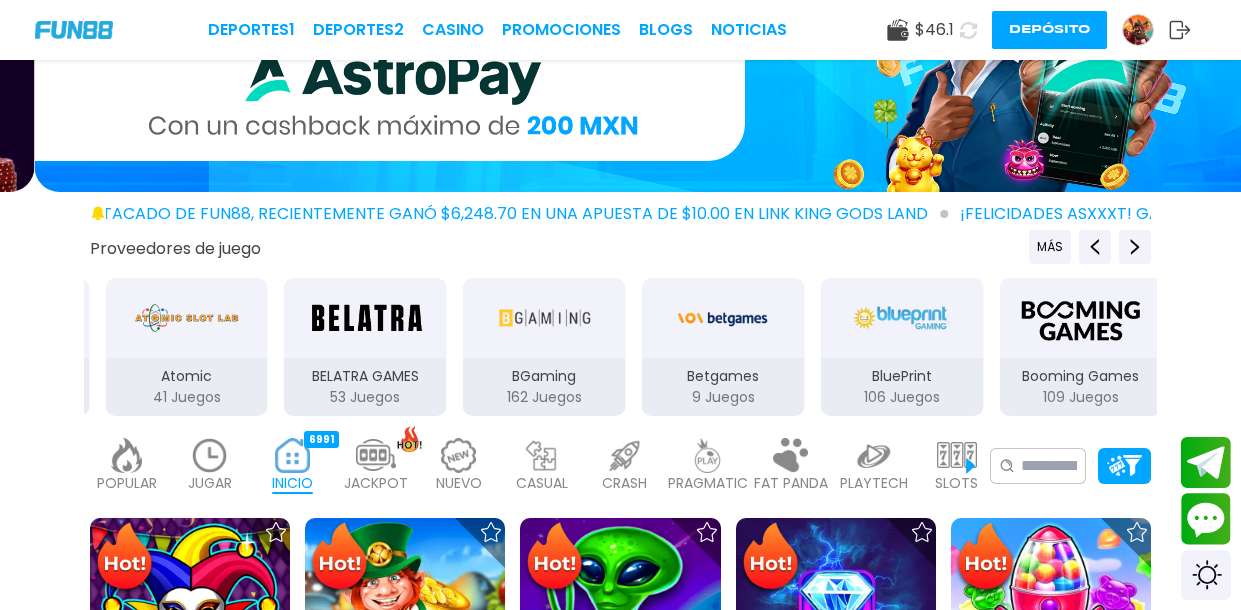 scroll, scrollTop: 148, scrollLeft: 0, axis: vertical 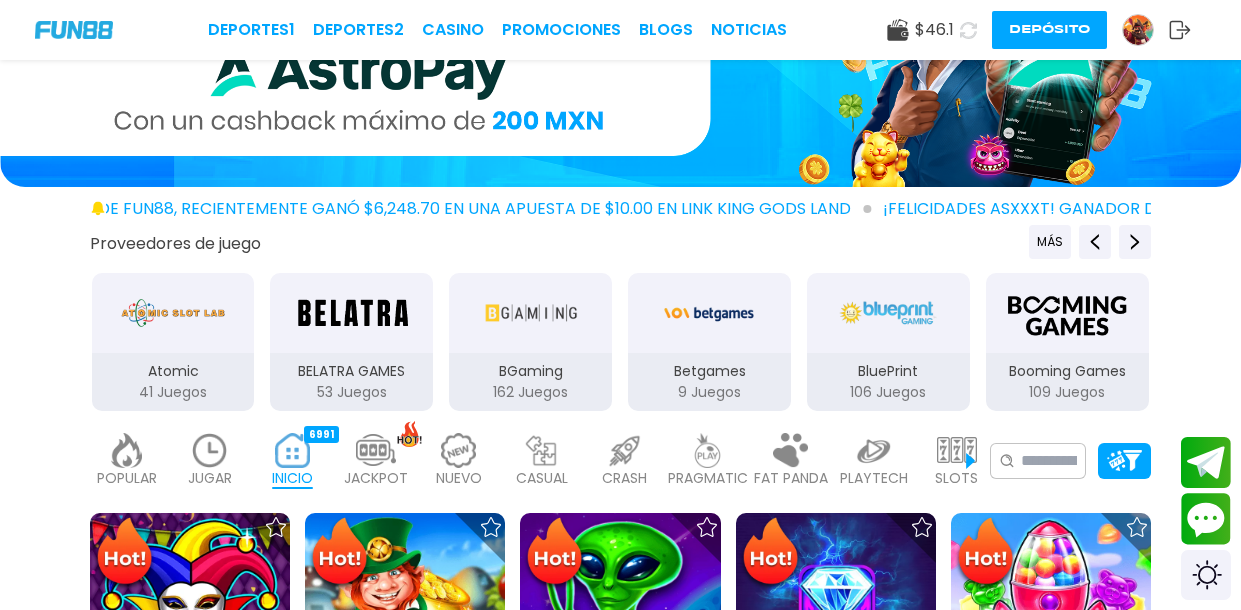 click on "SLOTS 6059" at bounding box center (956, 461) 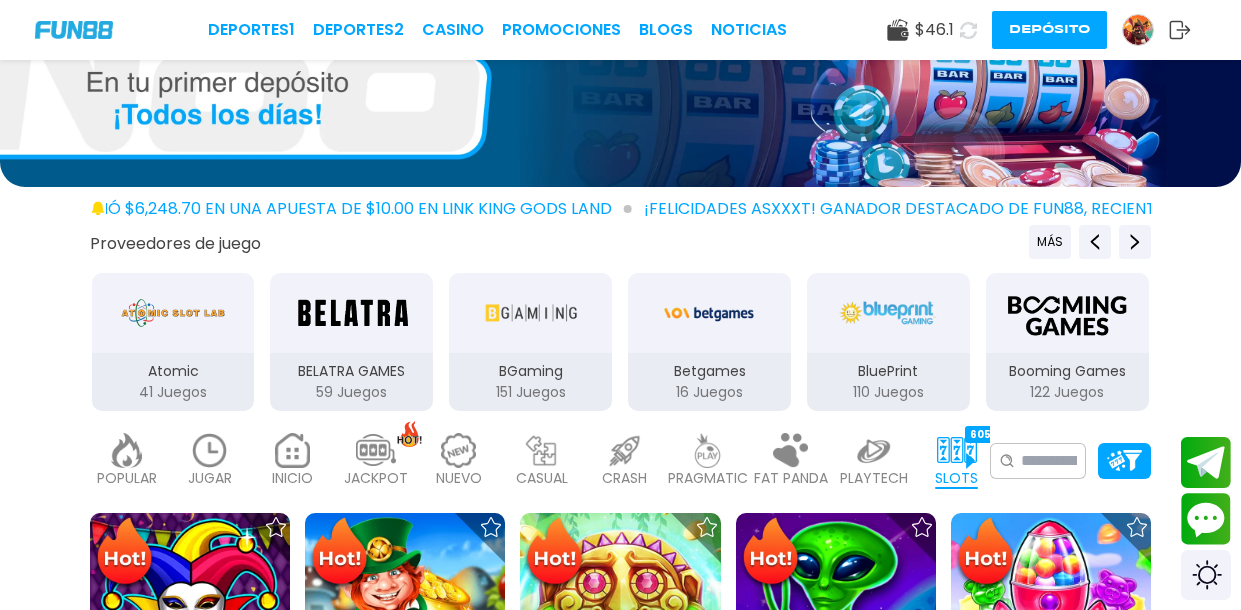click on "SLOTS 6059" at bounding box center [956, 461] 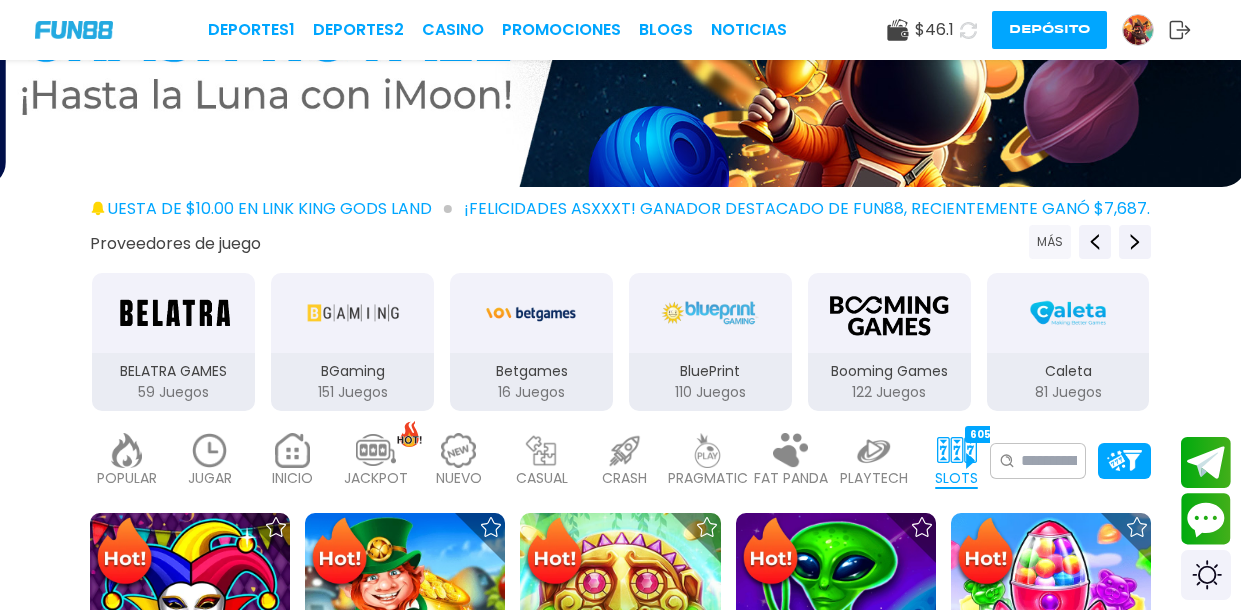 click on "MÁS" at bounding box center (1050, 242) 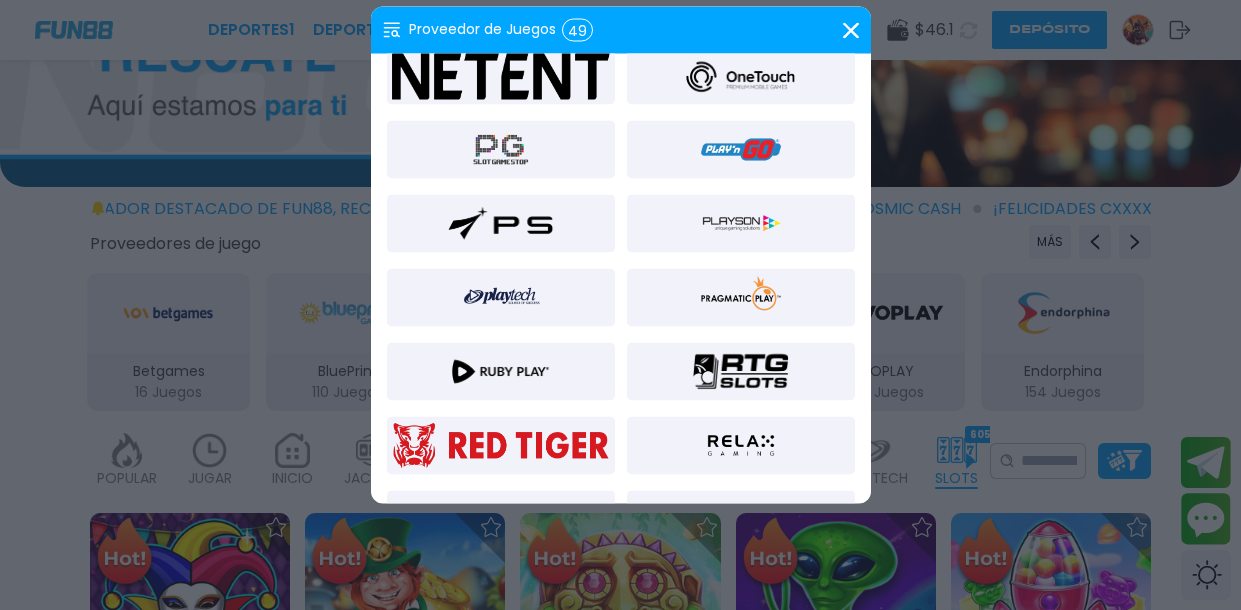 scroll, scrollTop: 1063, scrollLeft: 0, axis: vertical 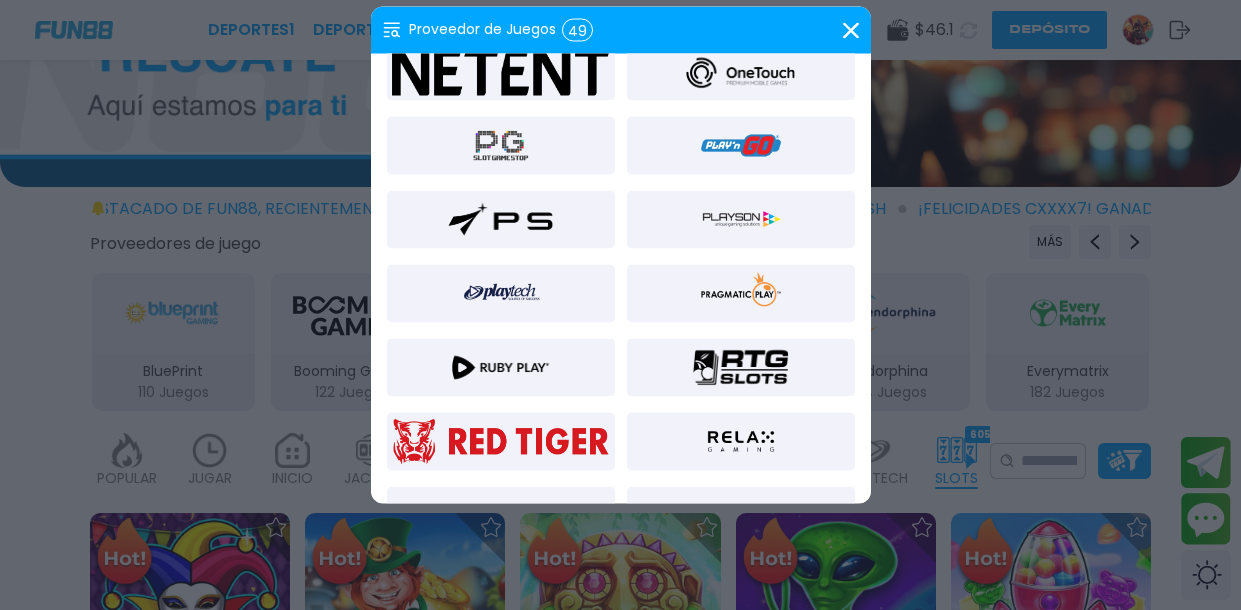 click at bounding box center [741, 294] 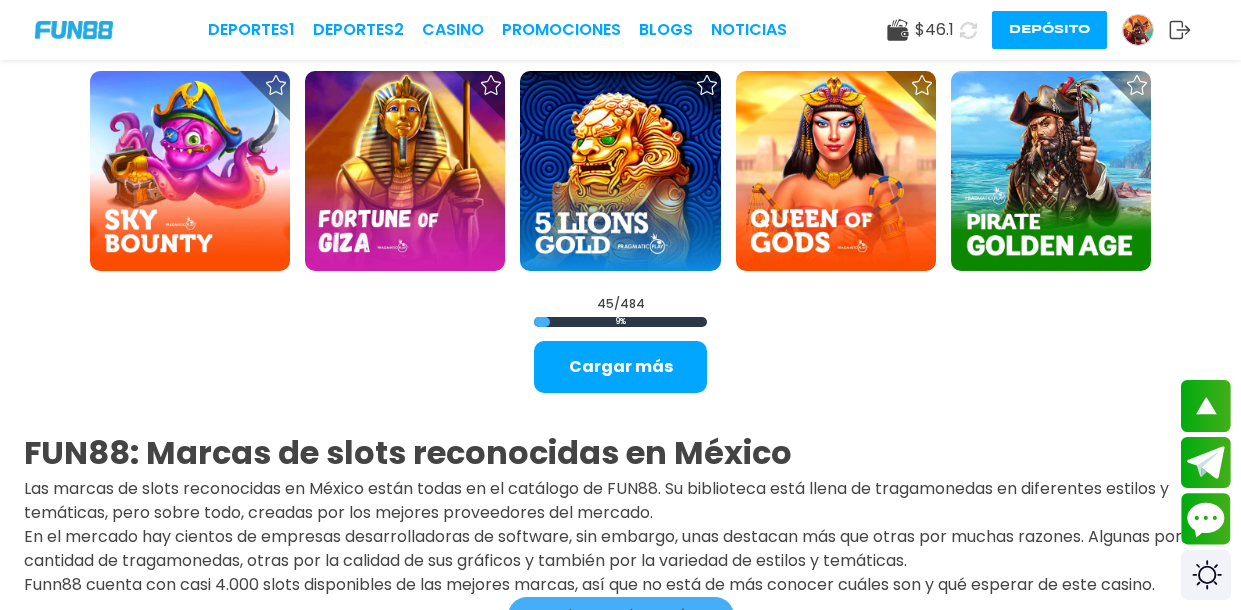 scroll, scrollTop: 2312, scrollLeft: 0, axis: vertical 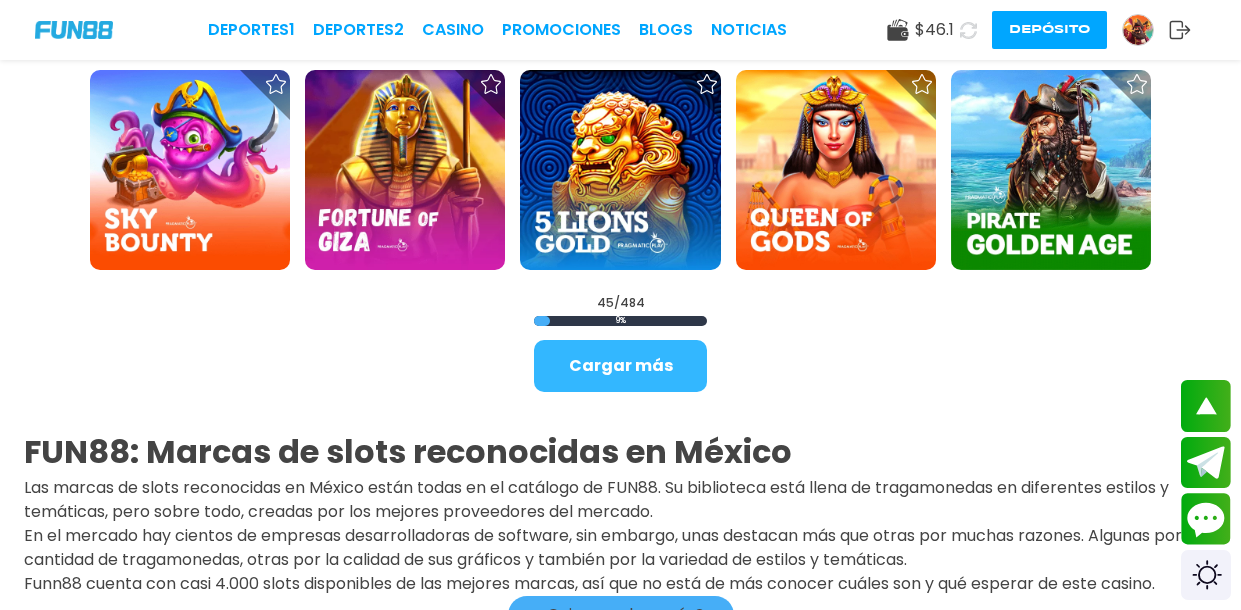click on "Cargar más" at bounding box center [620, 366] 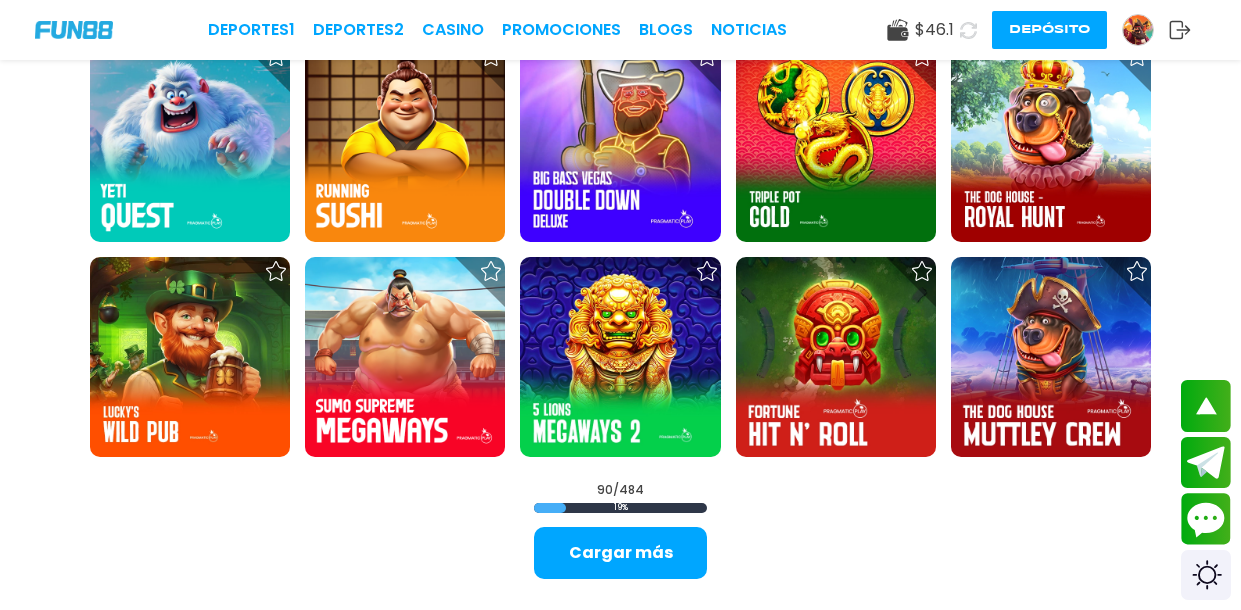 scroll, scrollTop: 4107, scrollLeft: 0, axis: vertical 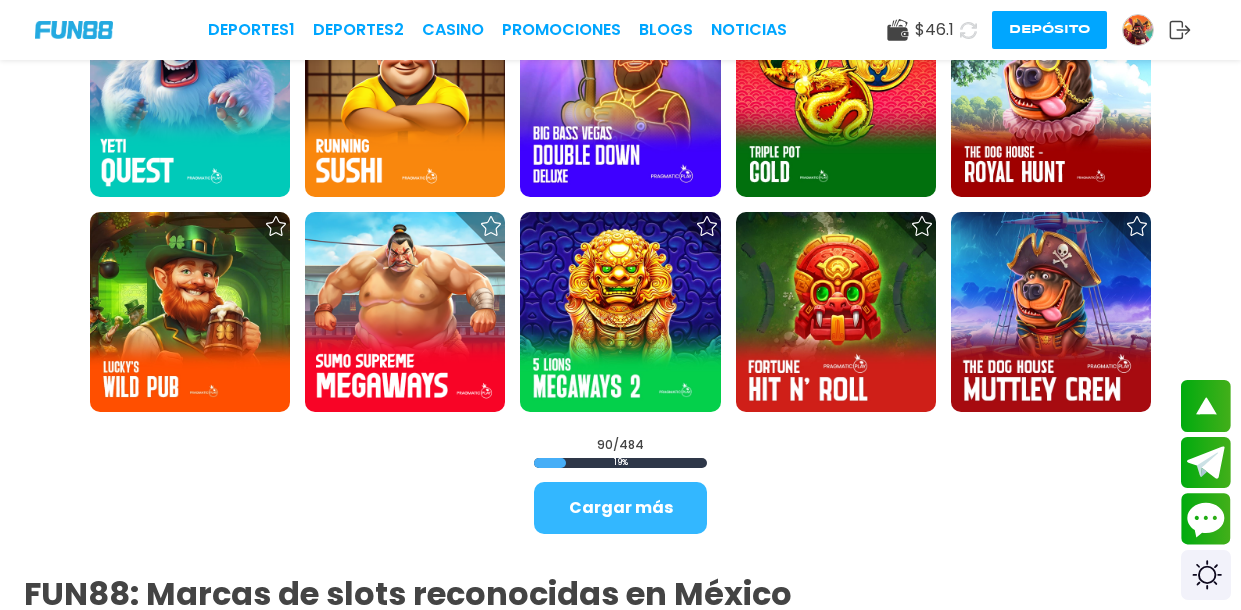 click on "Cargar más" at bounding box center (620, 508) 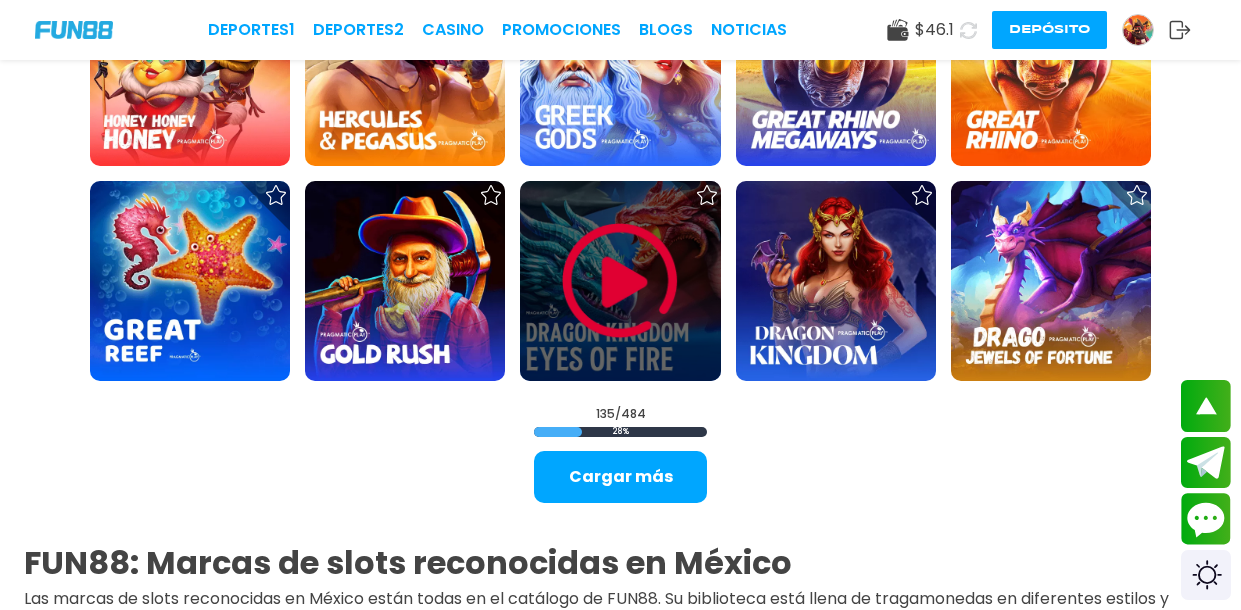 scroll, scrollTop: 6082, scrollLeft: 0, axis: vertical 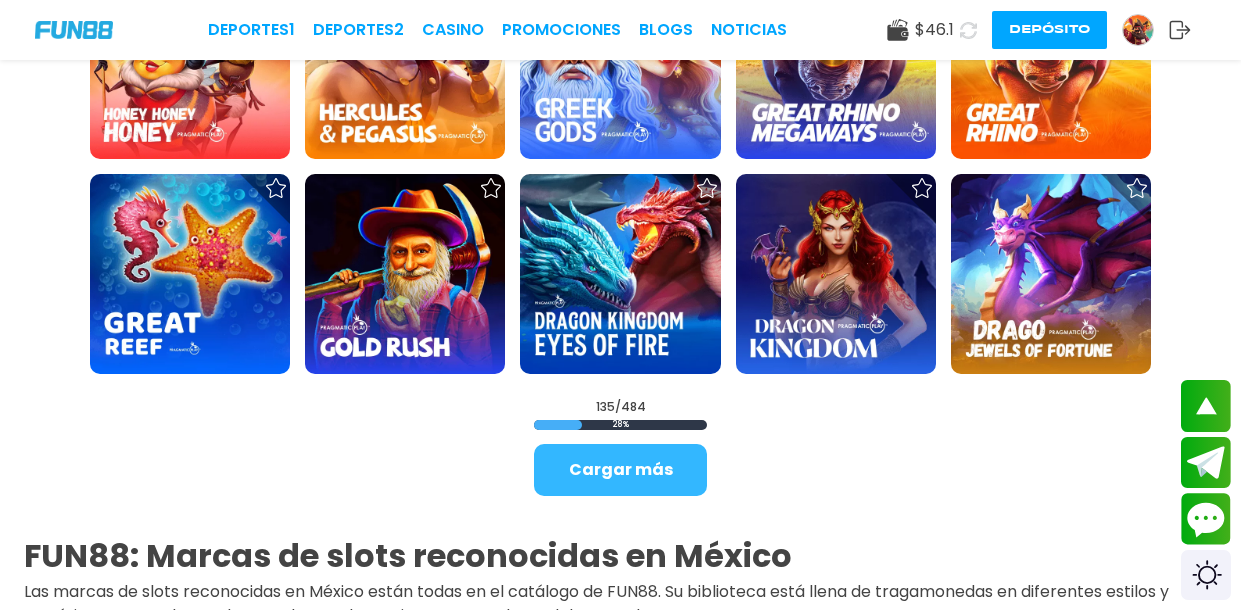 click on "Cargar más" at bounding box center [620, 470] 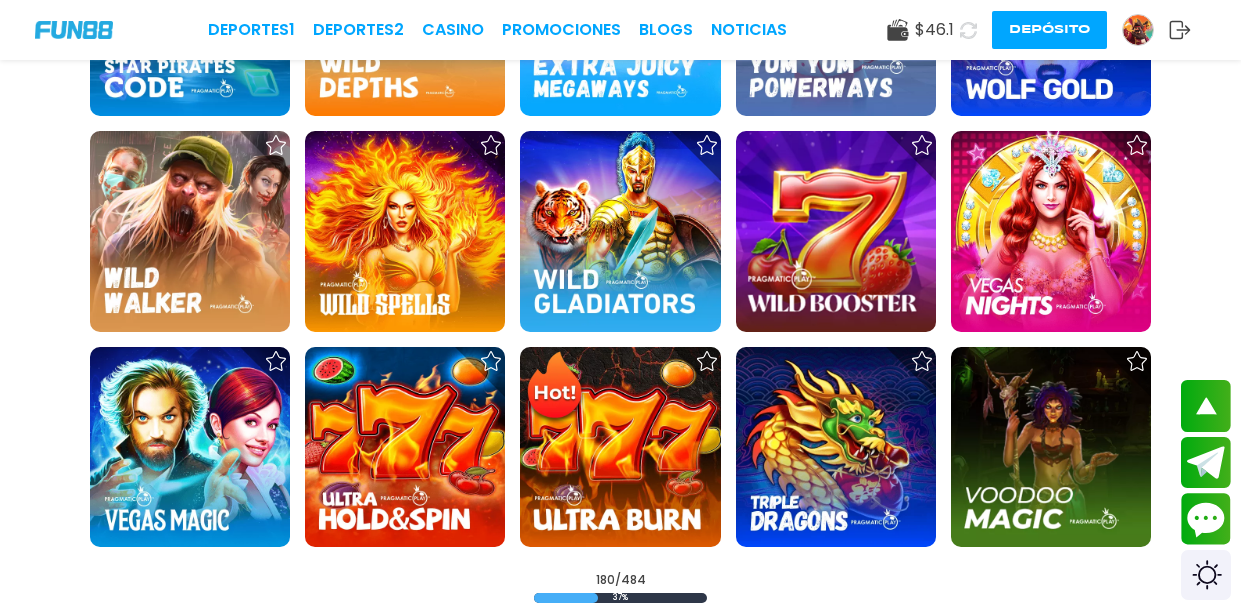 scroll, scrollTop: 7855, scrollLeft: 0, axis: vertical 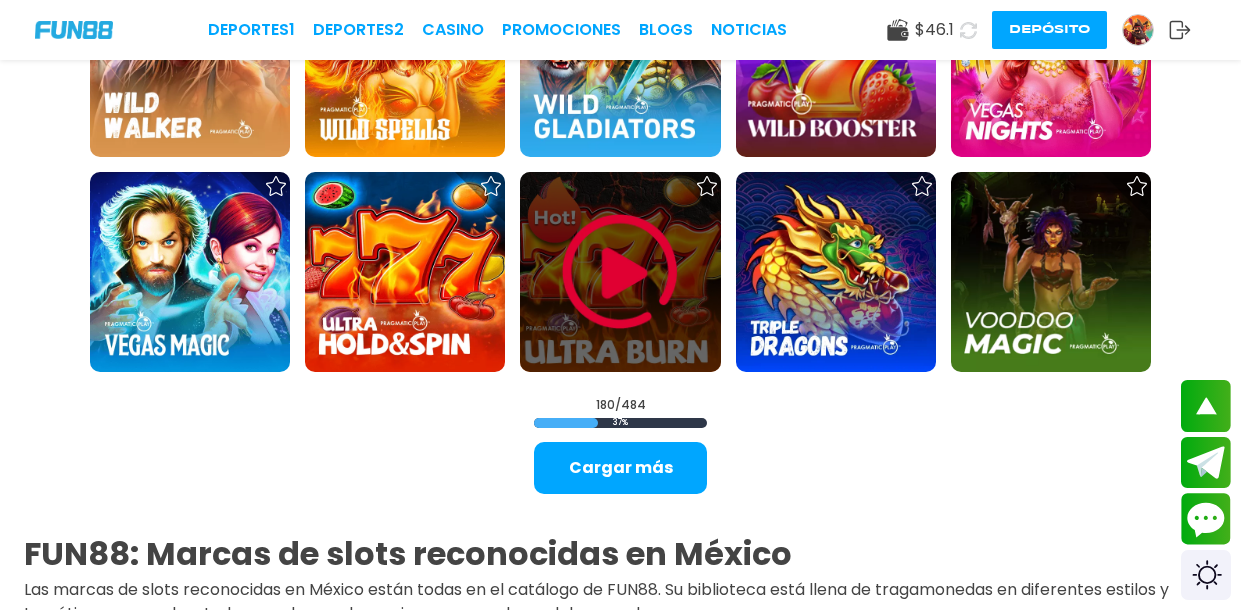 click on "Cargar más" at bounding box center [620, 468] 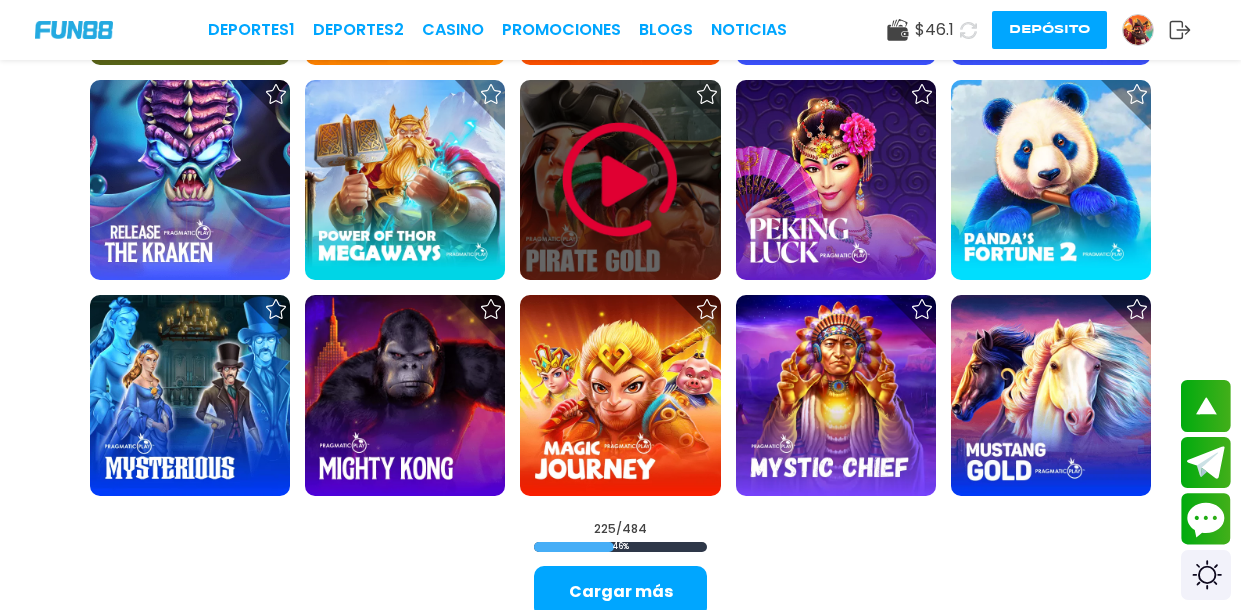 scroll, scrollTop: 9844, scrollLeft: 0, axis: vertical 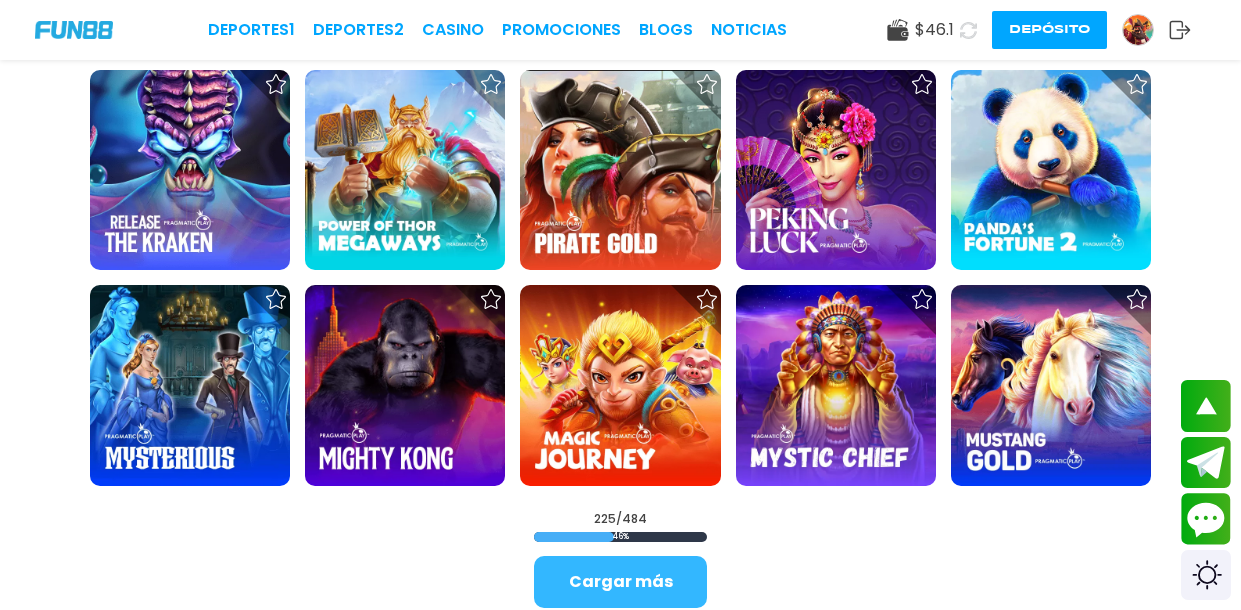 click on "Cargar más" at bounding box center [620, 582] 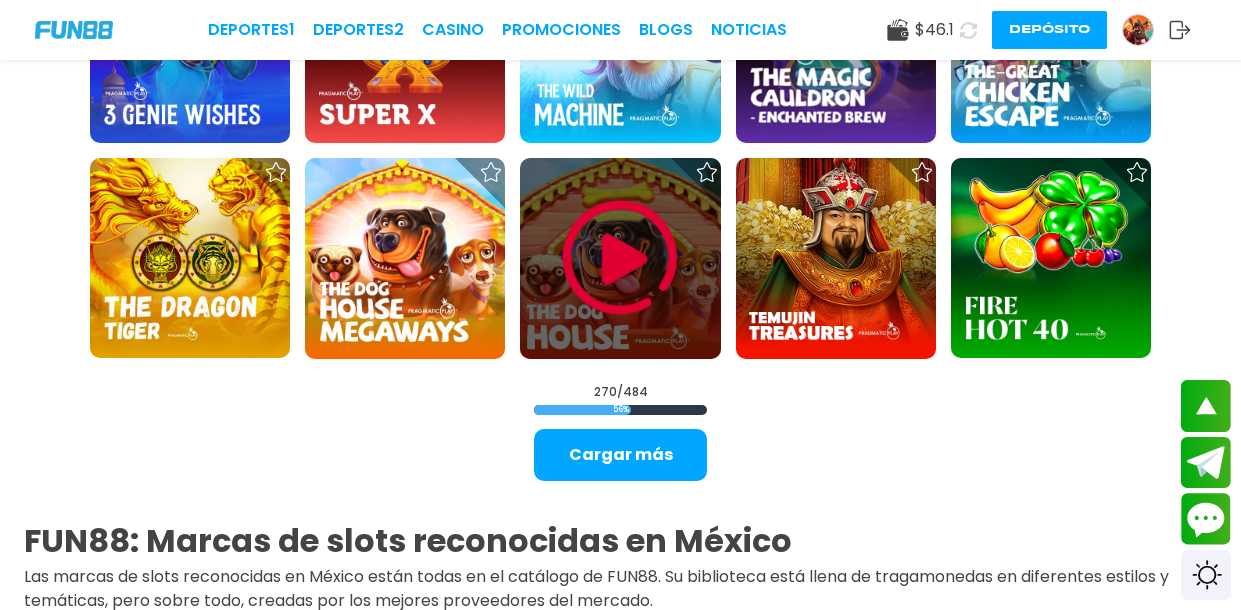 scroll, scrollTop: 11933, scrollLeft: 0, axis: vertical 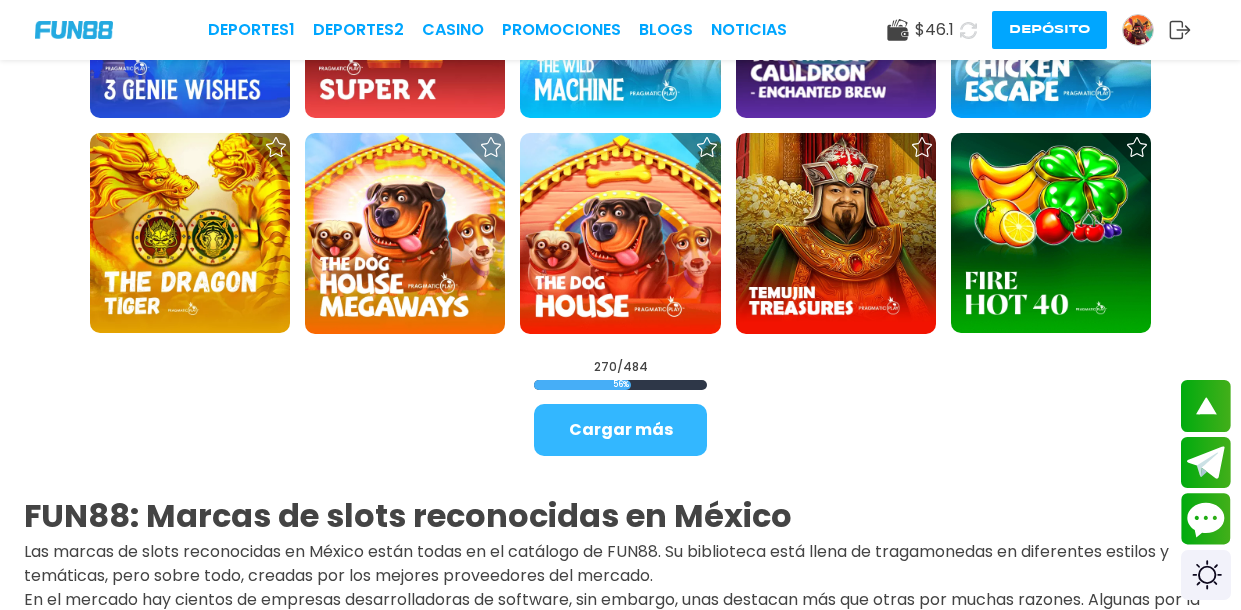 click on "Cargar más" at bounding box center [620, 430] 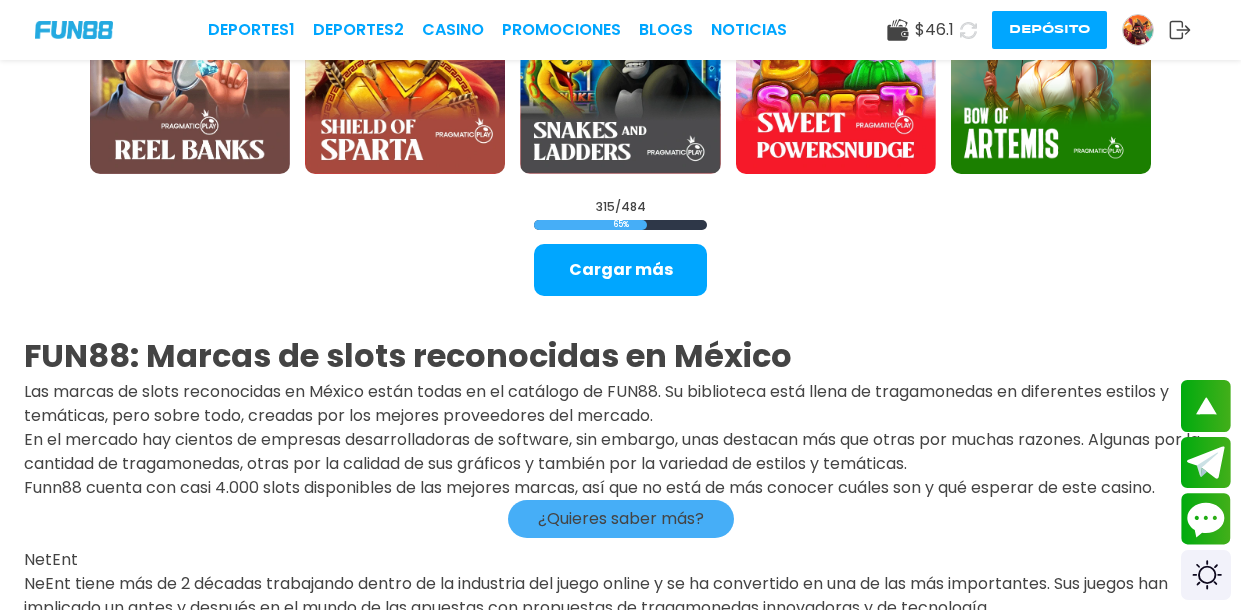 scroll, scrollTop: 14004, scrollLeft: 0, axis: vertical 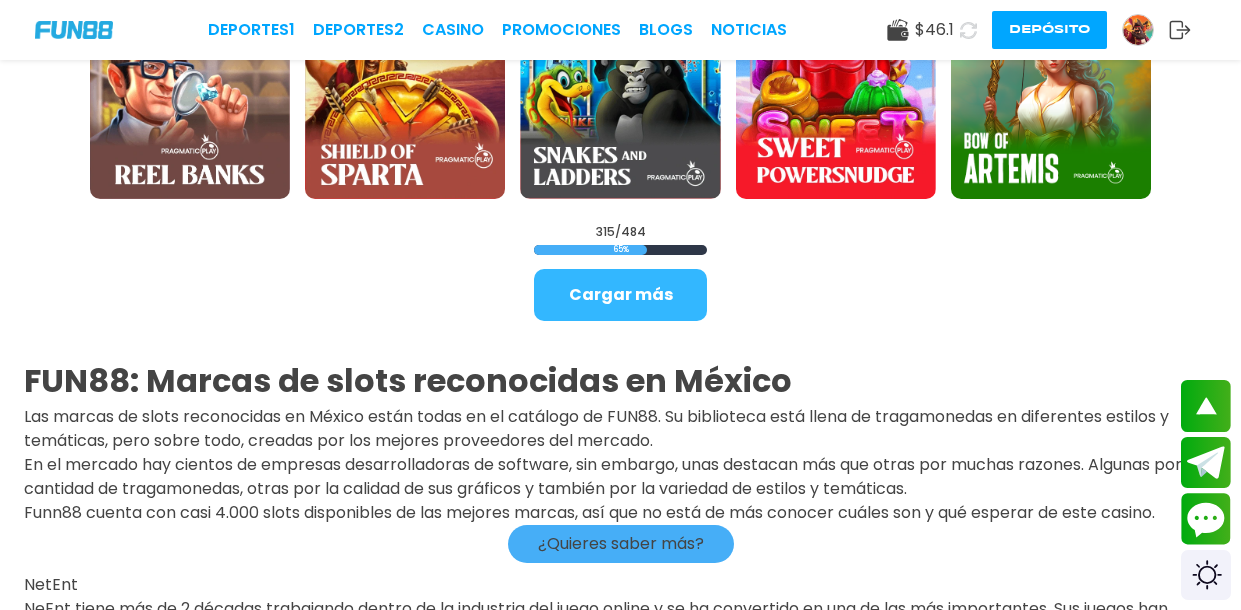 click on "Cargar más" at bounding box center (620, 295) 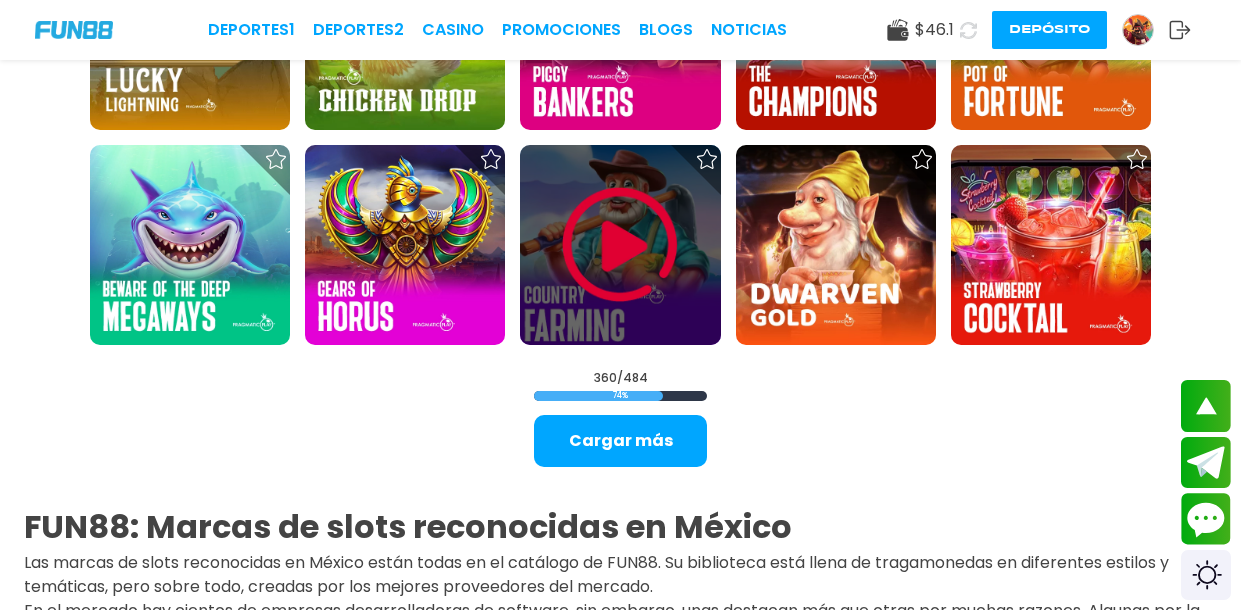 scroll, scrollTop: 15796, scrollLeft: 0, axis: vertical 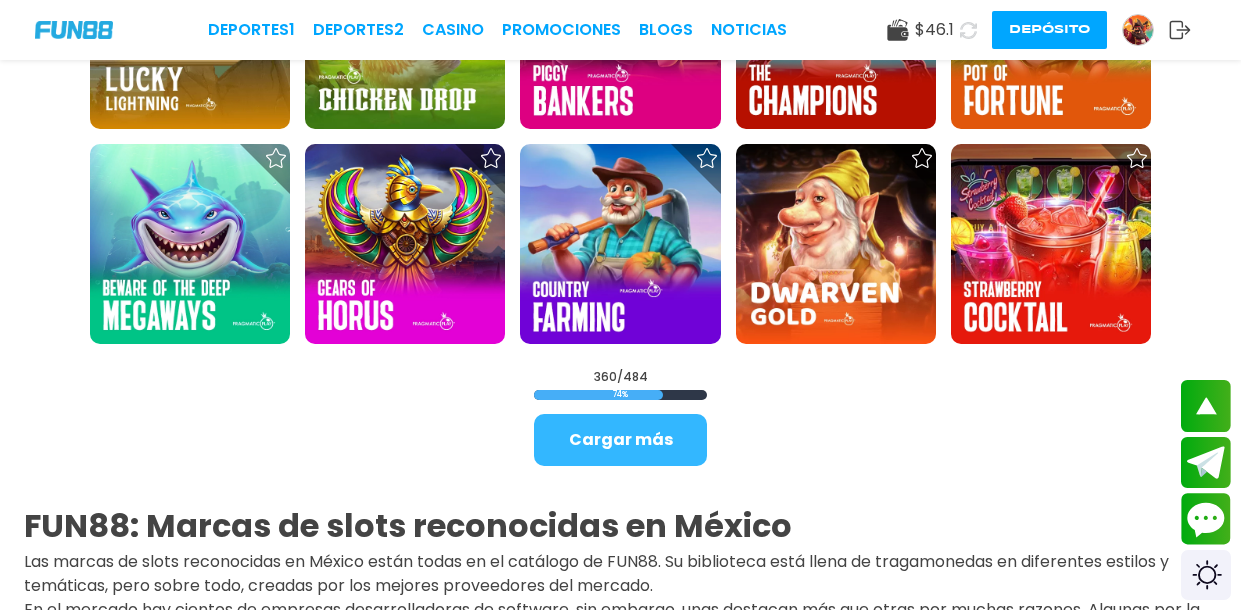 click on "Cargar más" at bounding box center [620, 440] 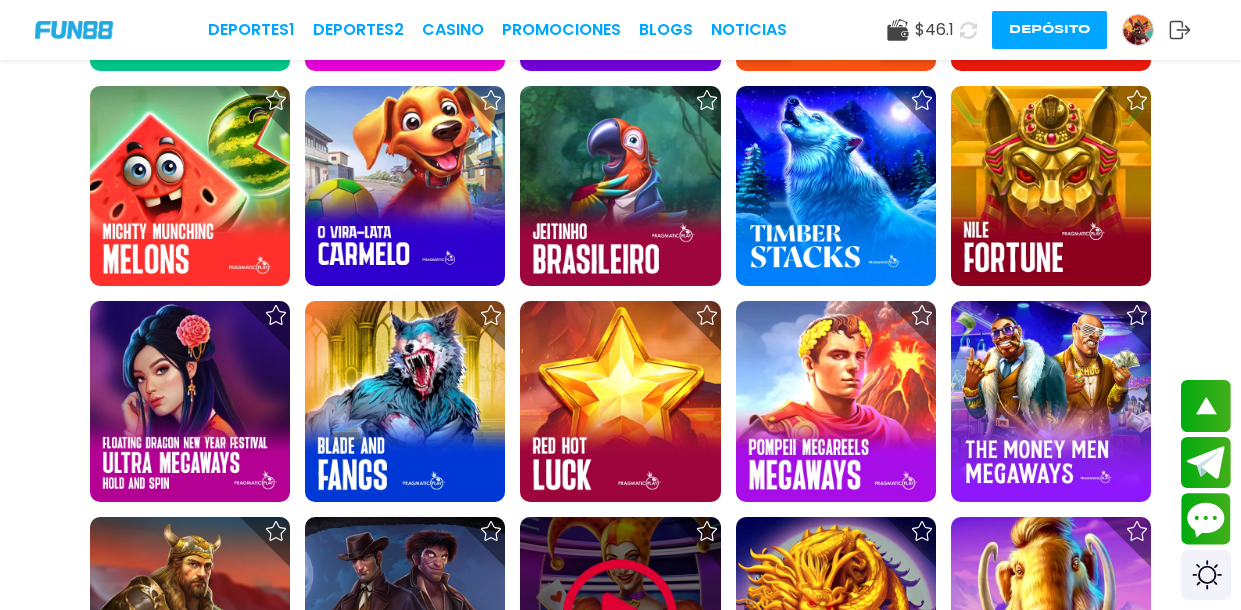 scroll, scrollTop: 16064, scrollLeft: 0, axis: vertical 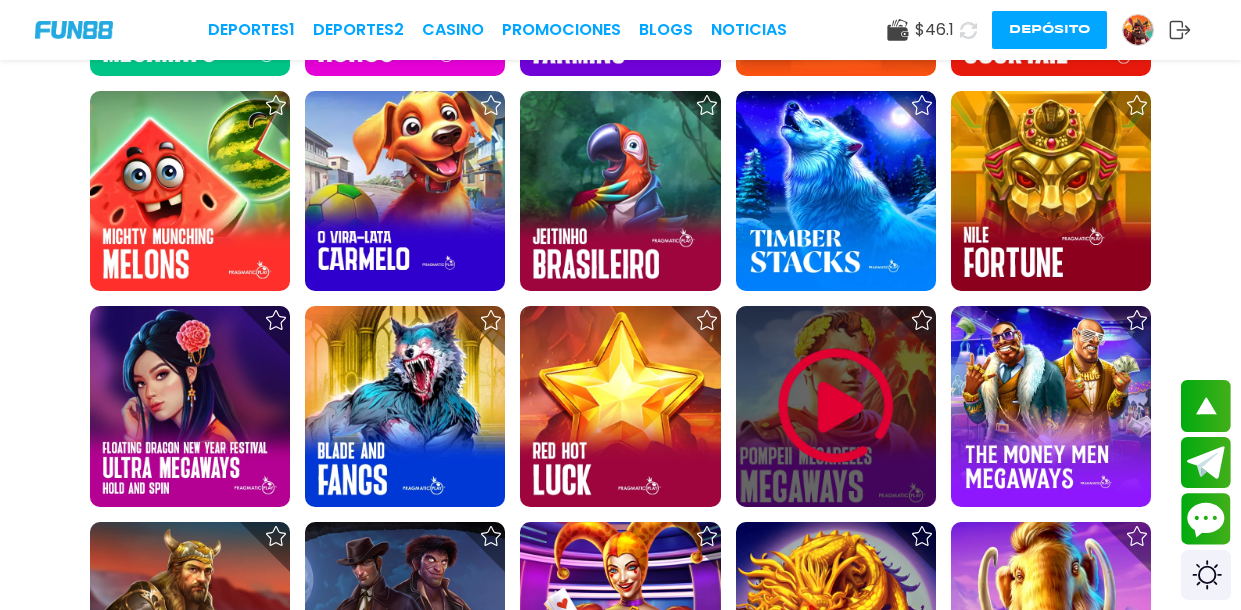 click at bounding box center [836, 406] 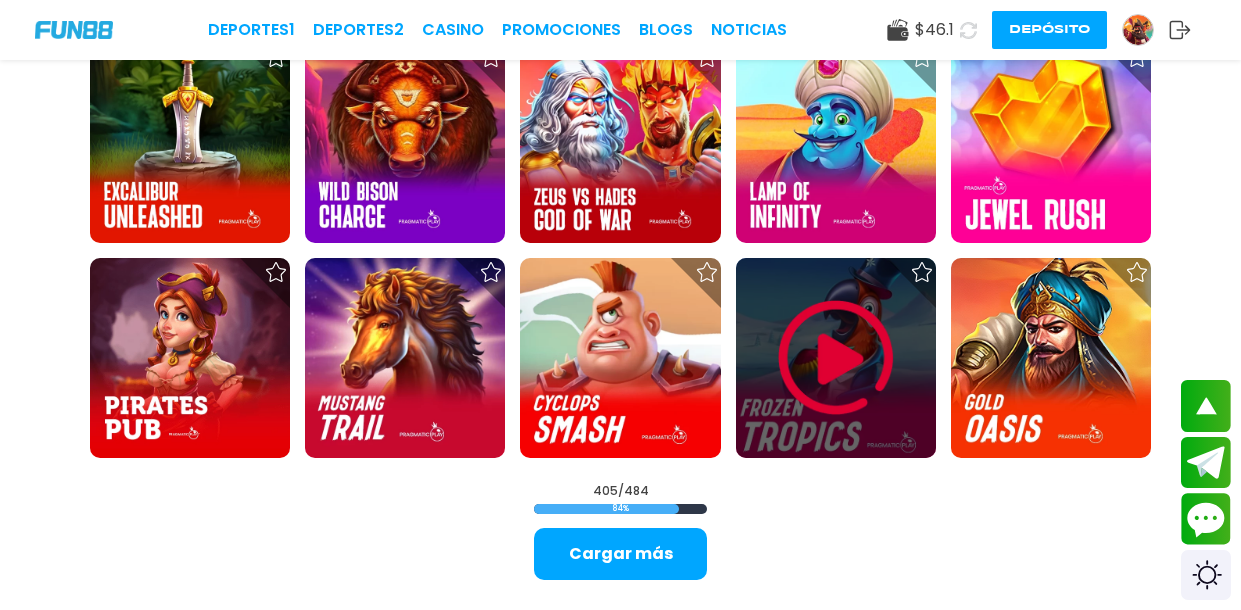 scroll, scrollTop: 17620, scrollLeft: 0, axis: vertical 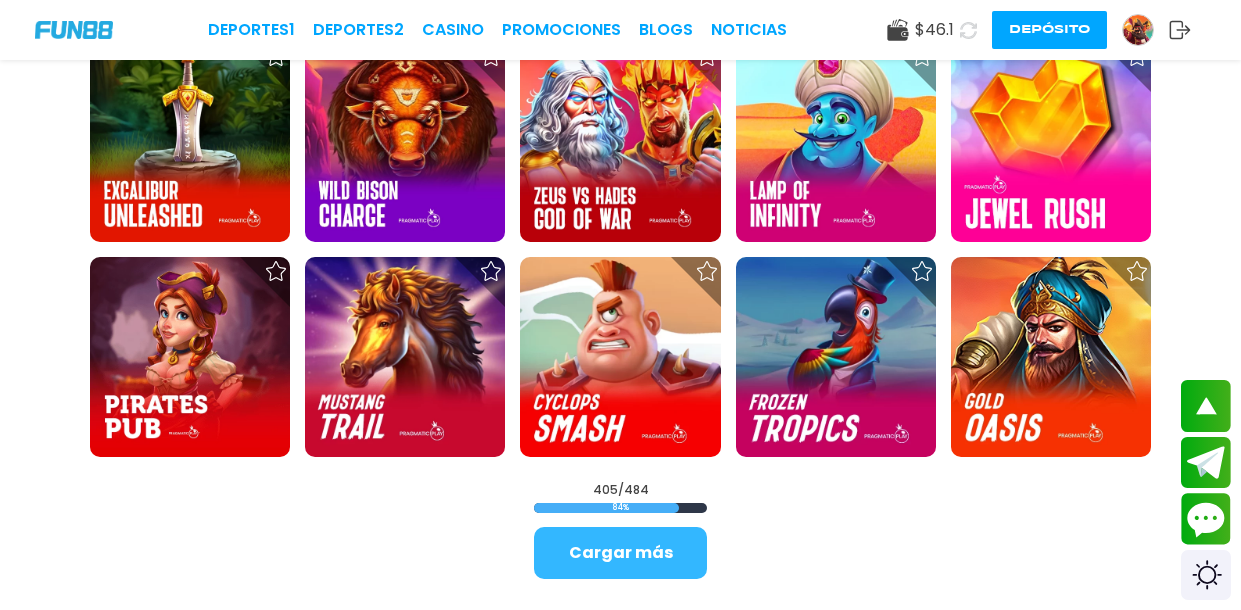 click on "Cargar más" at bounding box center [620, 553] 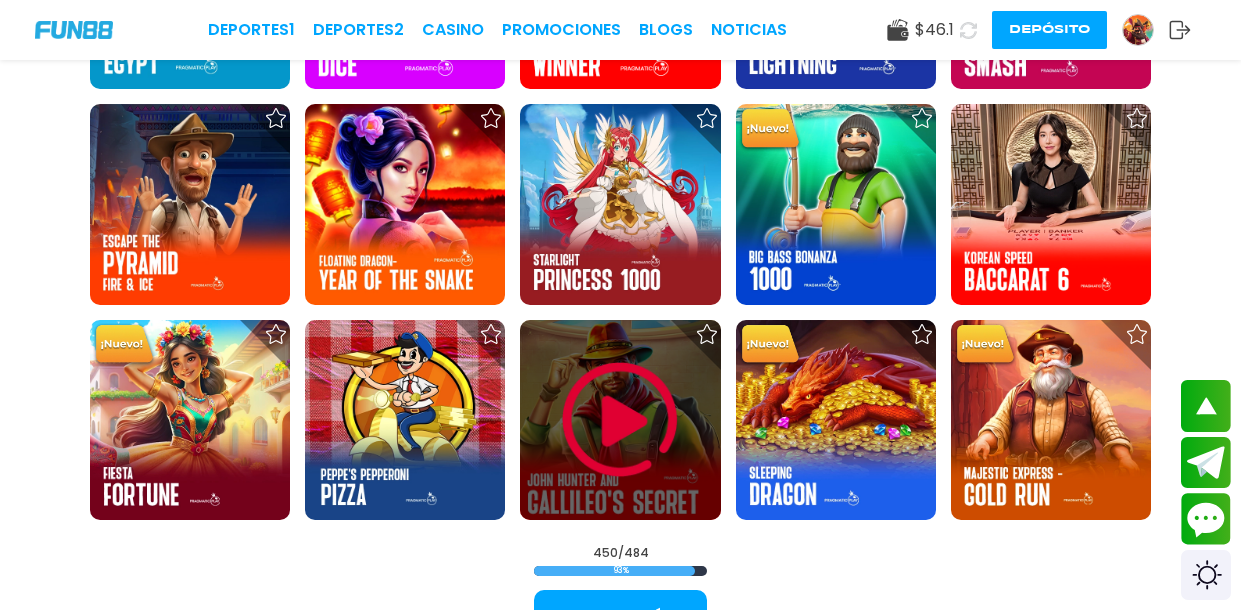 scroll, scrollTop: 19542, scrollLeft: 0, axis: vertical 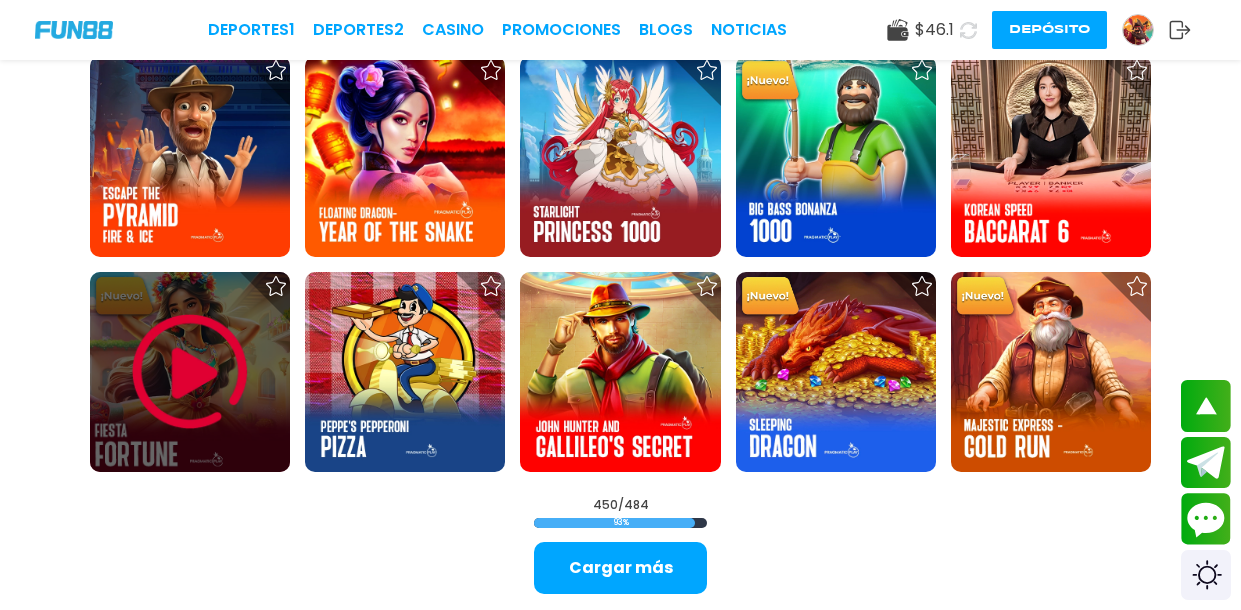 click at bounding box center (190, 372) 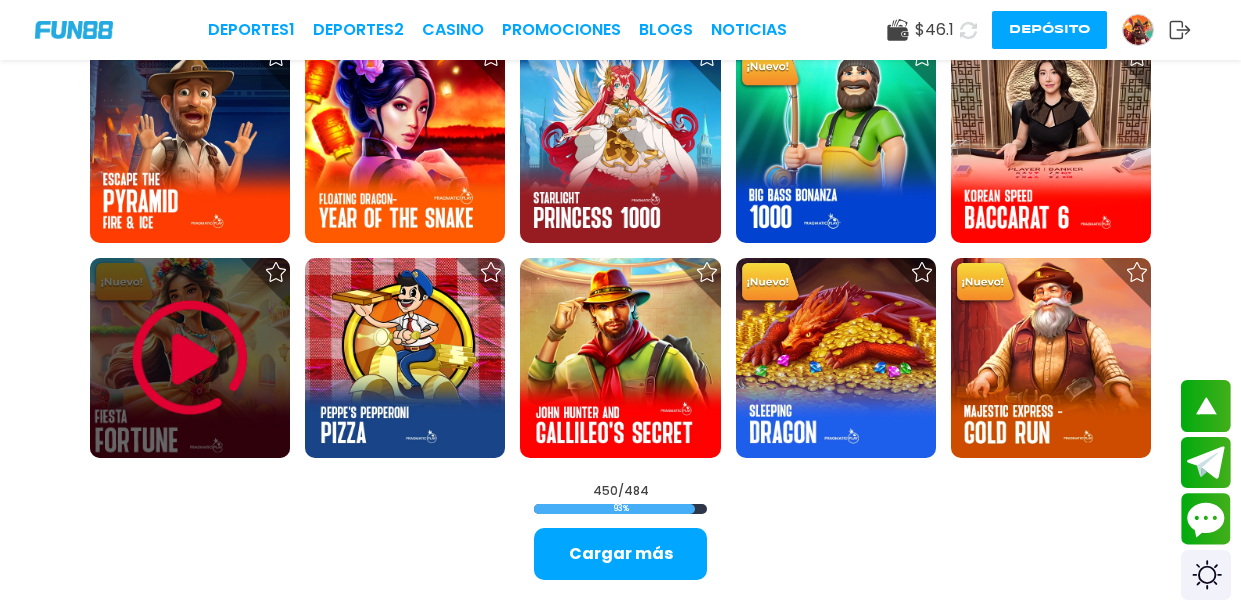 scroll, scrollTop: 19552, scrollLeft: 0, axis: vertical 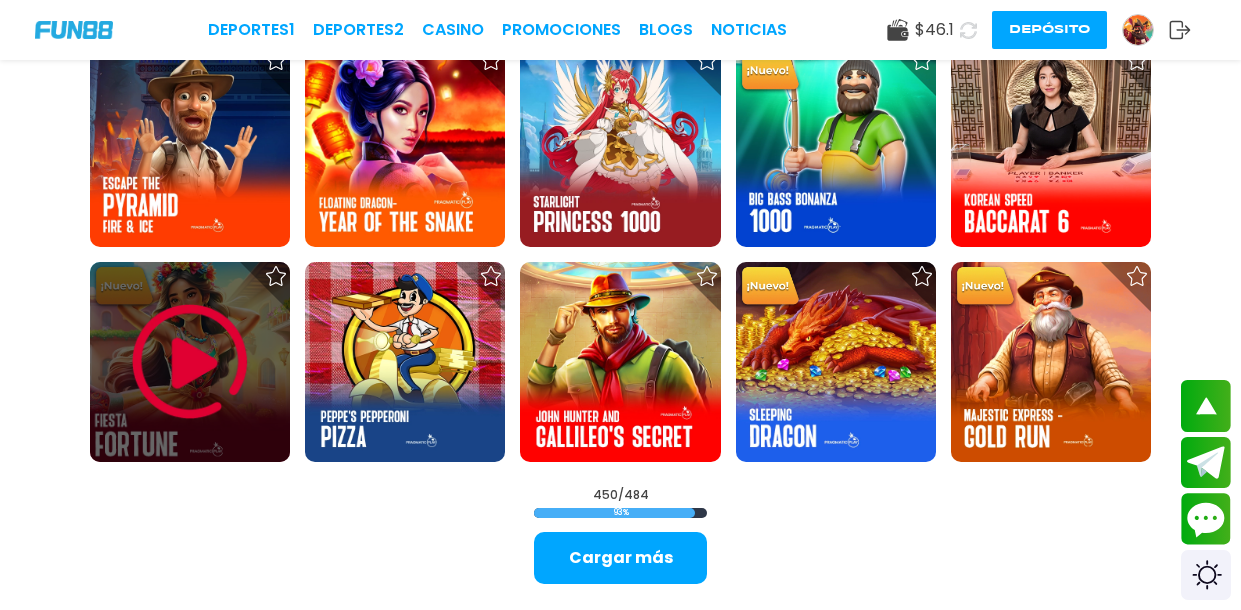 click at bounding box center [190, 362] 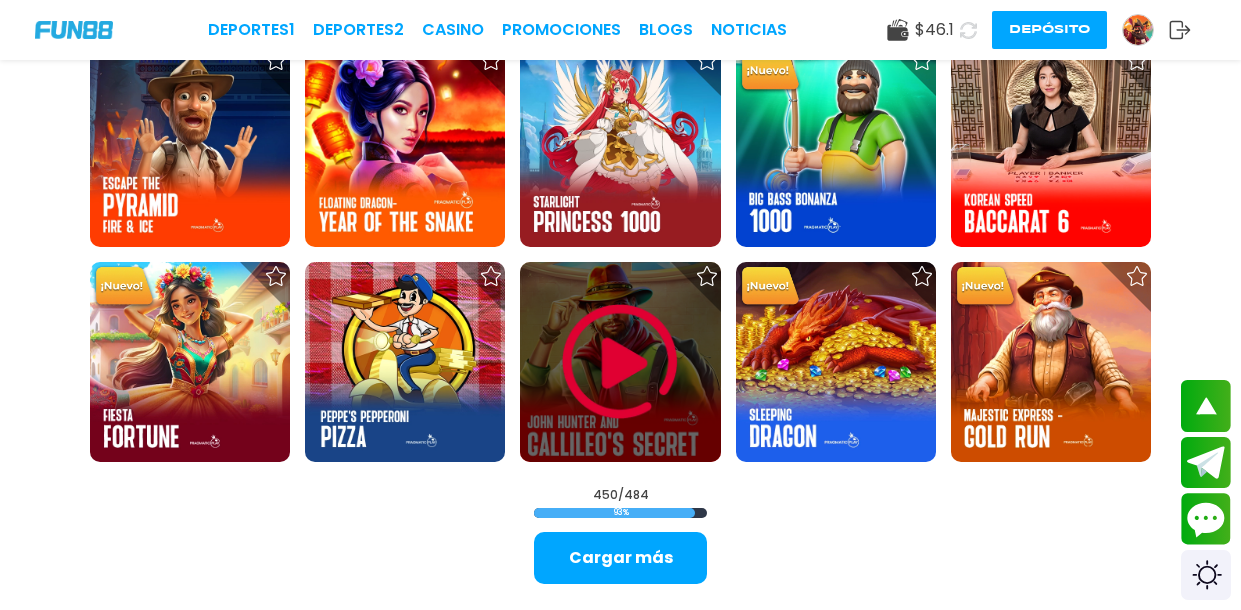 click at bounding box center [620, 362] 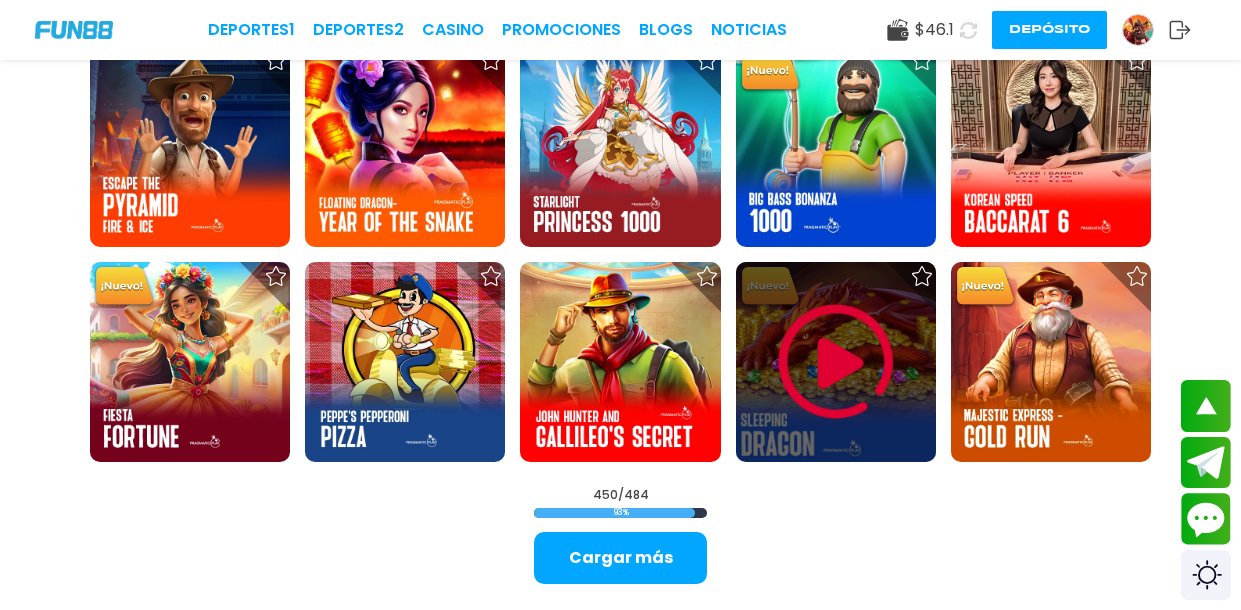 click at bounding box center [836, 362] 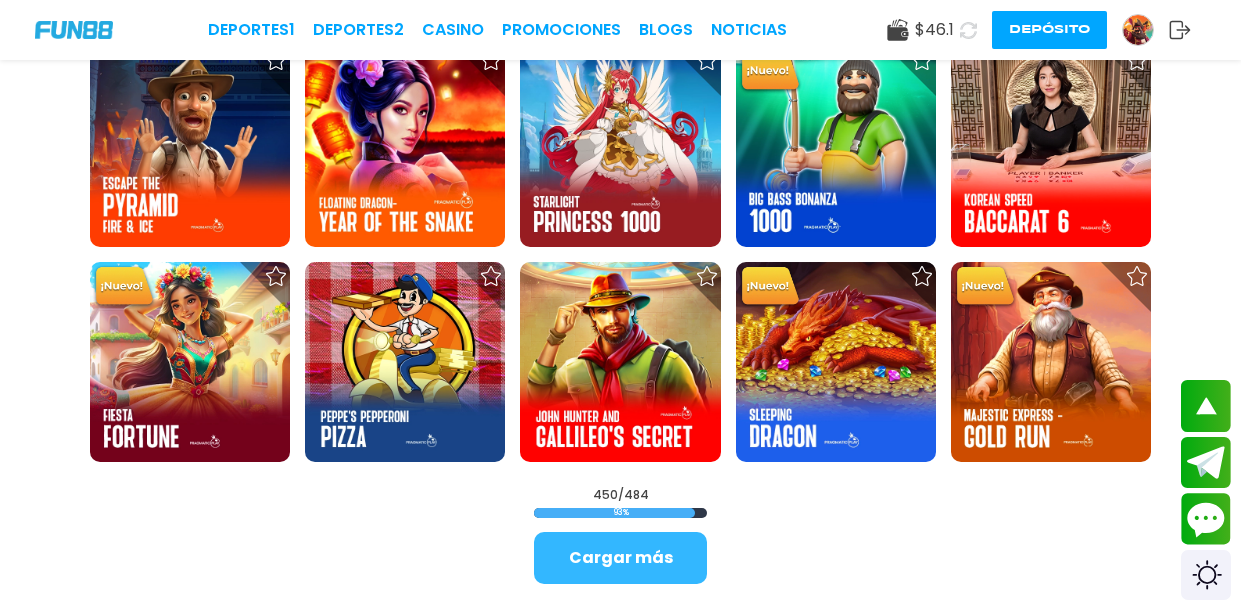 click on "Cargar más" at bounding box center (620, 558) 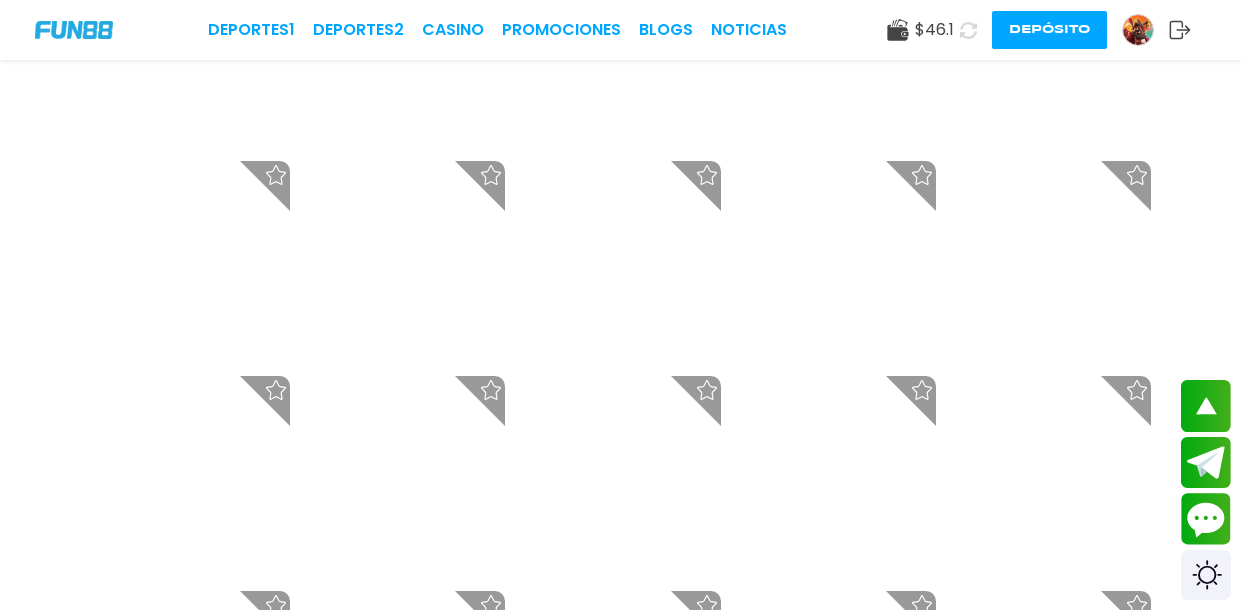 scroll, scrollTop: 19552, scrollLeft: 0, axis: vertical 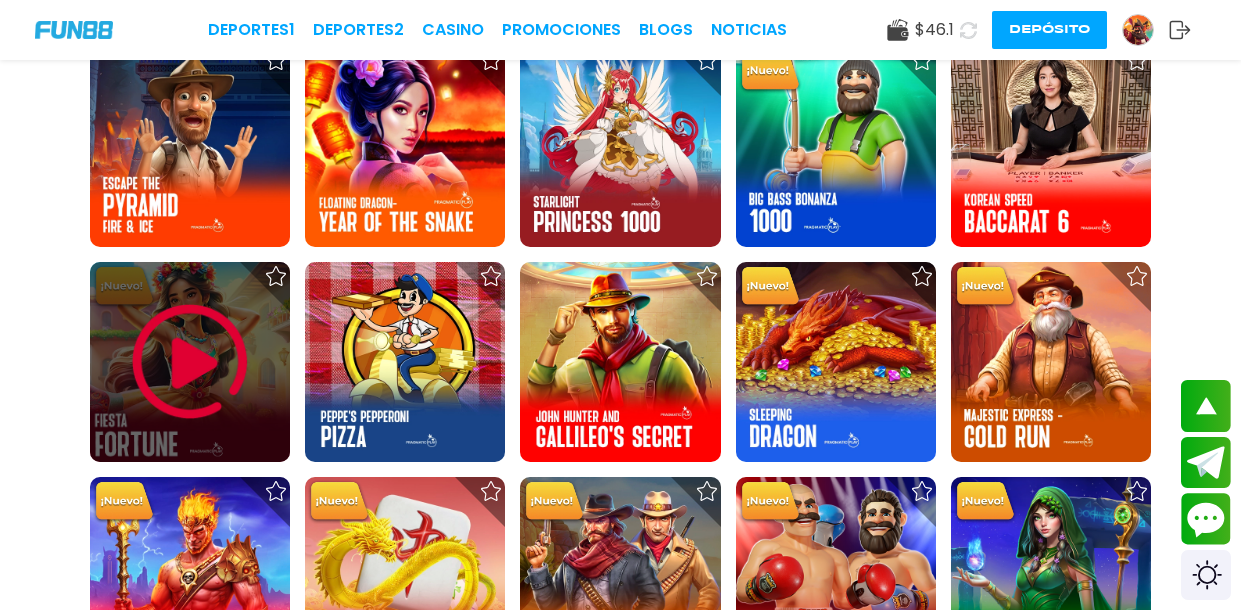 click at bounding box center (190, 362) 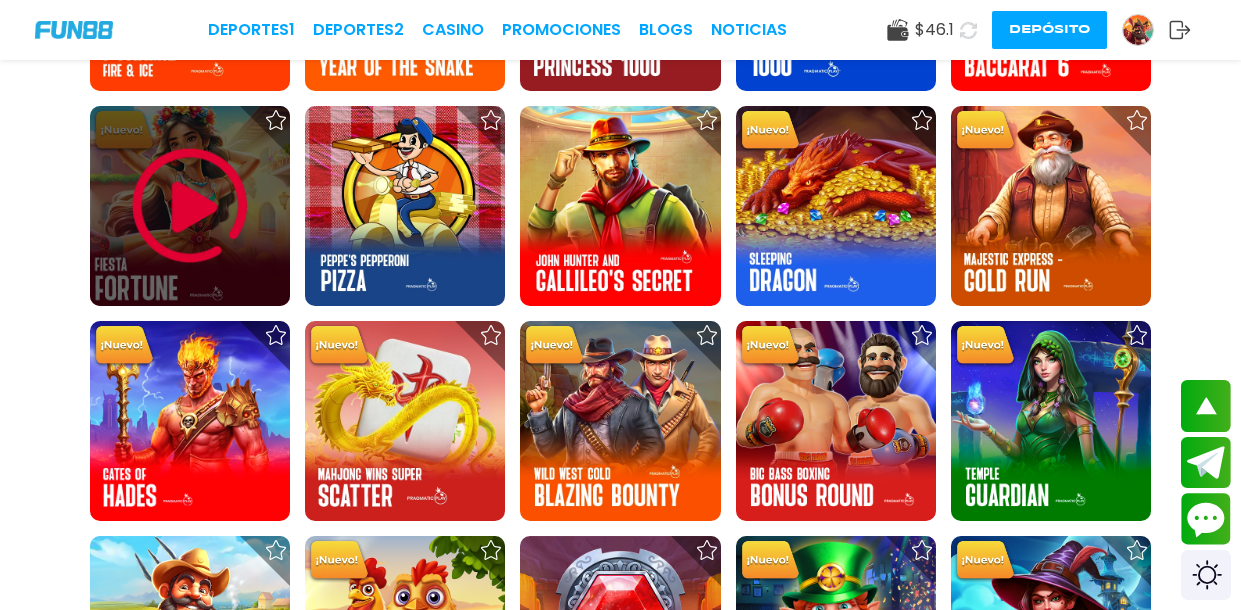 scroll, scrollTop: 19737, scrollLeft: 0, axis: vertical 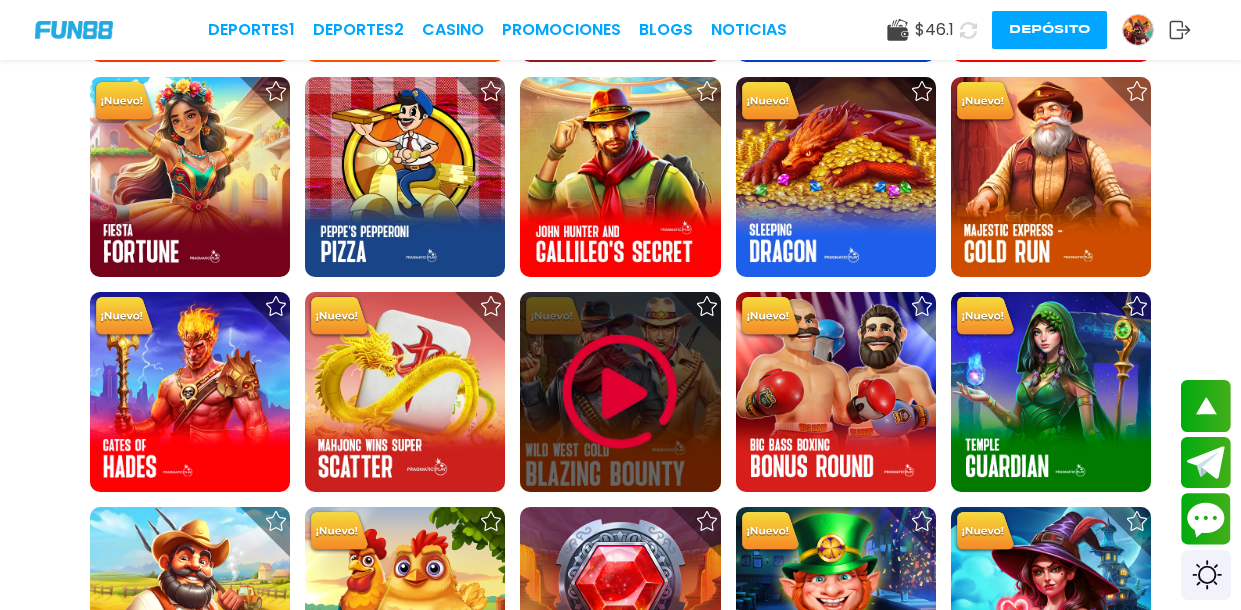 click at bounding box center [620, 392] 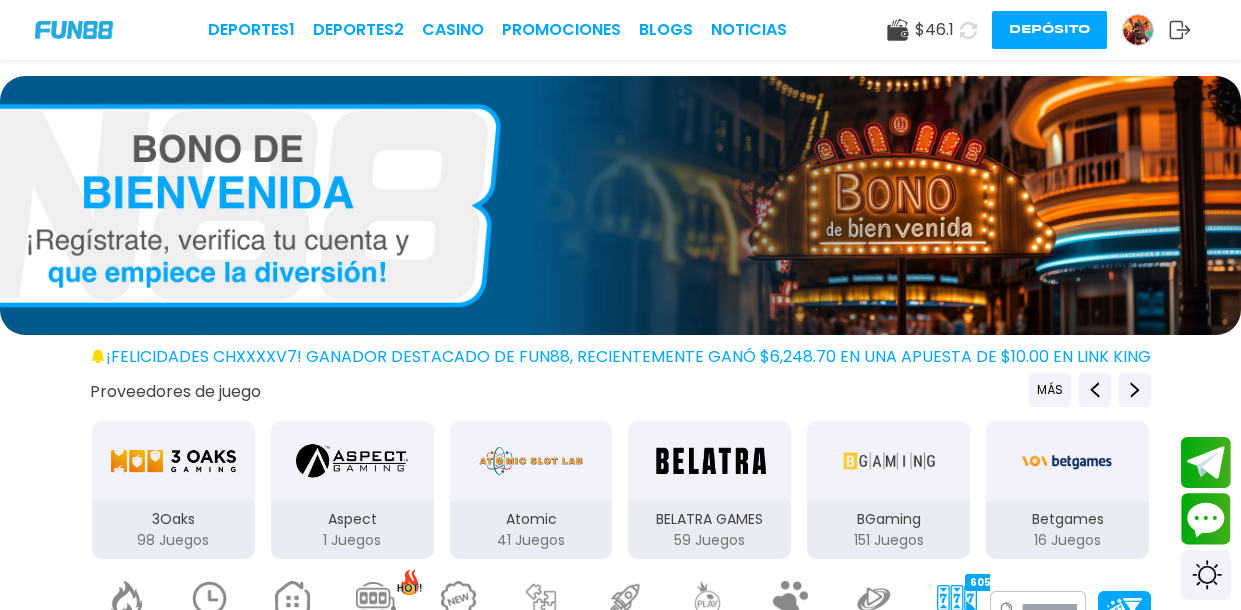 scroll, scrollTop: 0, scrollLeft: 0, axis: both 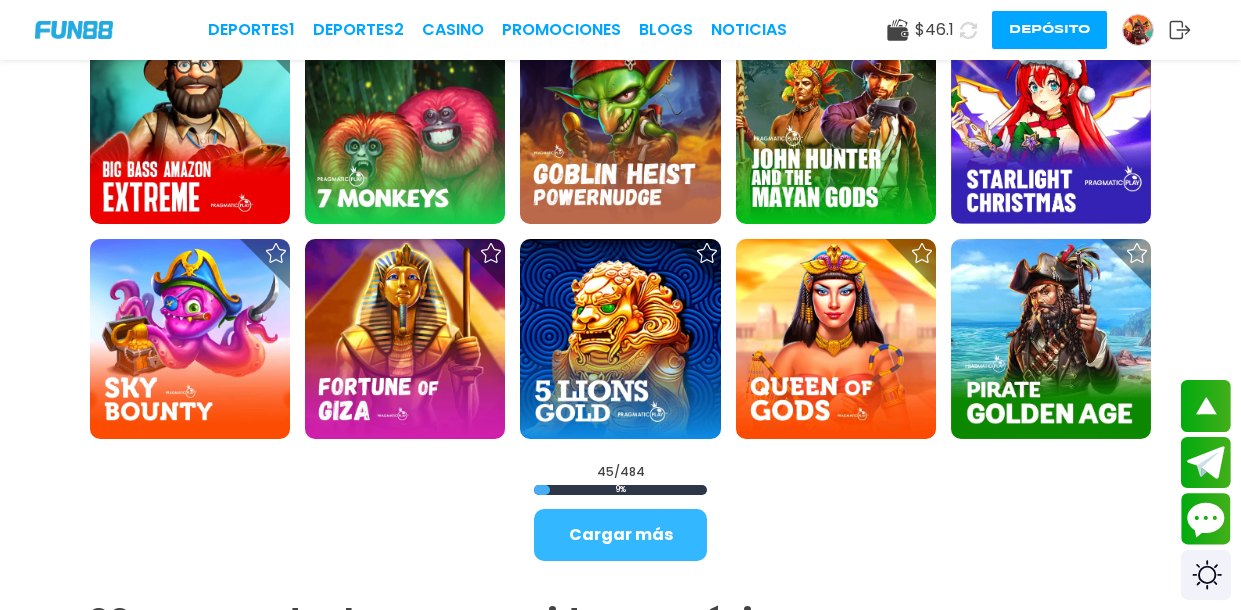 click on "Cargar más" at bounding box center (620, 535) 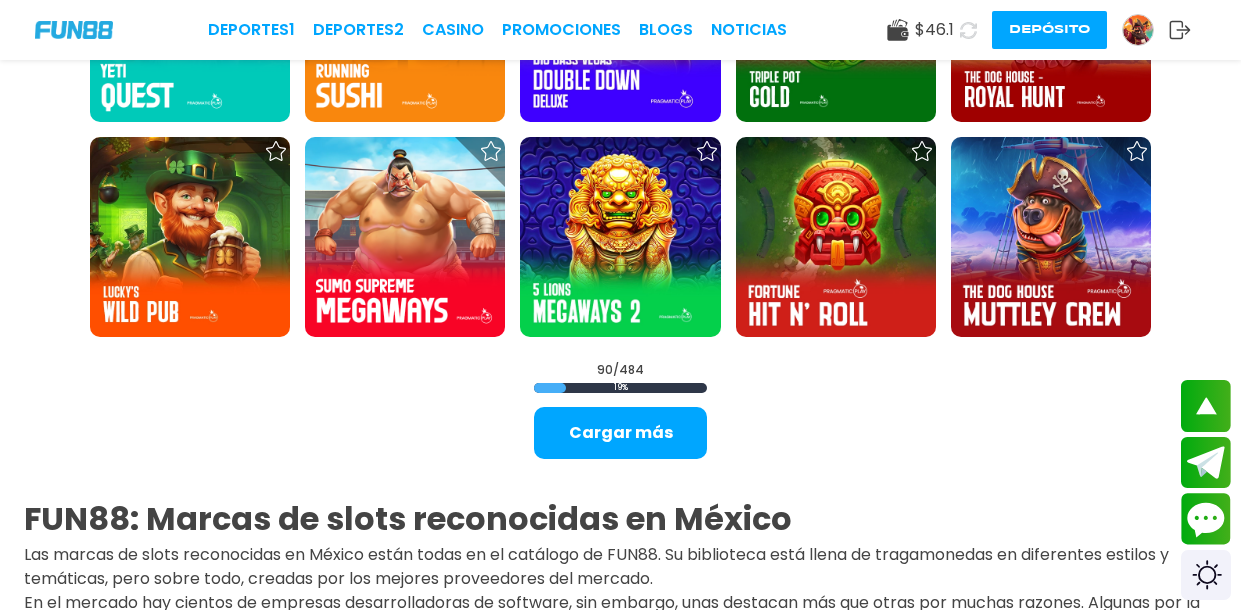 scroll, scrollTop: 4201, scrollLeft: 0, axis: vertical 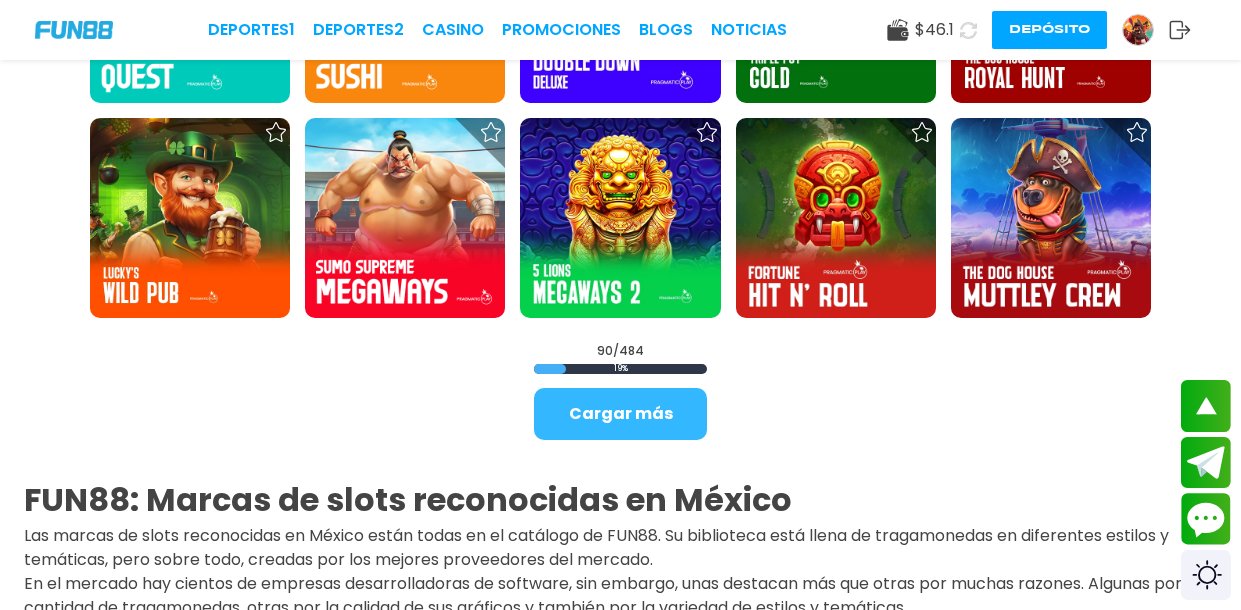 click on "Cargar más" at bounding box center [620, 414] 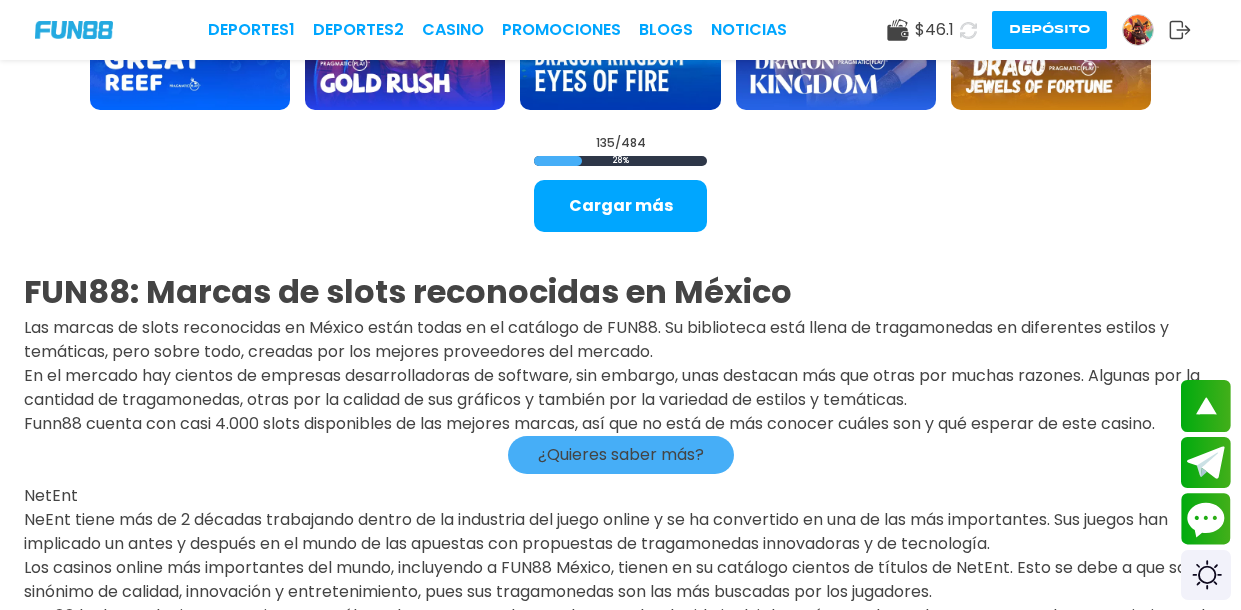 scroll, scrollTop: 6353, scrollLeft: 0, axis: vertical 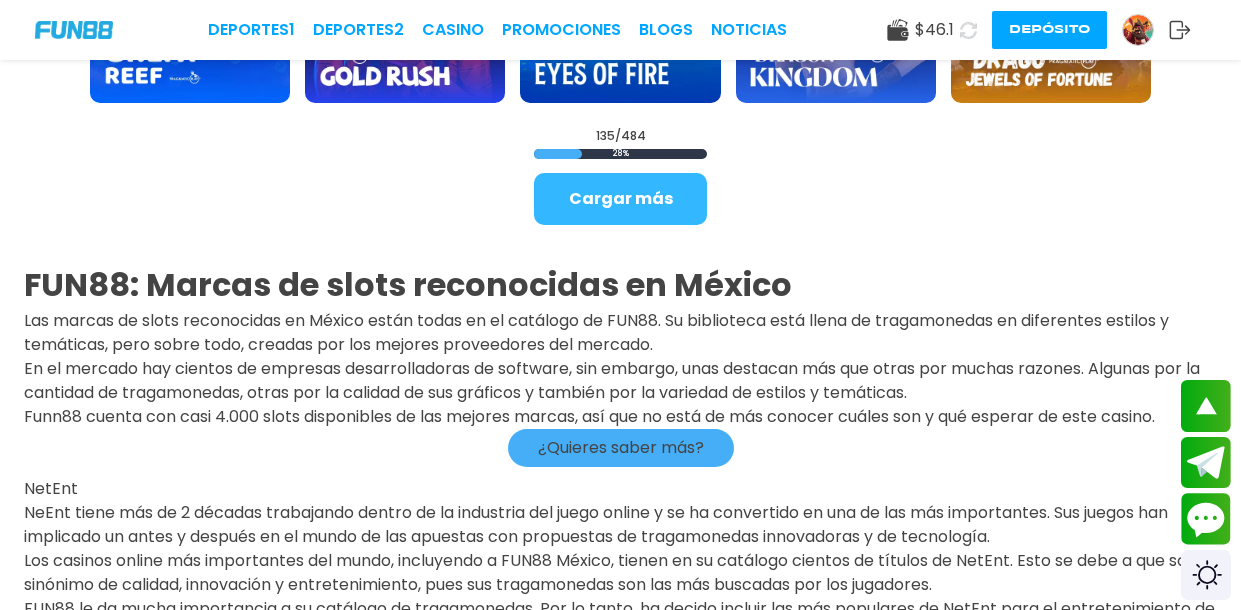 click on "Cargar más" at bounding box center [620, 199] 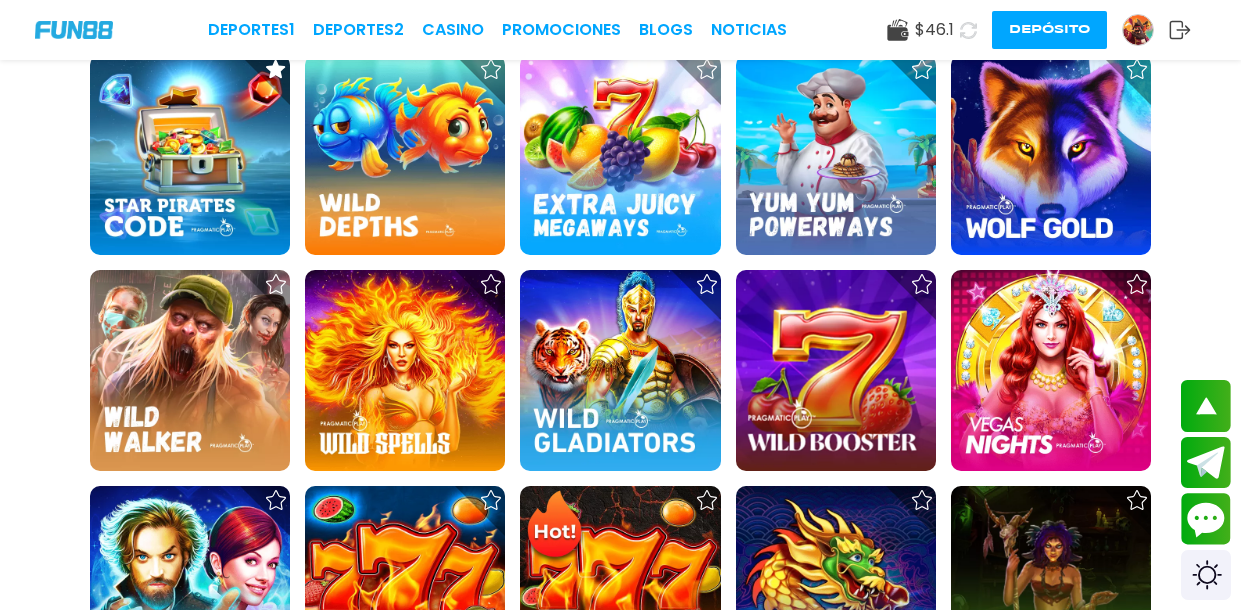 scroll, scrollTop: 7734, scrollLeft: 0, axis: vertical 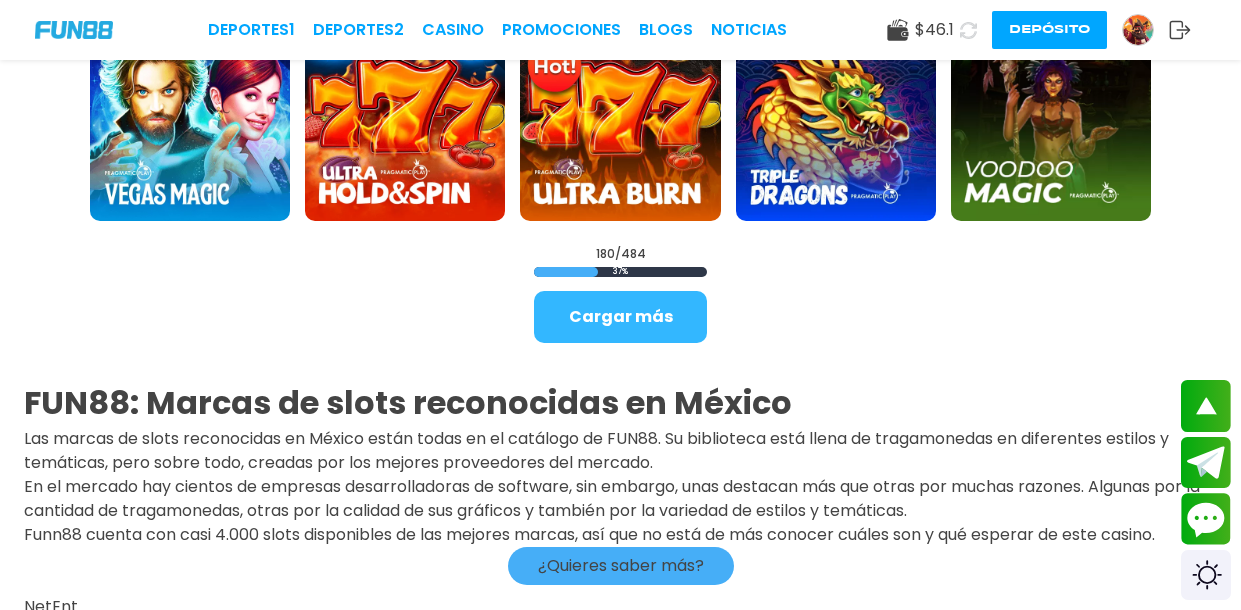 click on "Cargar más" at bounding box center [620, 317] 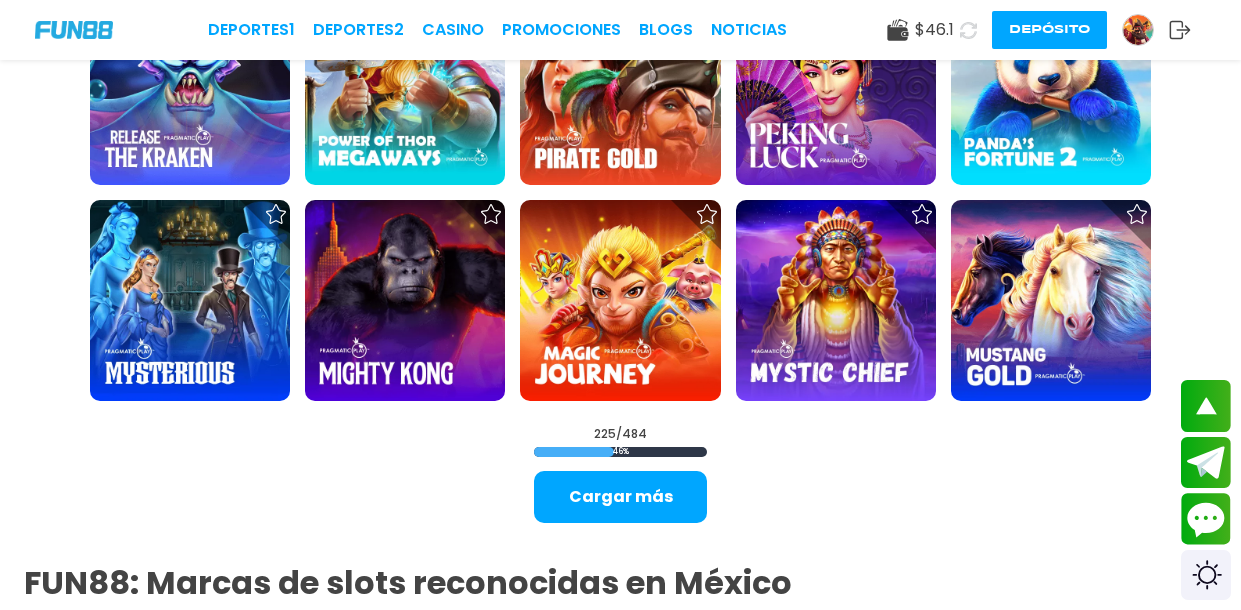 scroll, scrollTop: 9967, scrollLeft: 0, axis: vertical 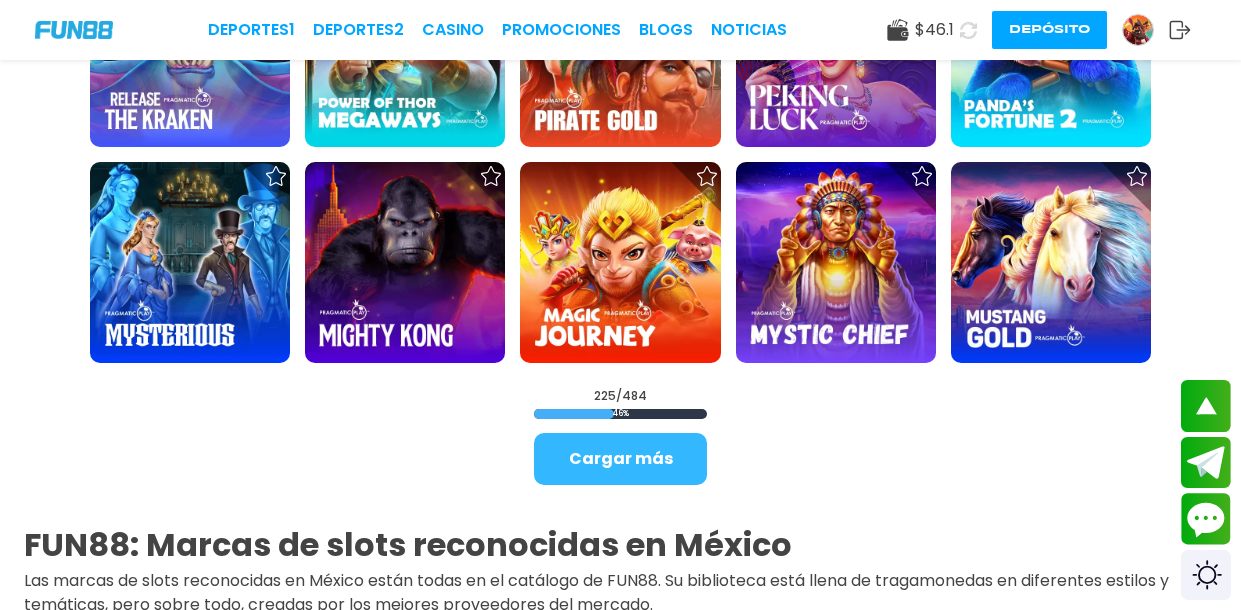 click on "Cargar más" at bounding box center (620, 459) 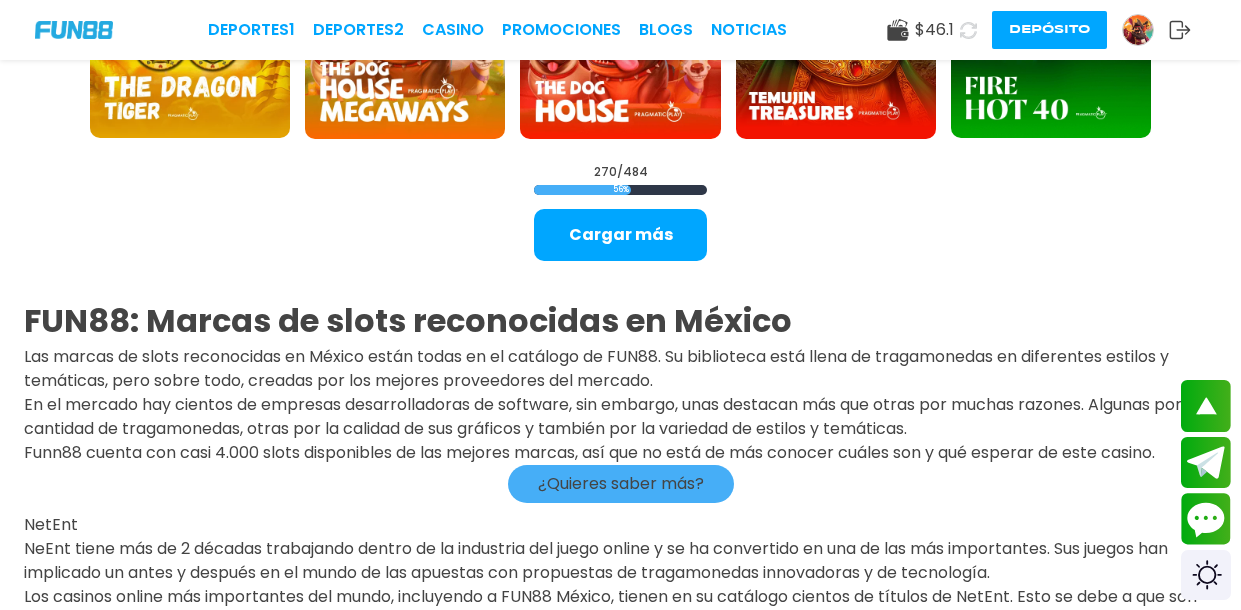 scroll, scrollTop: 12137, scrollLeft: 0, axis: vertical 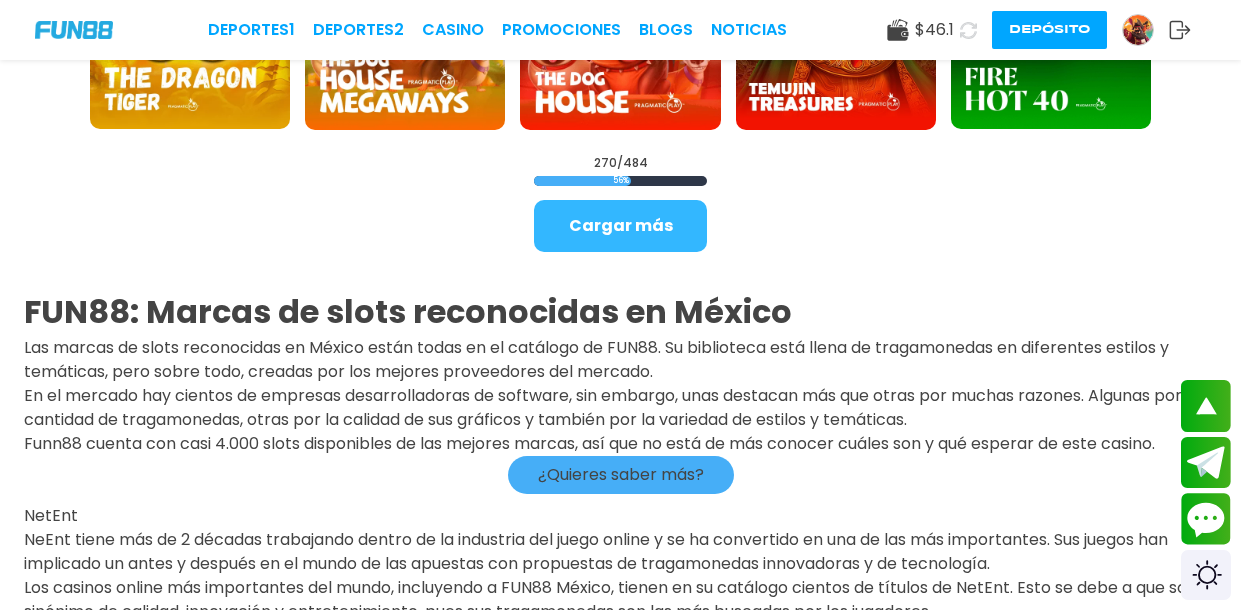click on "Cargar más" at bounding box center [620, 226] 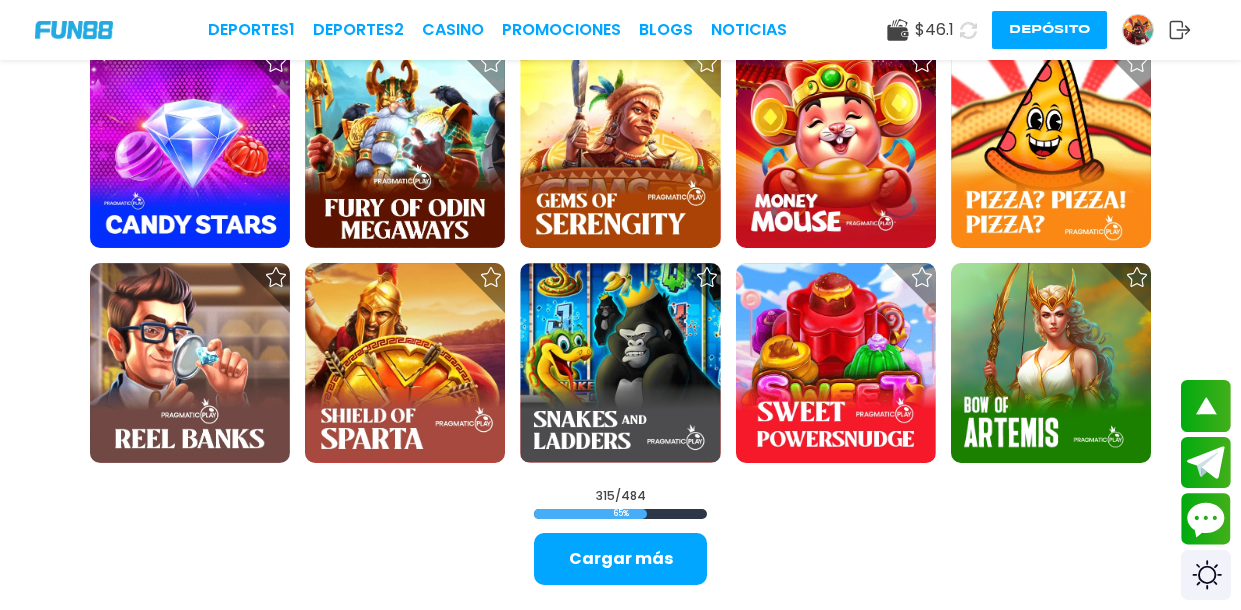 scroll, scrollTop: 13756, scrollLeft: 0, axis: vertical 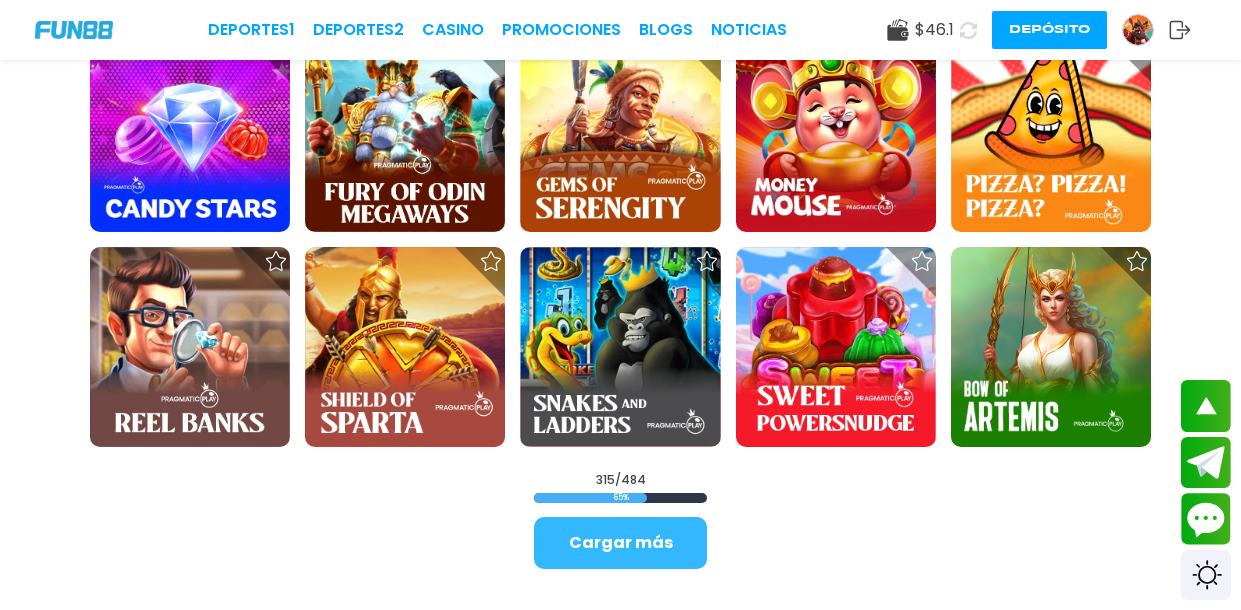 click on "Cargar más" at bounding box center [620, 543] 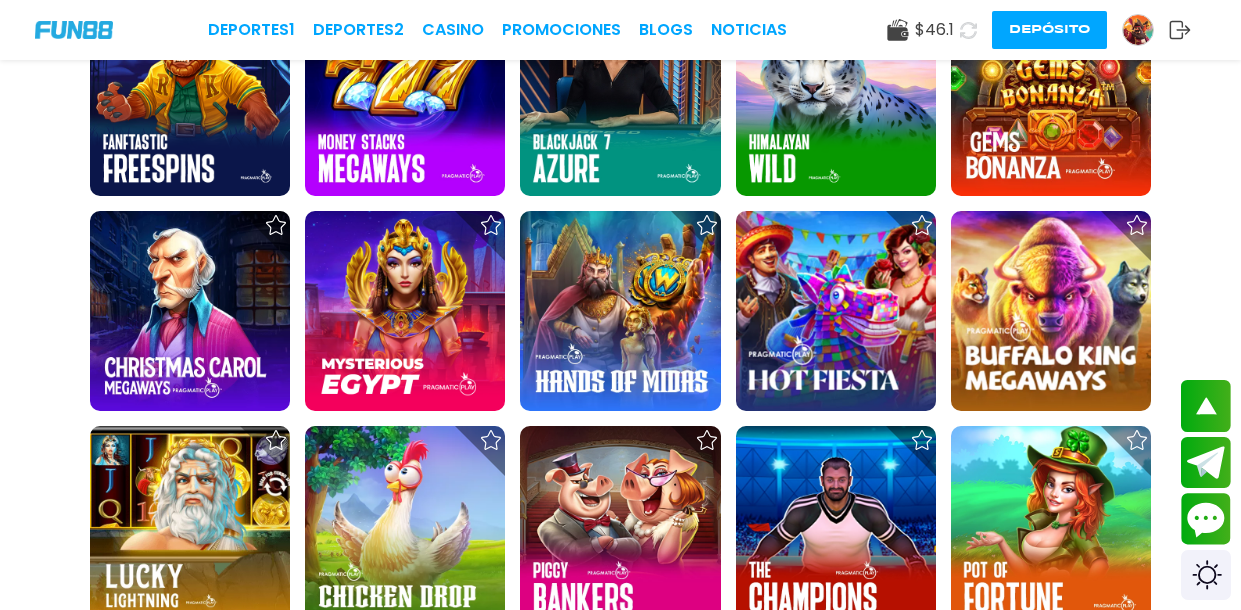 scroll, scrollTop: 15371, scrollLeft: 0, axis: vertical 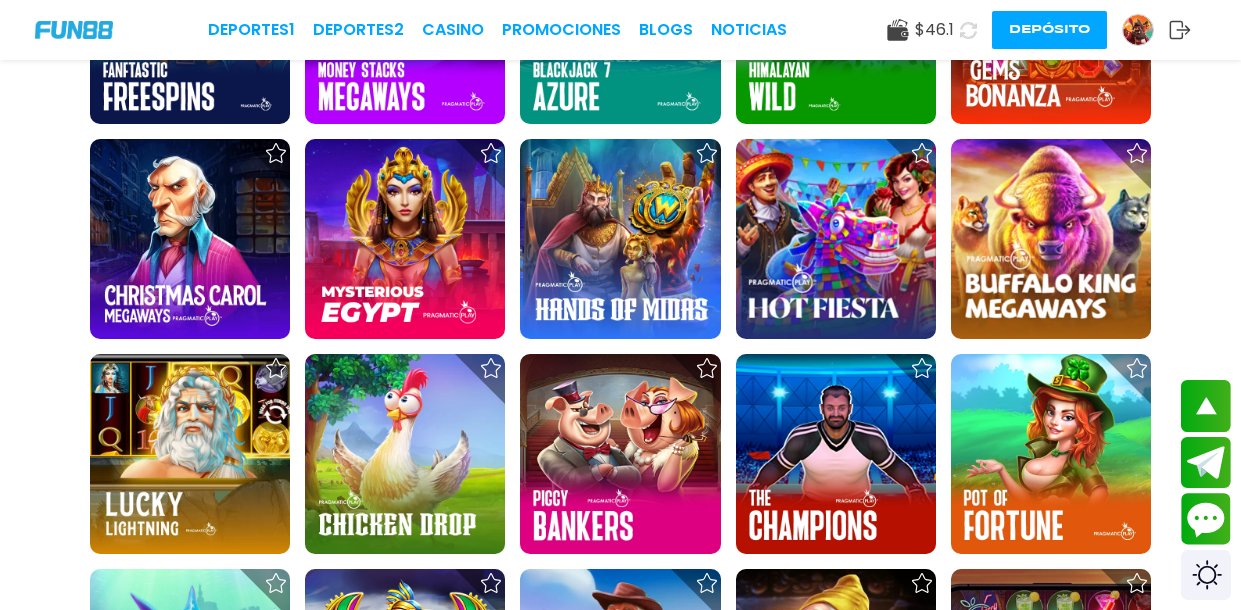 click at bounding box center (1051, 454) 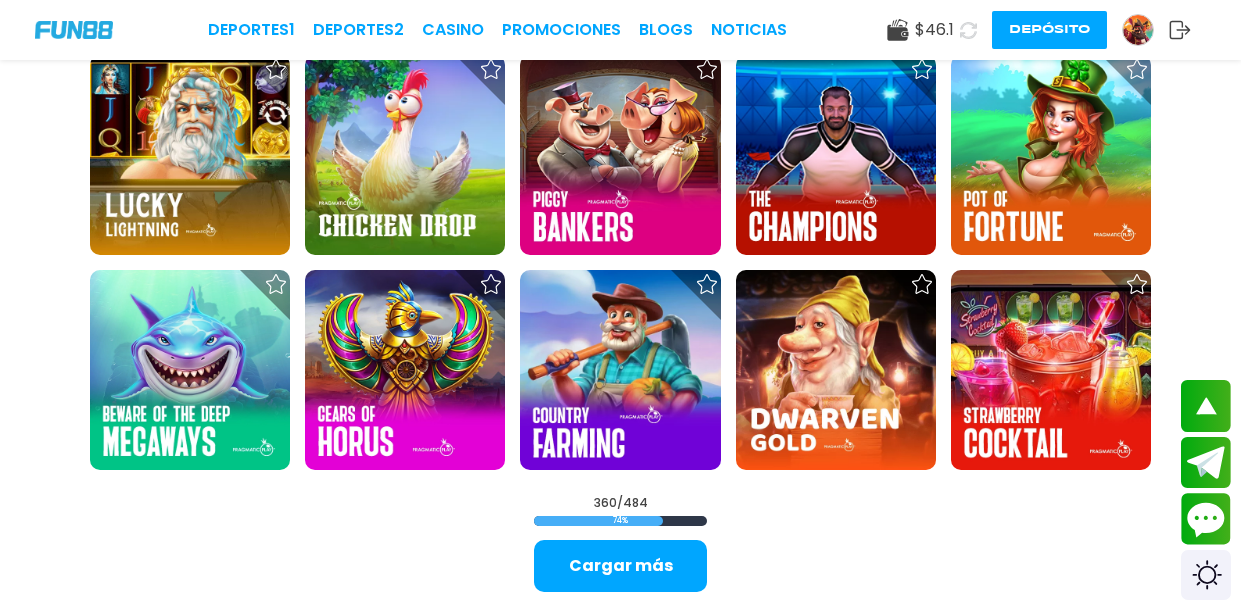 scroll, scrollTop: 15675, scrollLeft: 0, axis: vertical 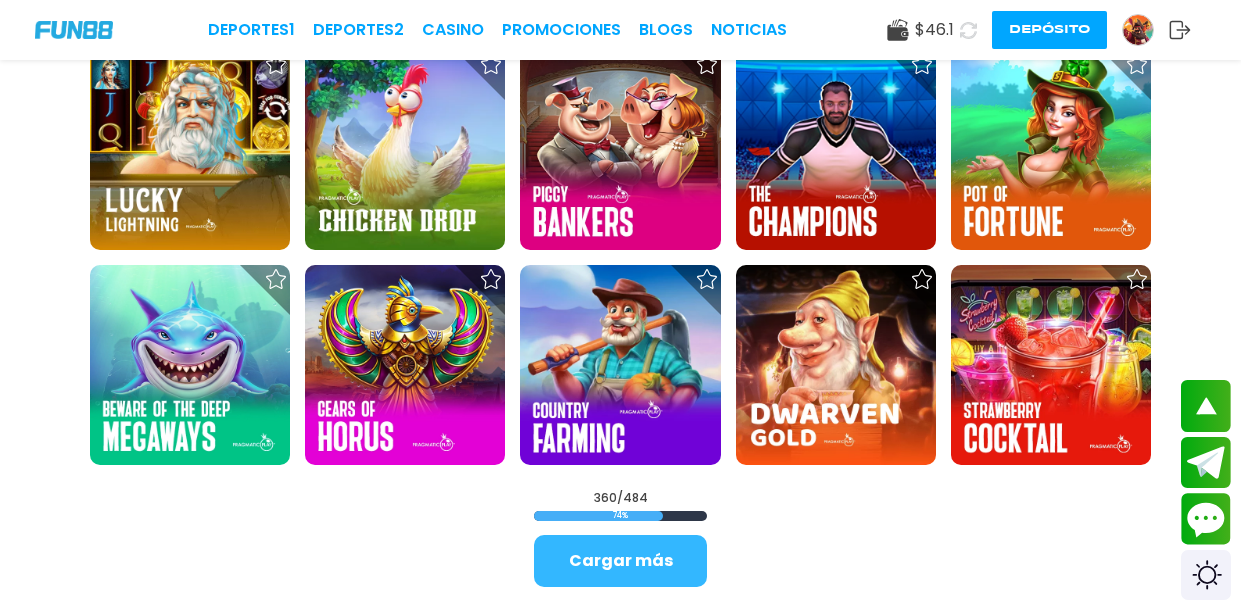 click on "Cargar más" at bounding box center [620, 561] 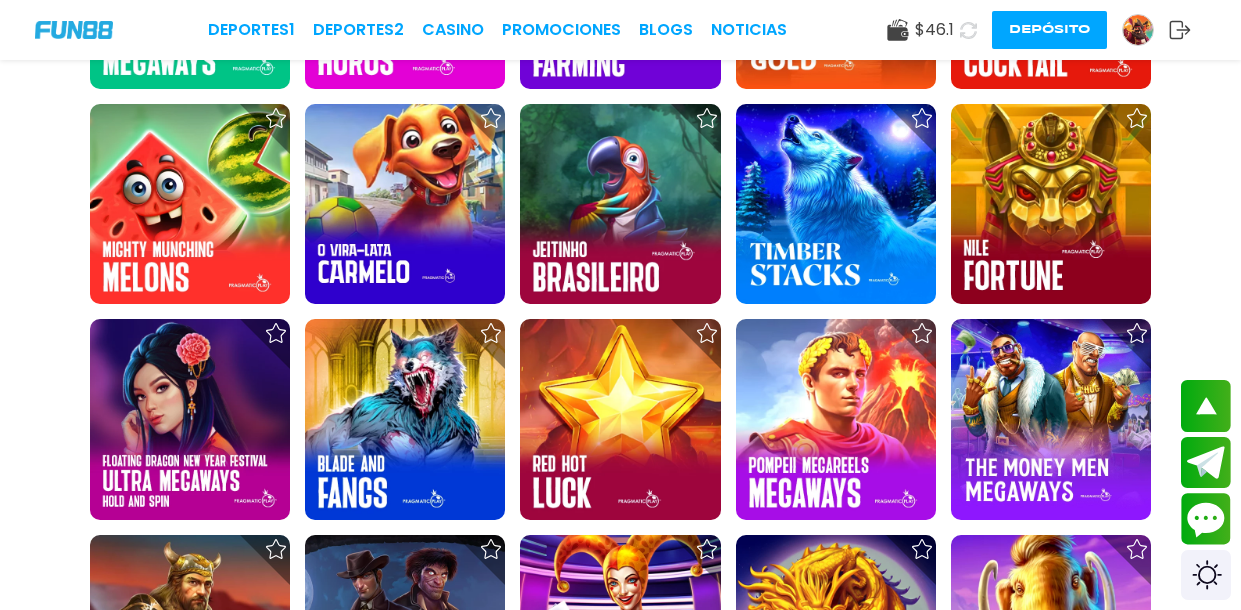 scroll, scrollTop: 16057, scrollLeft: 0, axis: vertical 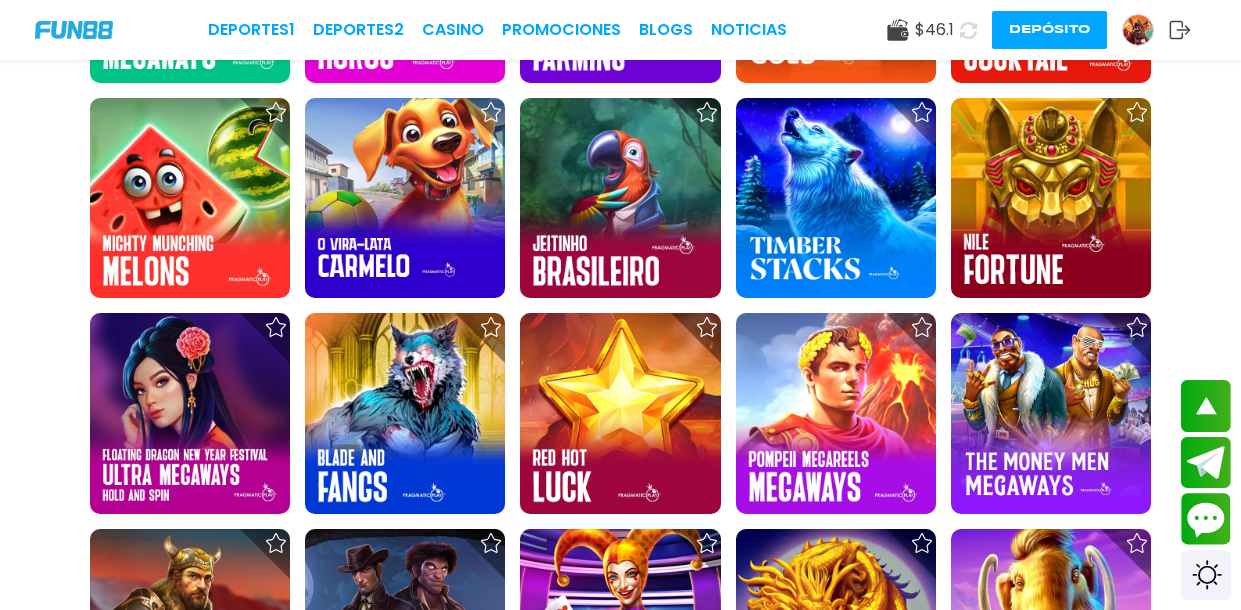 click at bounding box center (836, 413) 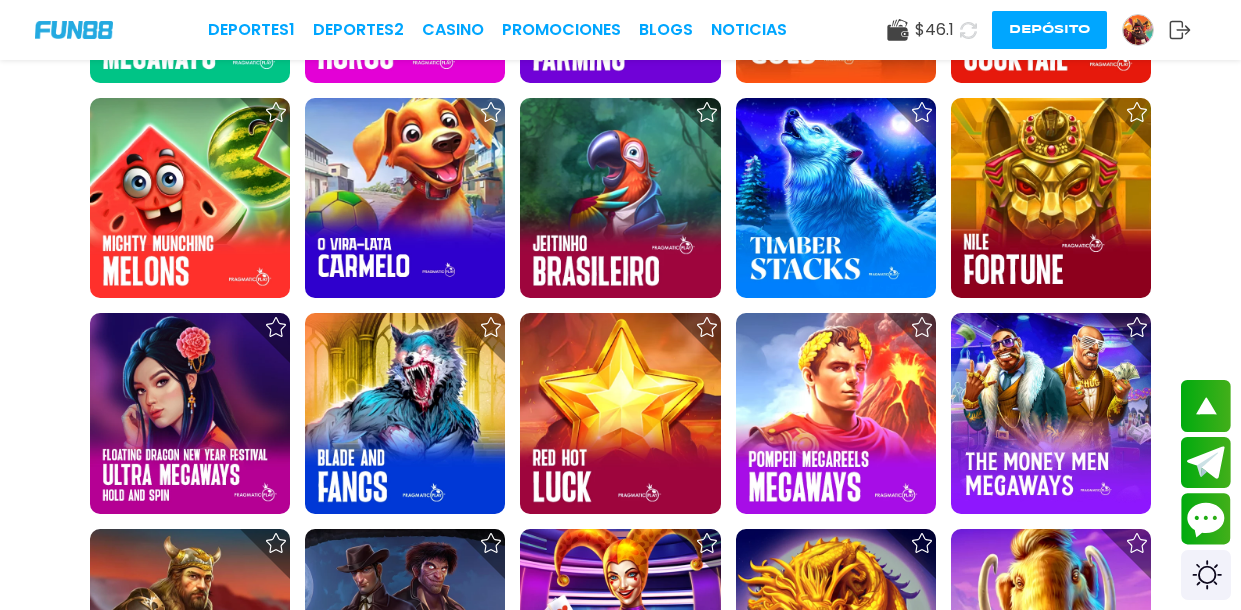 click at bounding box center (836, 413) 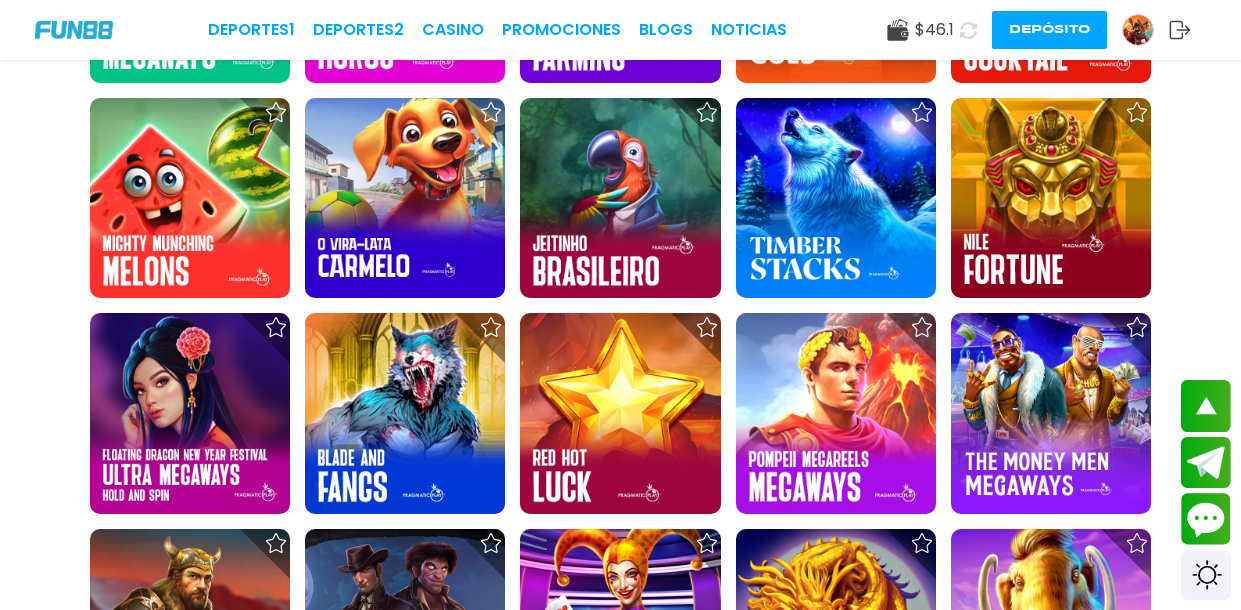click at bounding box center [836, 413] 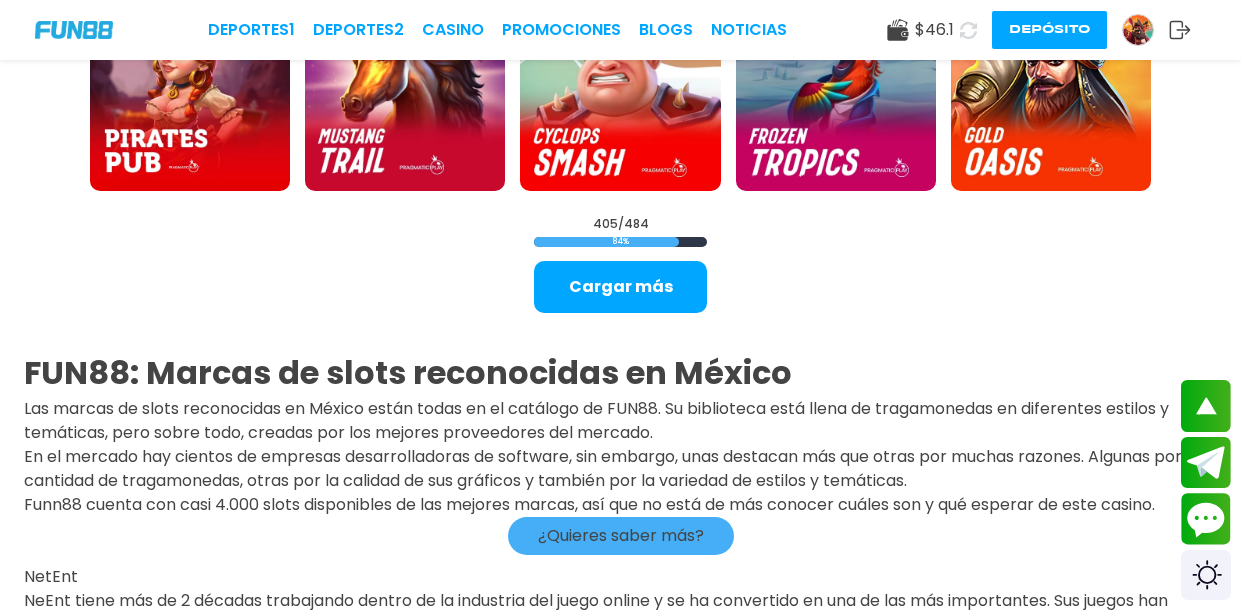 scroll, scrollTop: 17887, scrollLeft: 0, axis: vertical 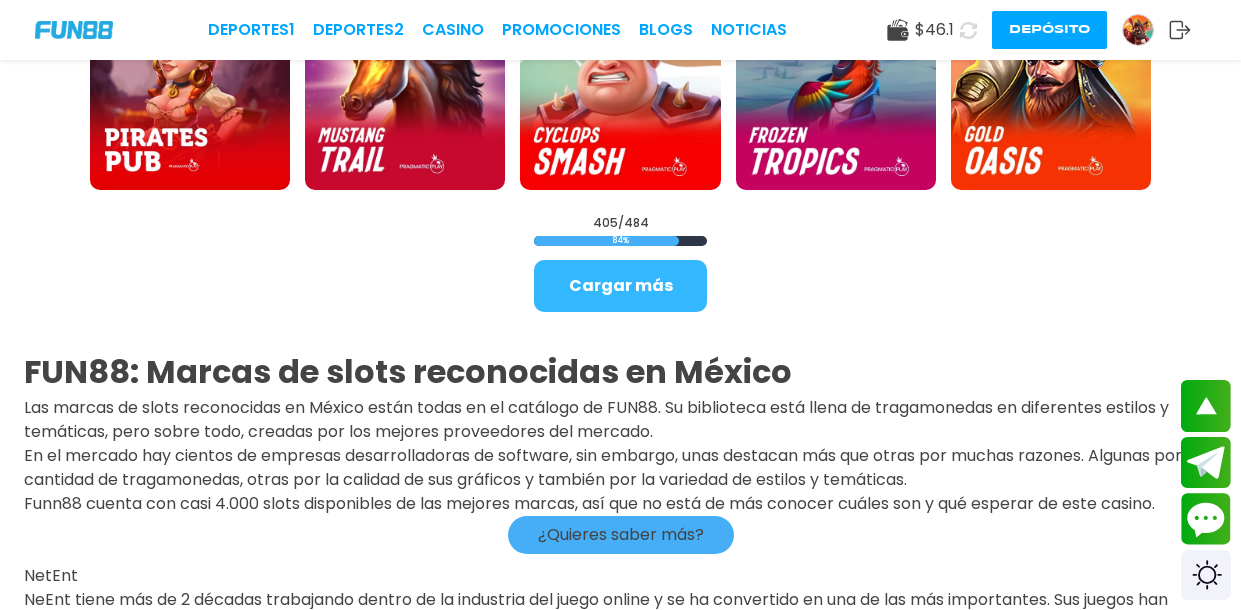 click on "Cargar más" at bounding box center (620, 286) 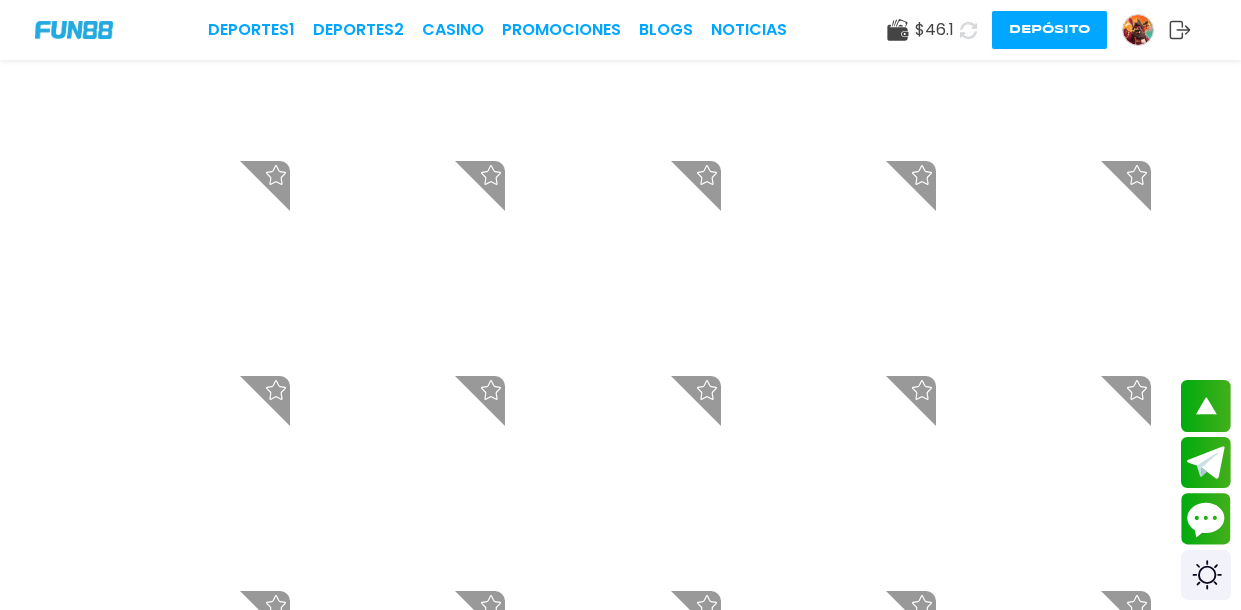 scroll, scrollTop: 17887, scrollLeft: 0, axis: vertical 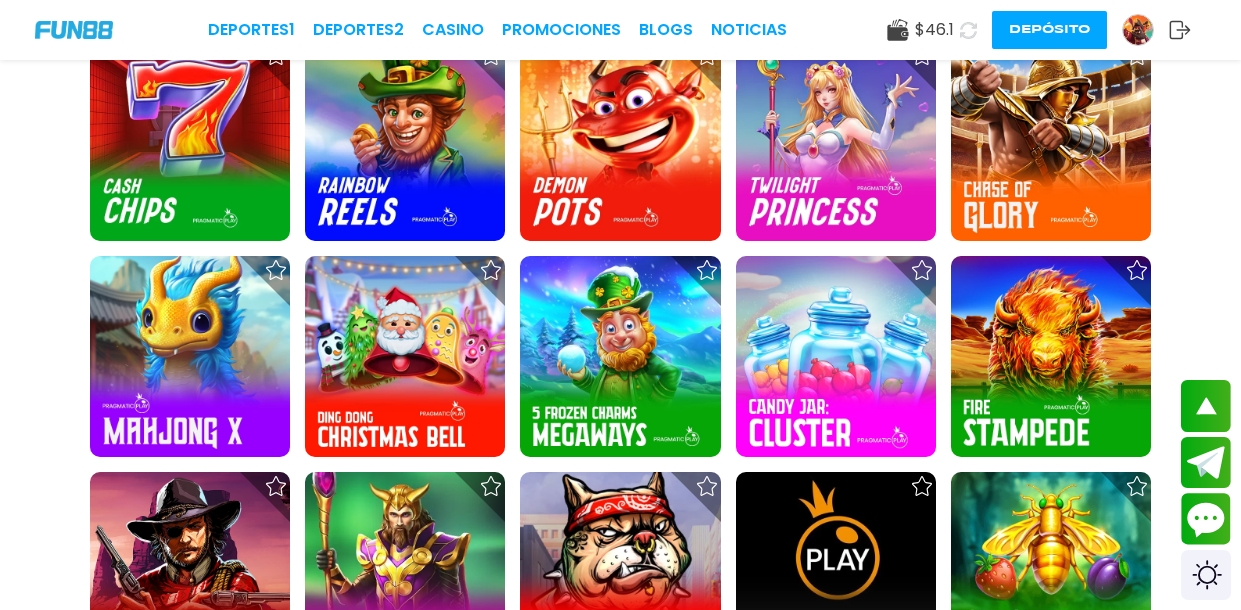 click at bounding box center (1051, 356) 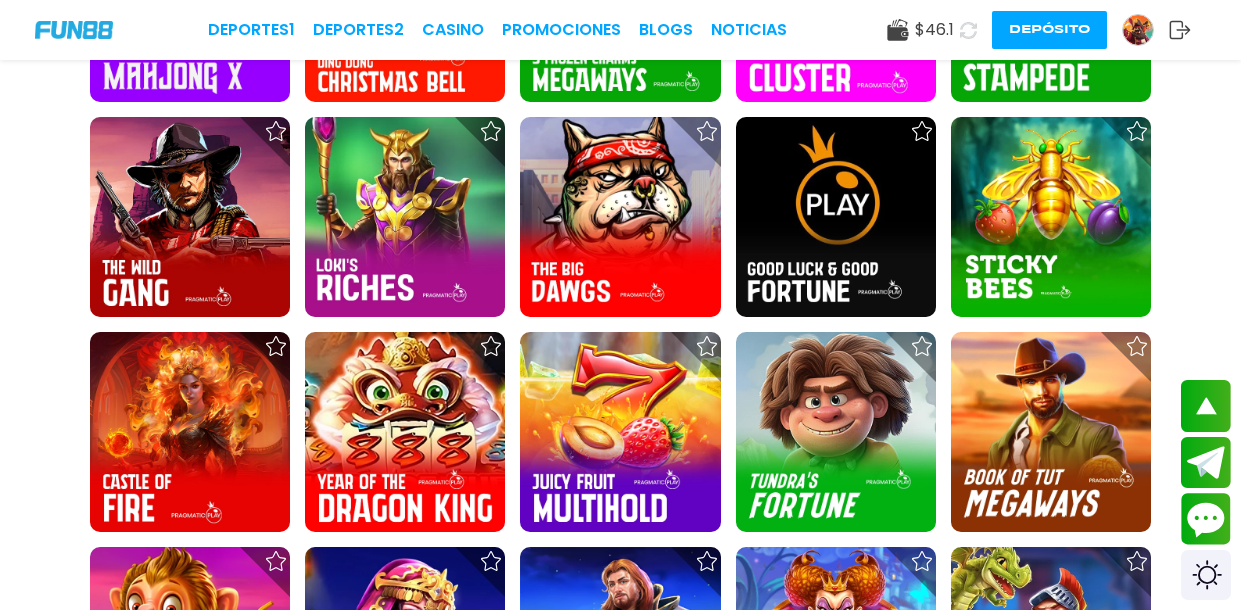 scroll, scrollTop: 18692, scrollLeft: 0, axis: vertical 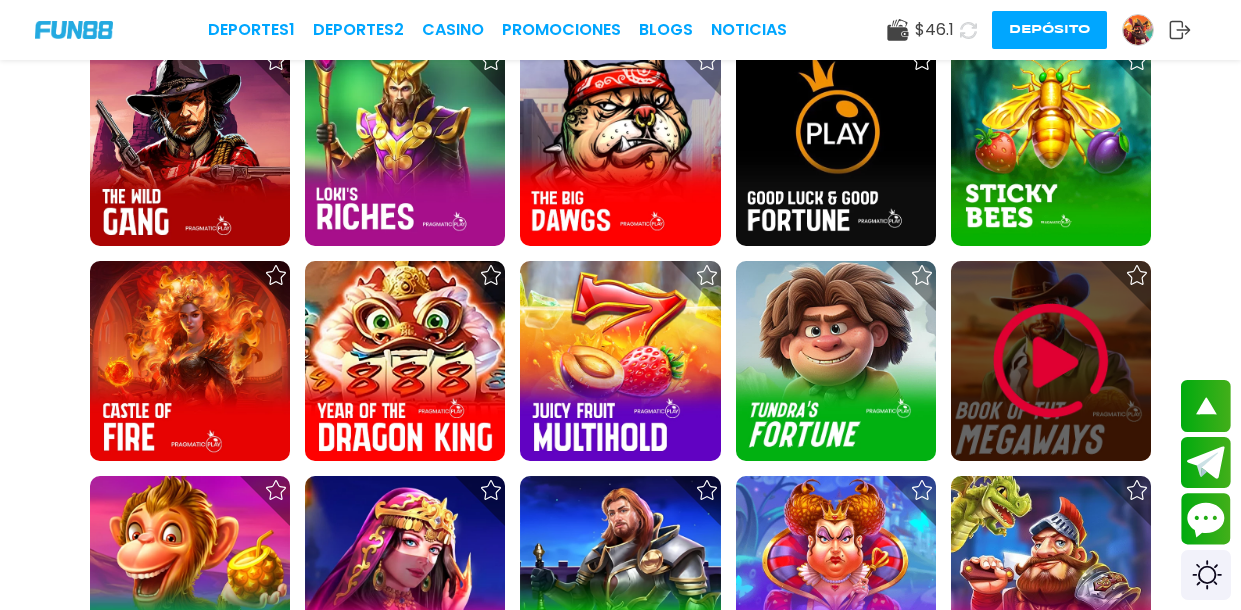 click at bounding box center (1051, 361) 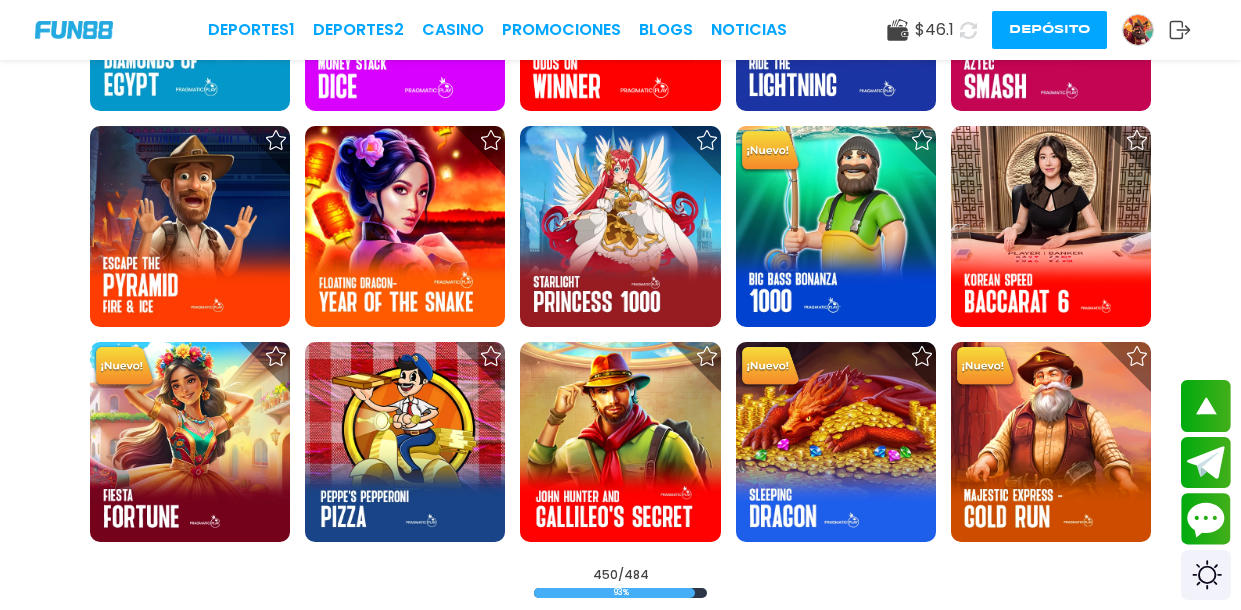 scroll, scrollTop: 19490, scrollLeft: 0, axis: vertical 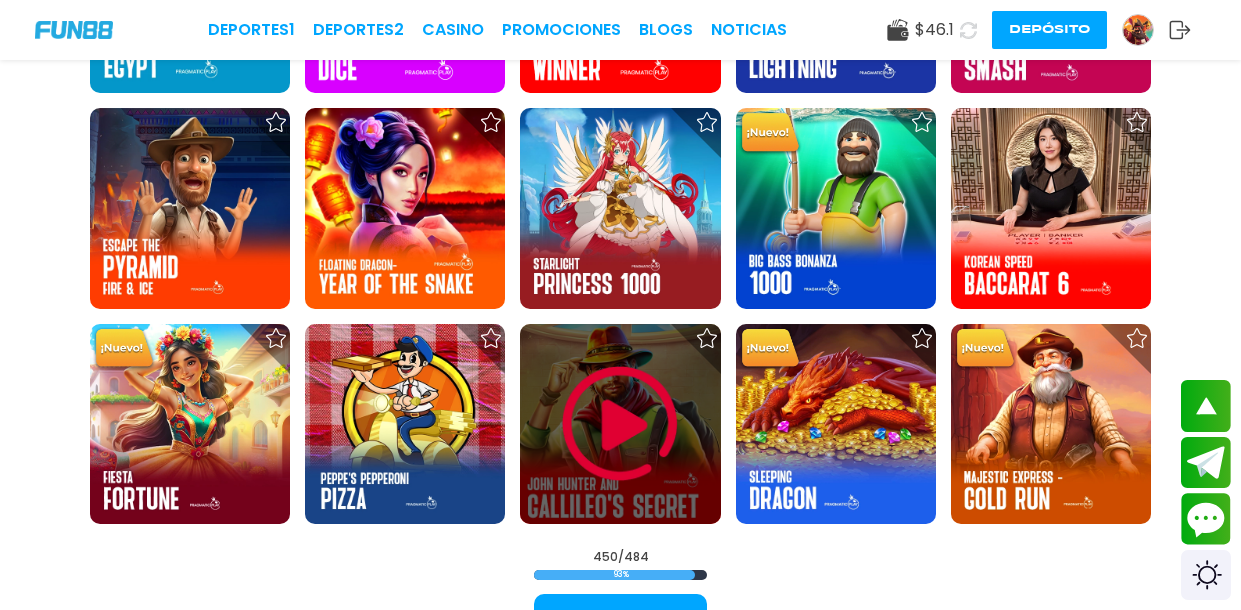 click at bounding box center (620, 424) 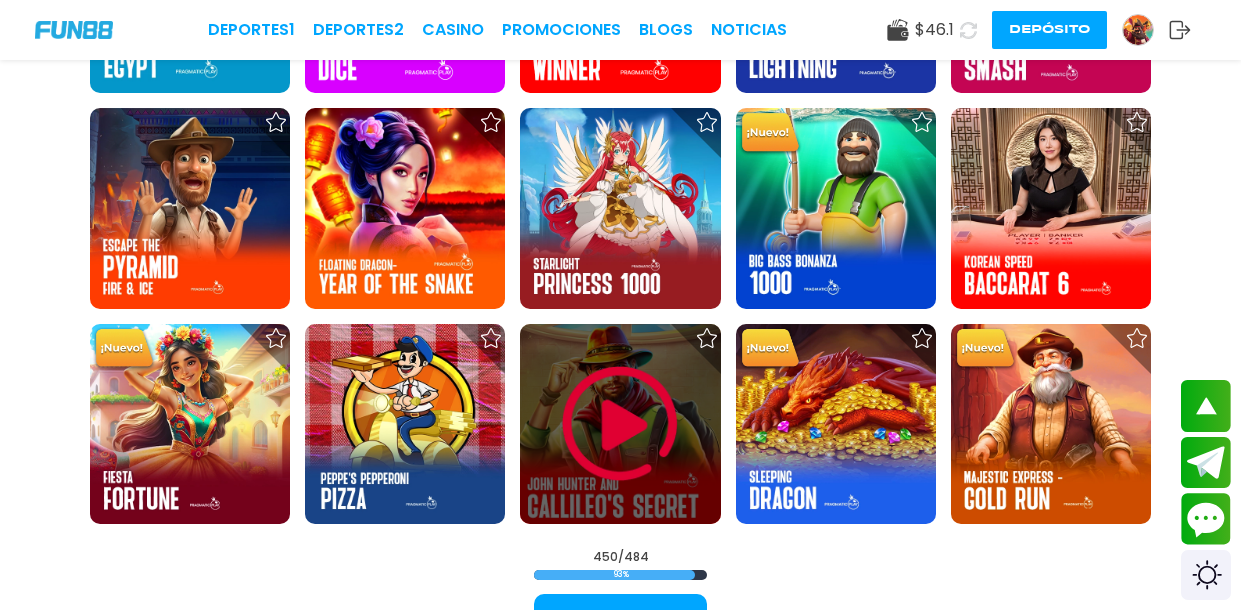 click at bounding box center (620, 424) 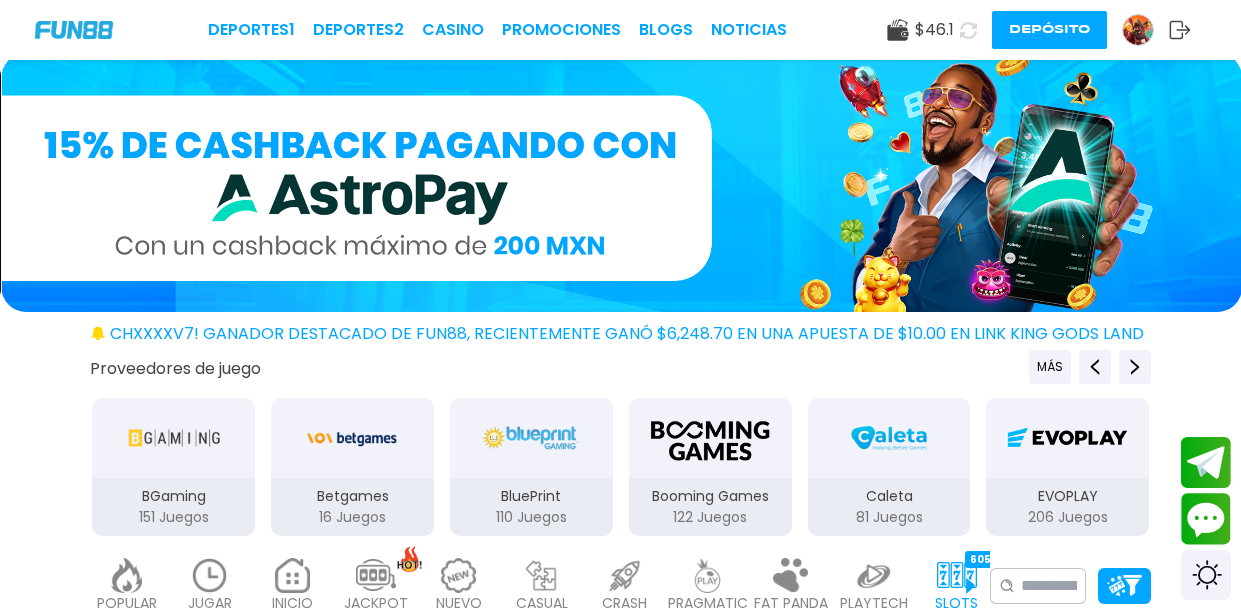scroll, scrollTop: 0, scrollLeft: 0, axis: both 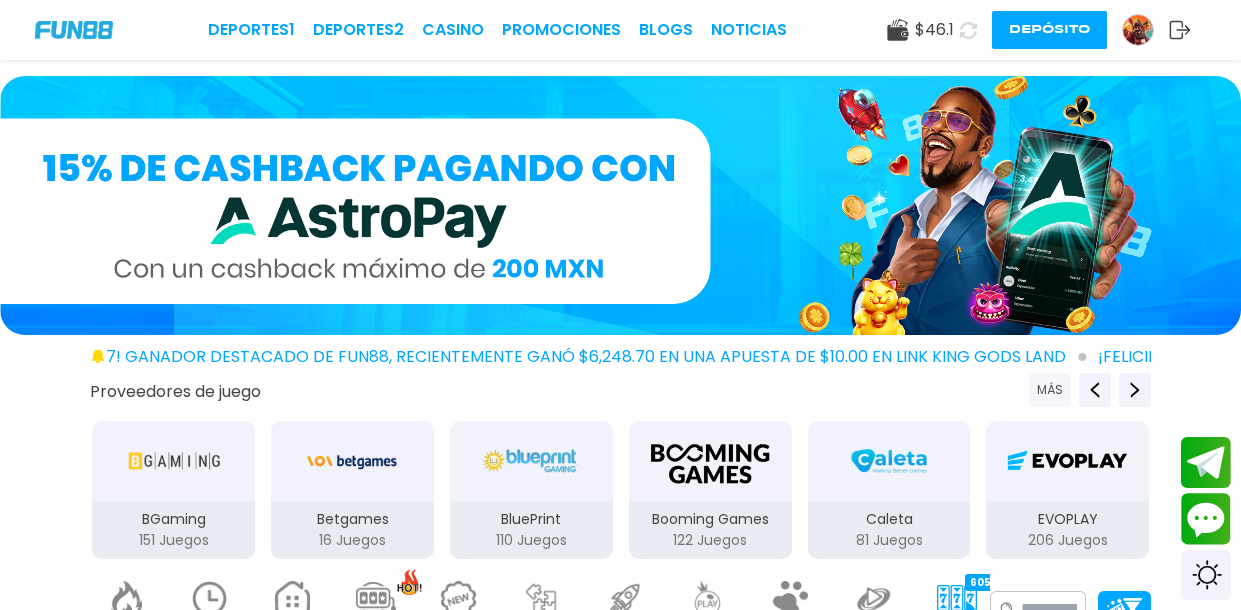 click on "MÁS" at bounding box center (1050, 390) 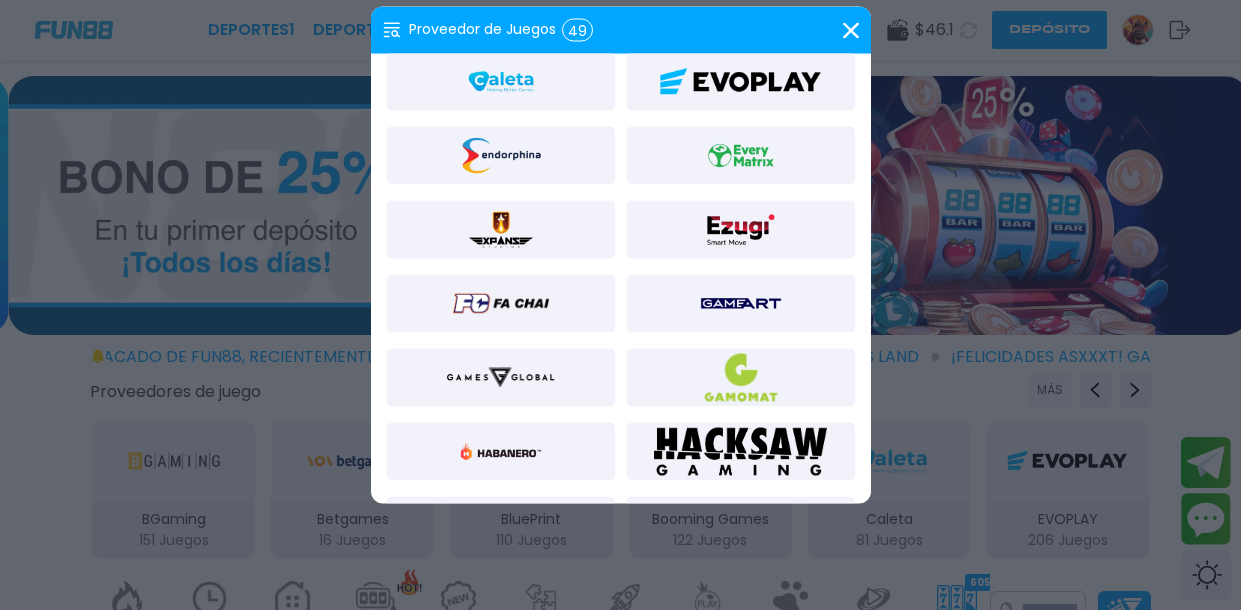 scroll, scrollTop: 356, scrollLeft: 0, axis: vertical 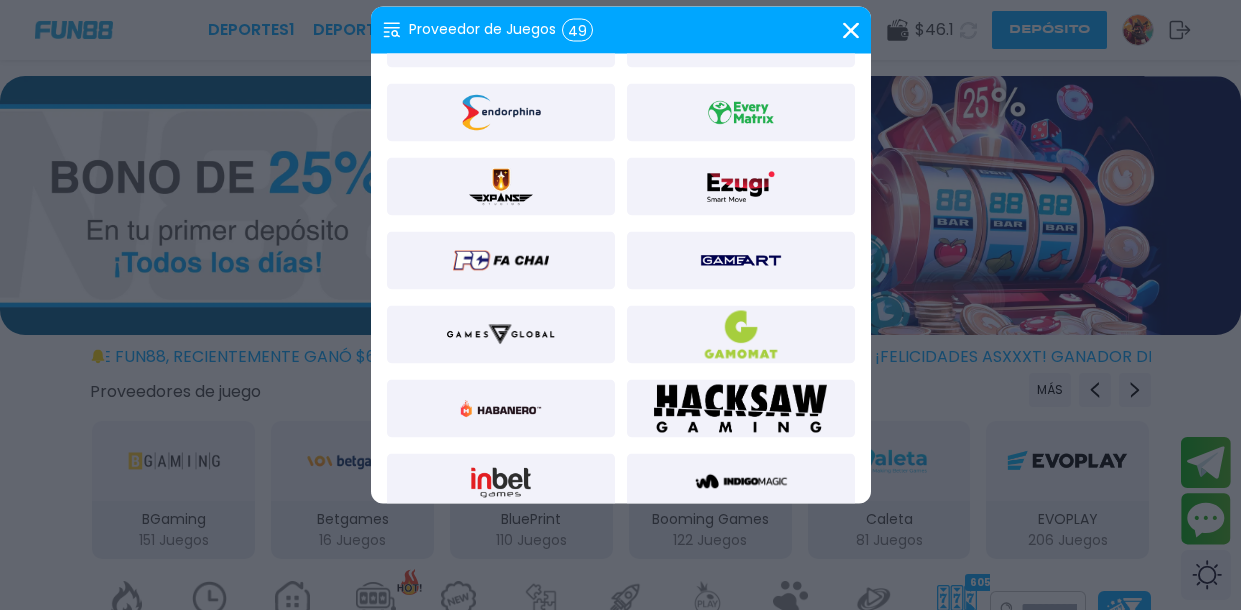 click at bounding box center [501, 409] 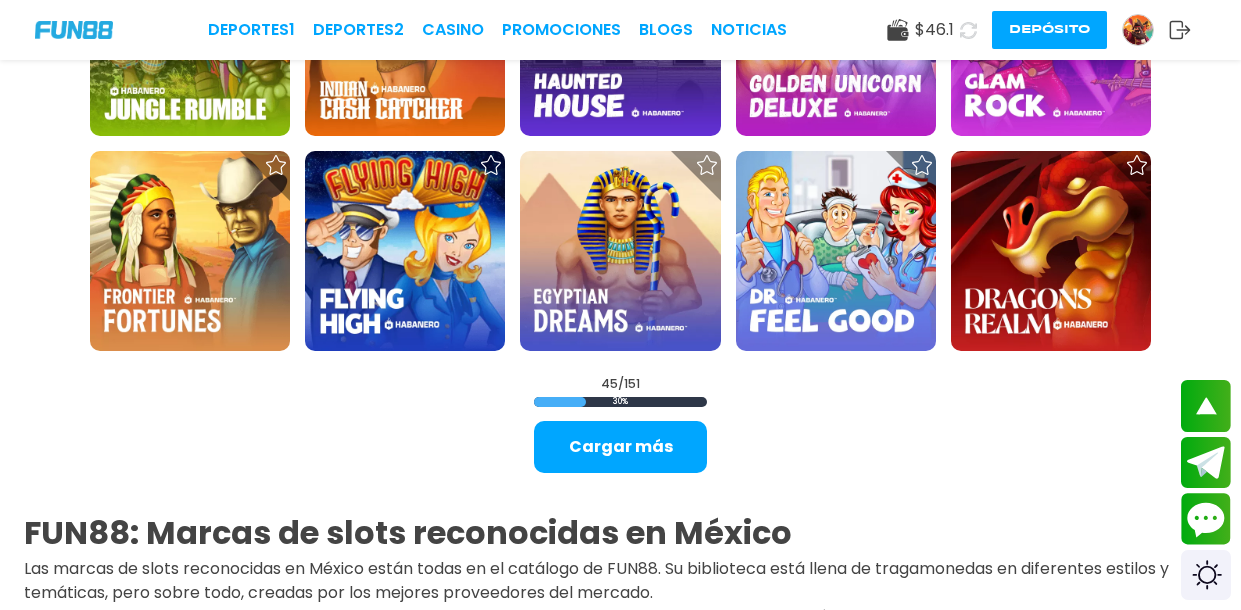 scroll, scrollTop: 2247, scrollLeft: 0, axis: vertical 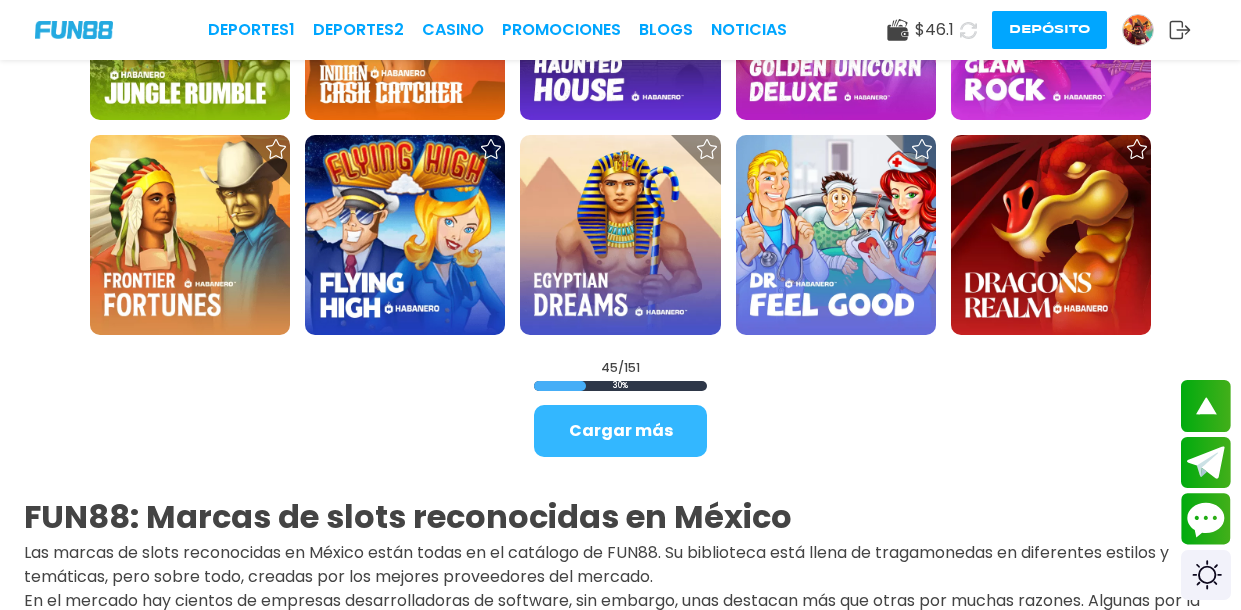 click on "Cargar más" at bounding box center [620, 431] 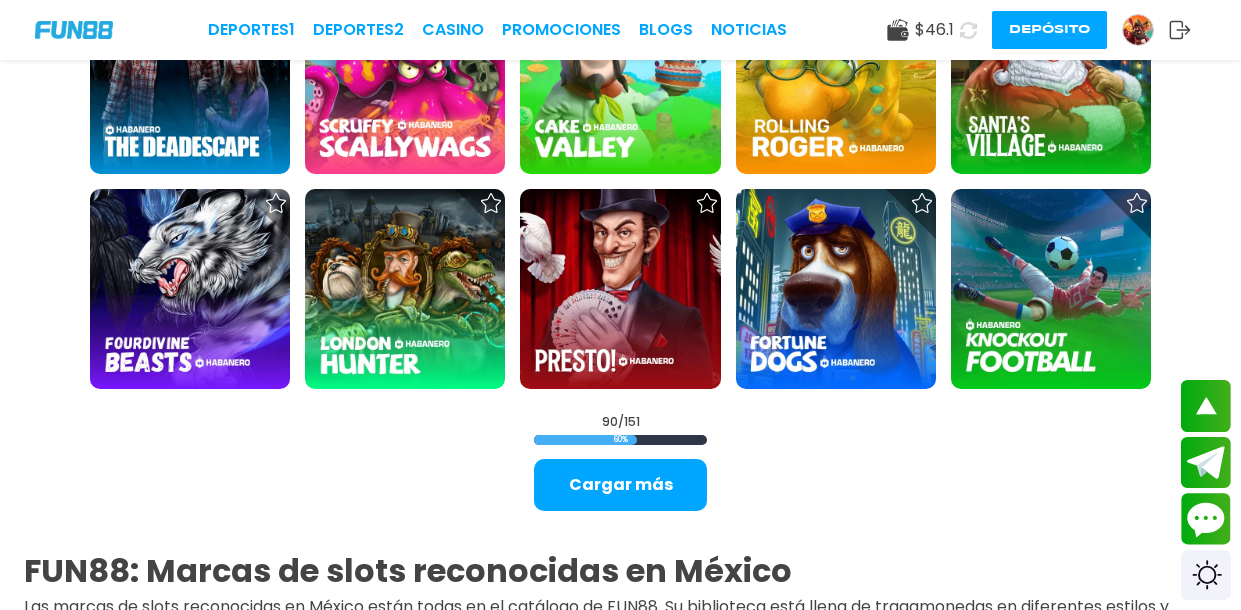 scroll, scrollTop: 4140, scrollLeft: 0, axis: vertical 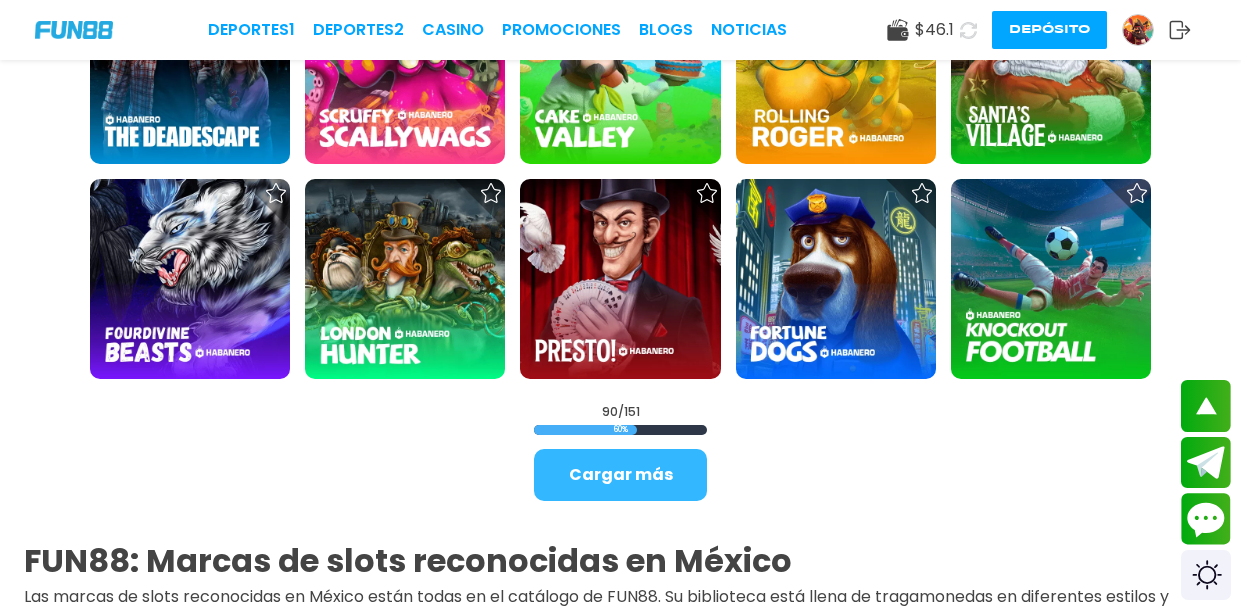 click on "Cargar más" at bounding box center [620, 475] 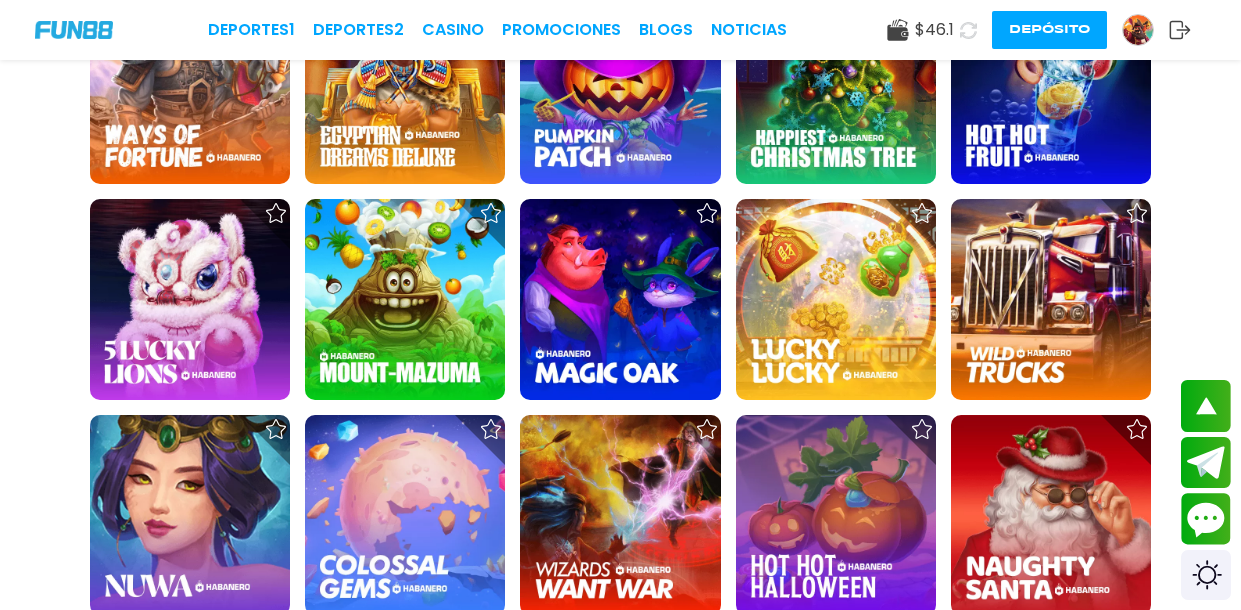 scroll, scrollTop: 4563, scrollLeft: 0, axis: vertical 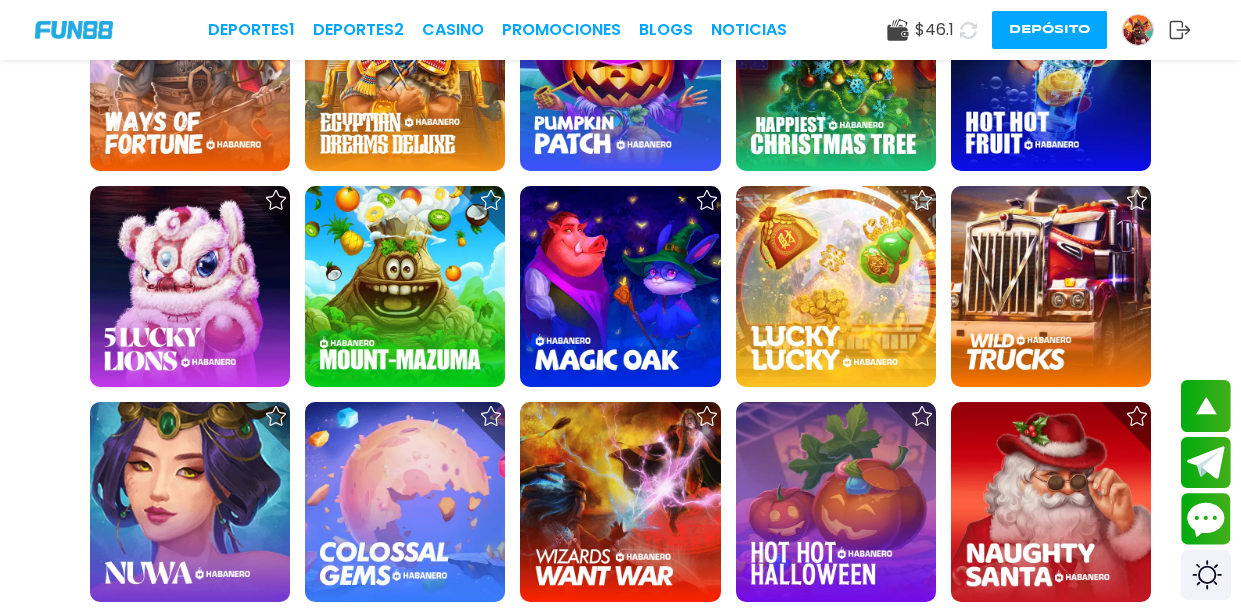 click at bounding box center [1051, 286] 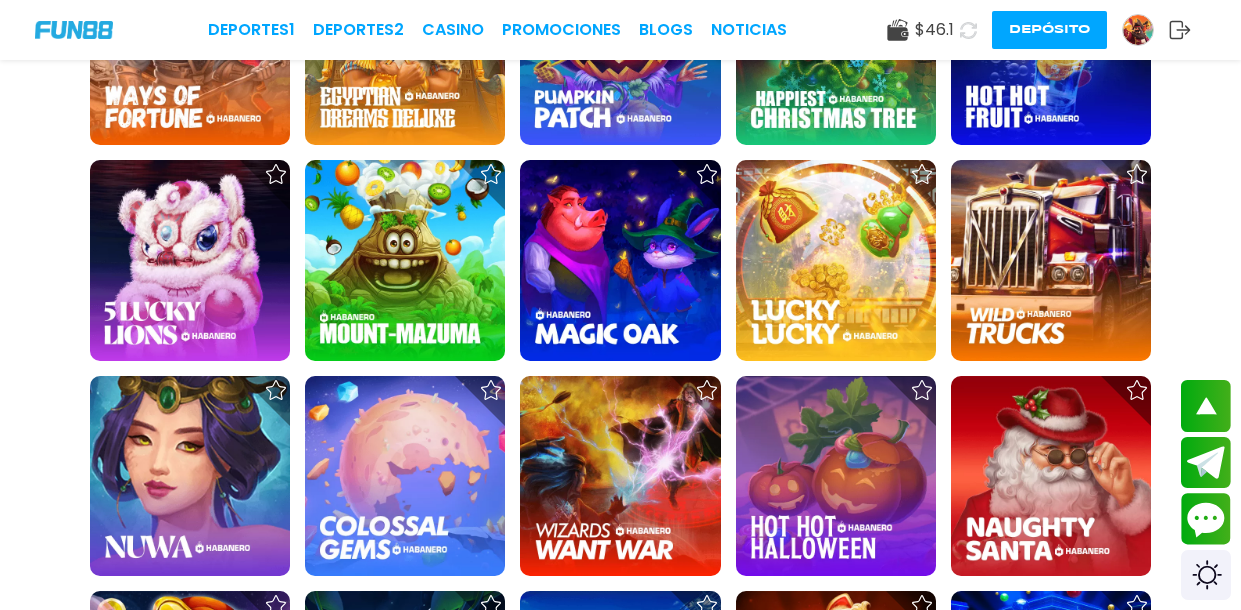scroll, scrollTop: 4596, scrollLeft: 0, axis: vertical 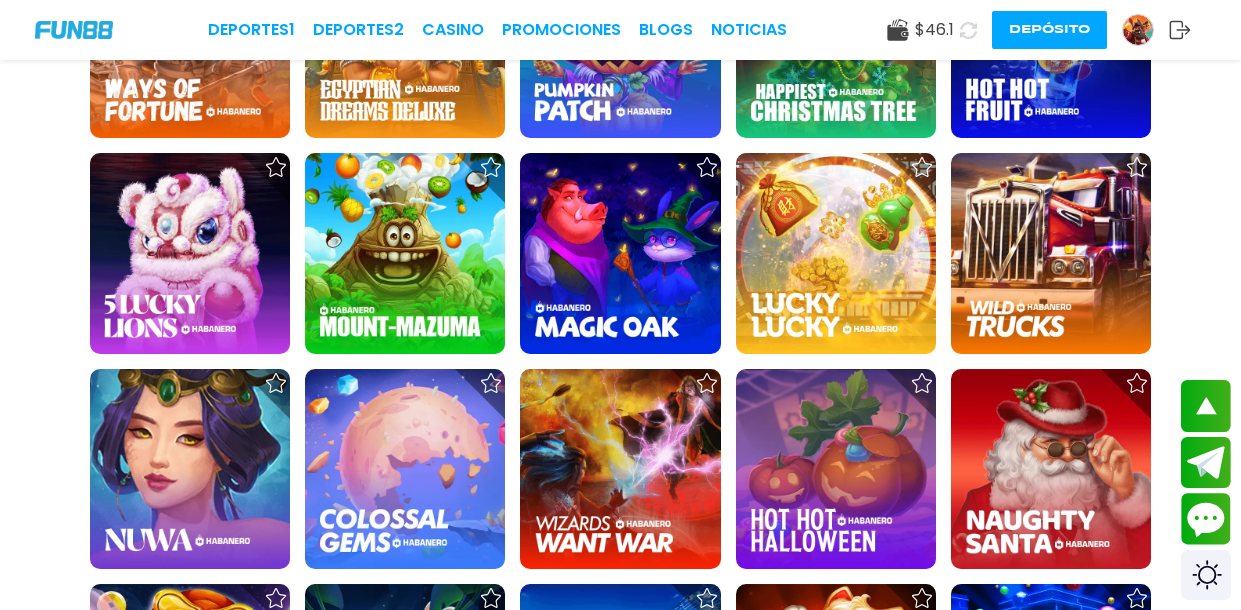 click at bounding box center (1051, 253) 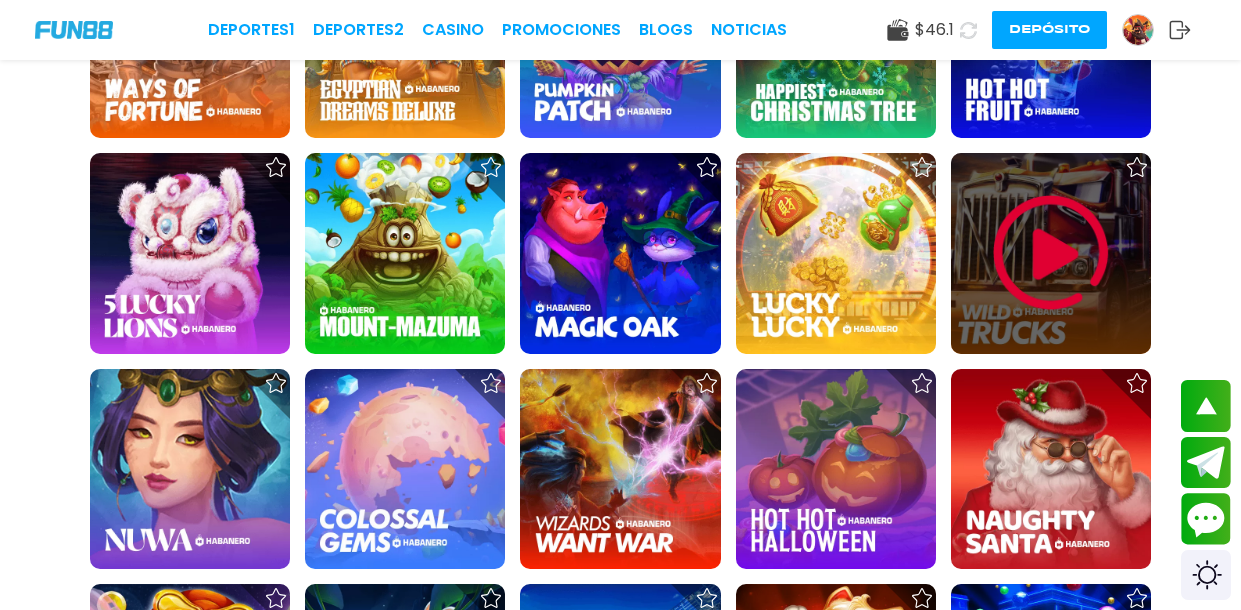 click at bounding box center [1051, 253] 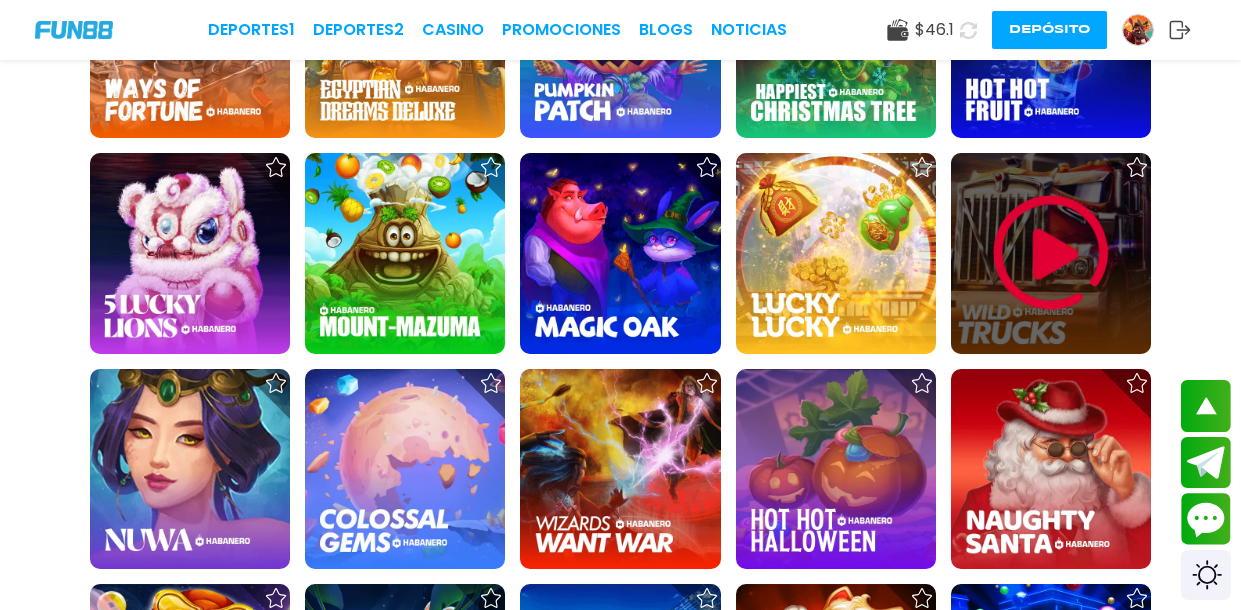 click at bounding box center [1051, 253] 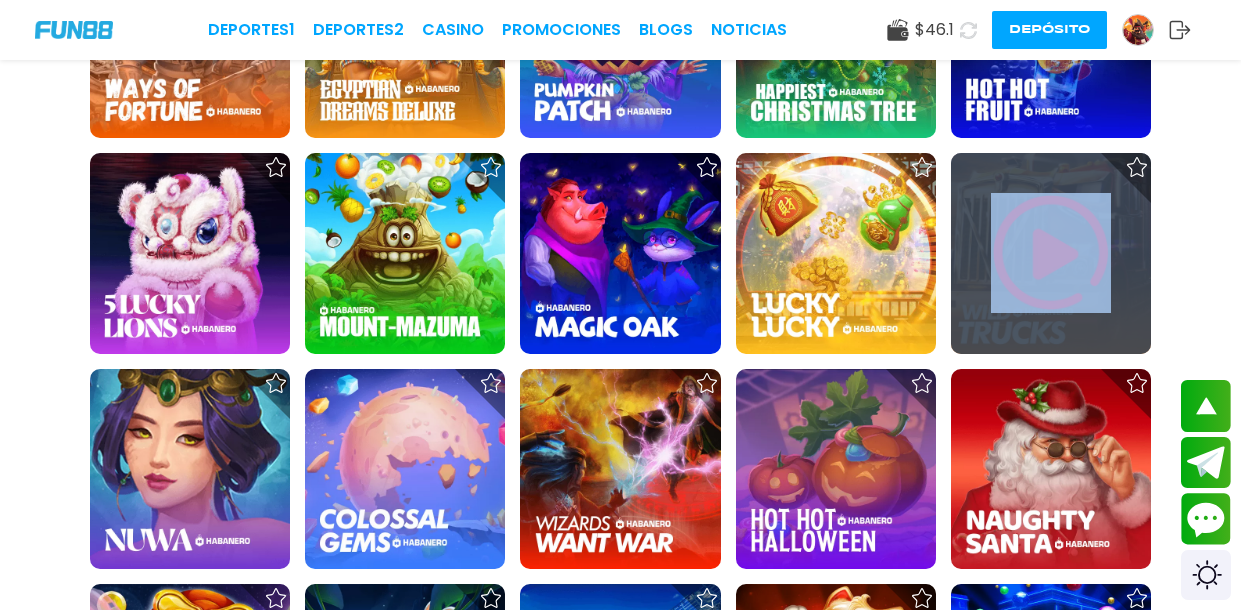 click at bounding box center [1051, 253] 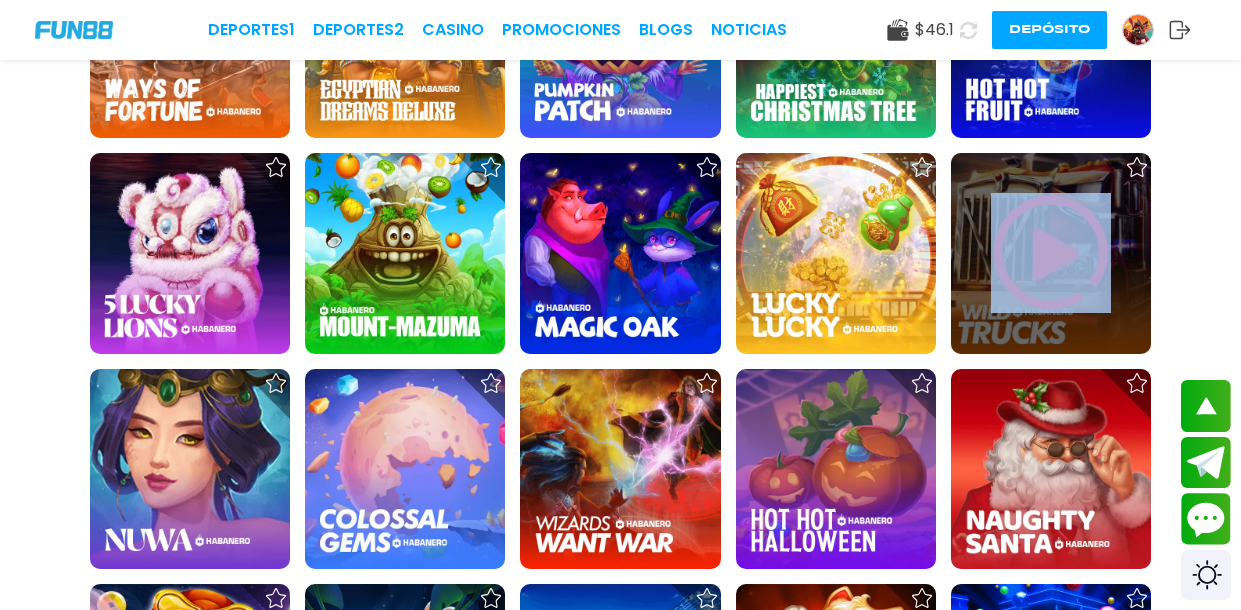 click at bounding box center [1051, 253] 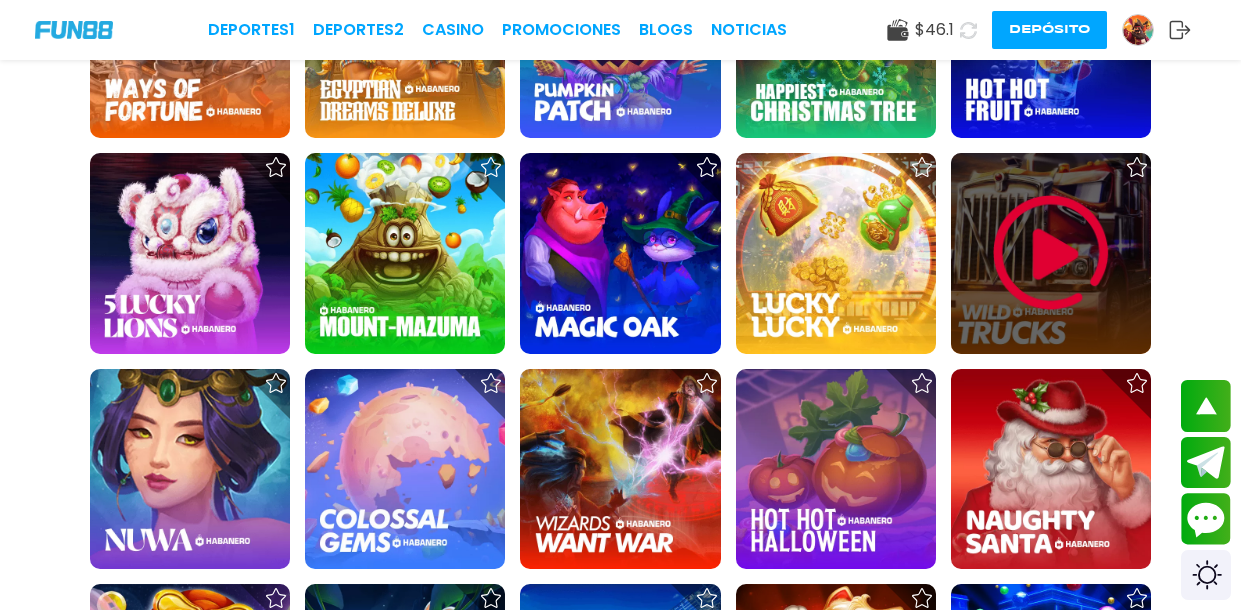 click at bounding box center [1051, 253] 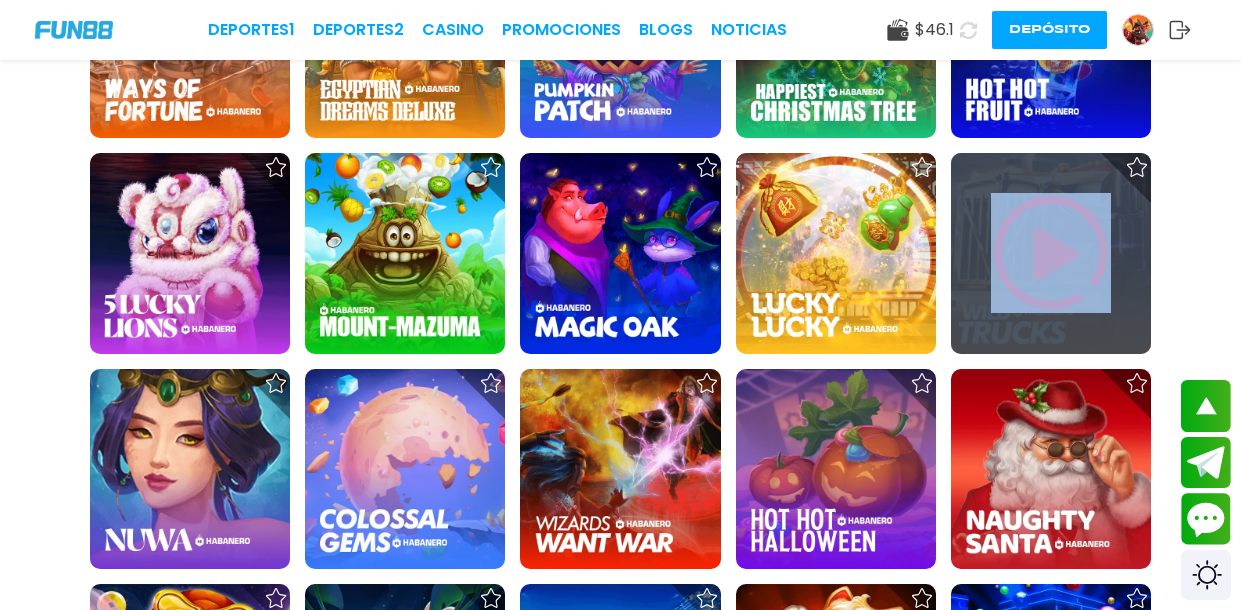 click at bounding box center [1051, 253] 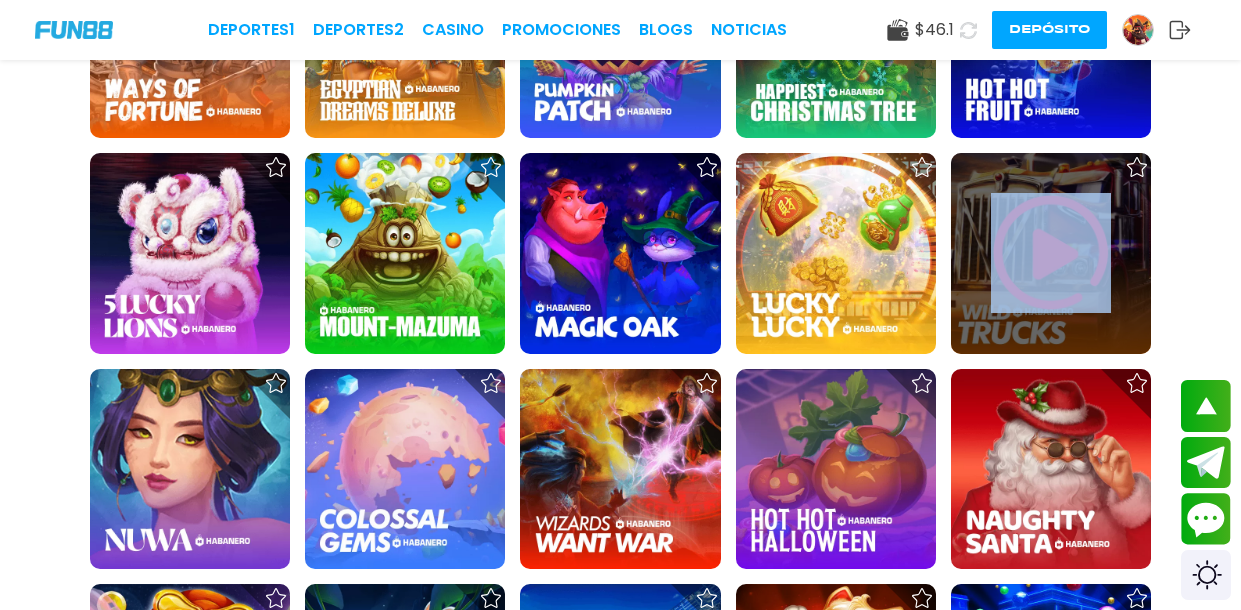 click at bounding box center (1051, 253) 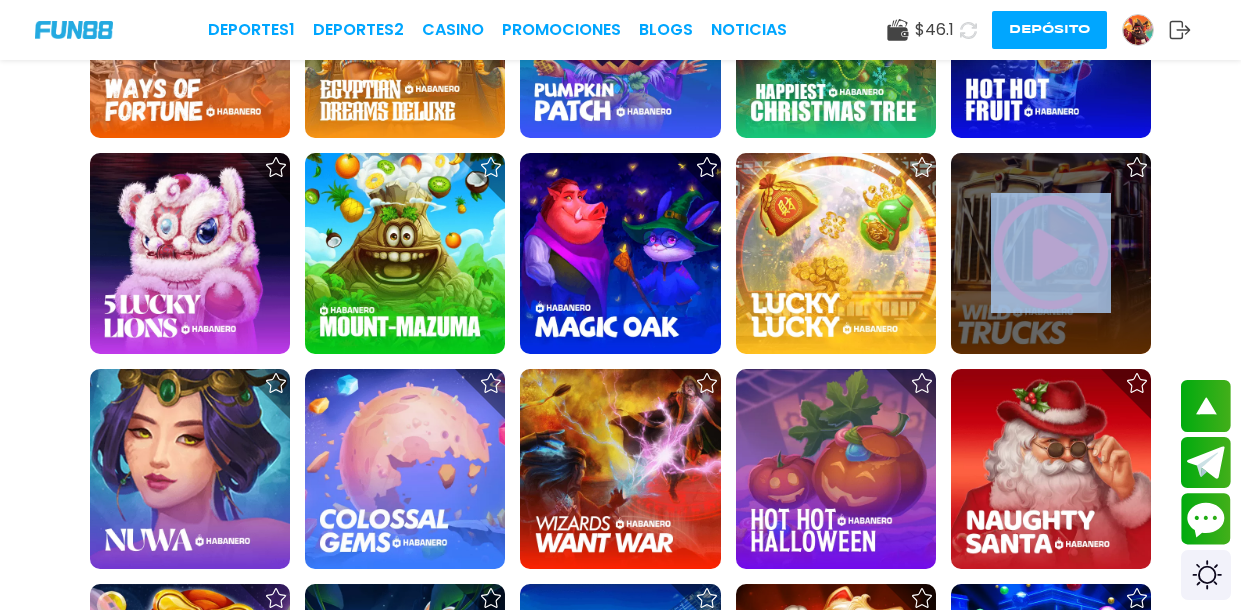 click at bounding box center (1051, 253) 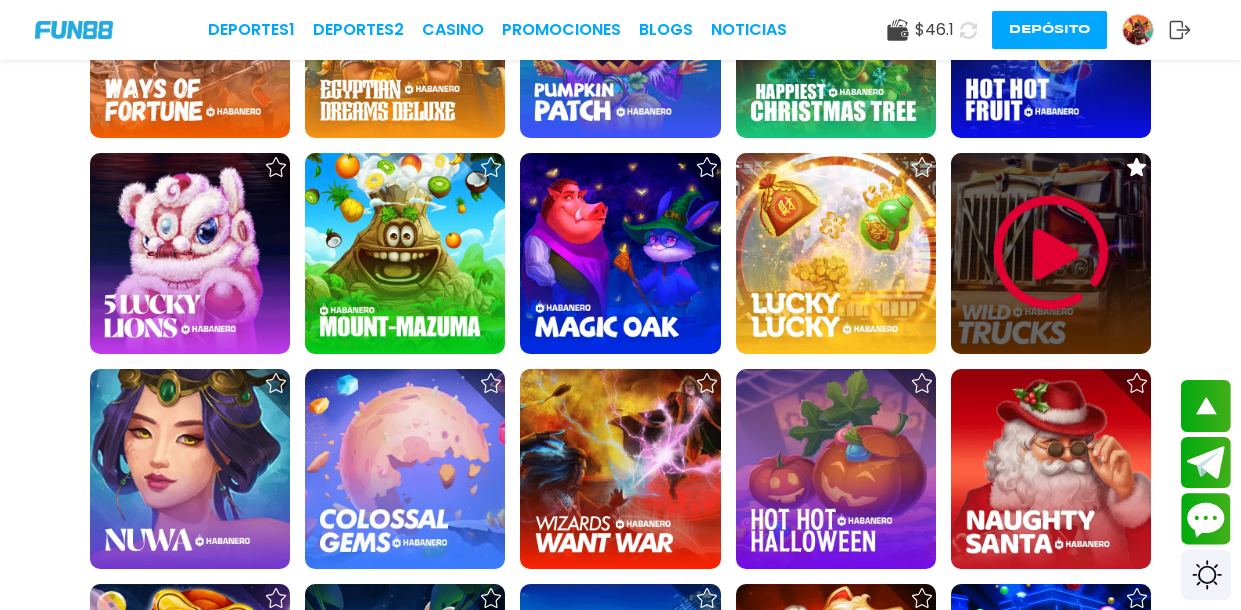 click 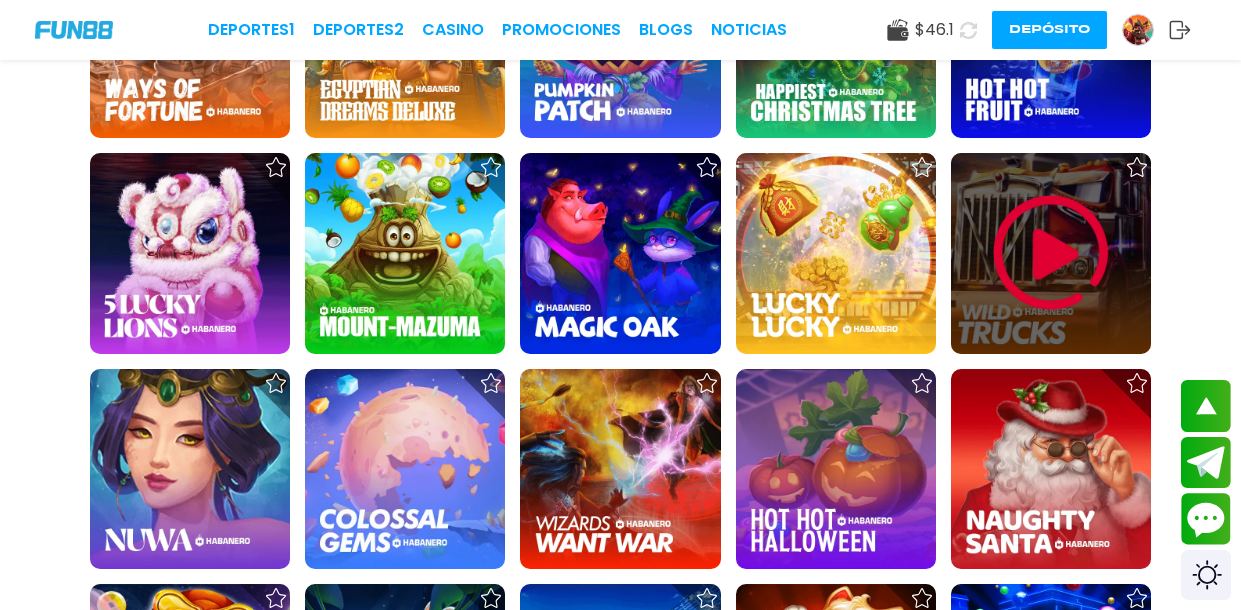 click at bounding box center [1051, 253] 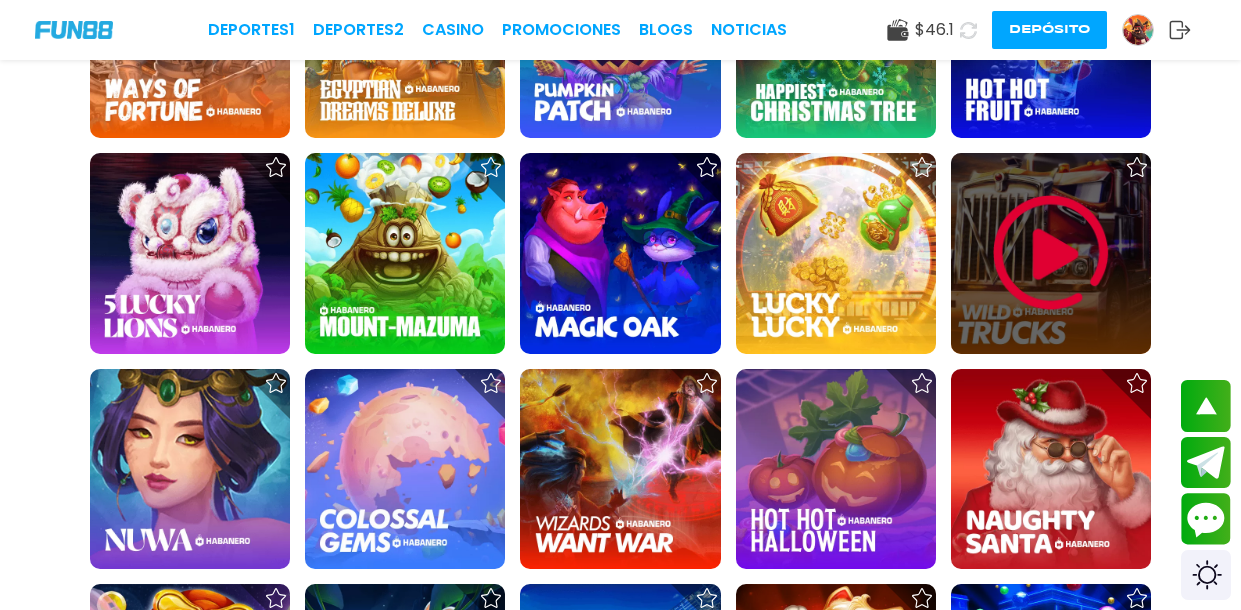 click at bounding box center [1051, 253] 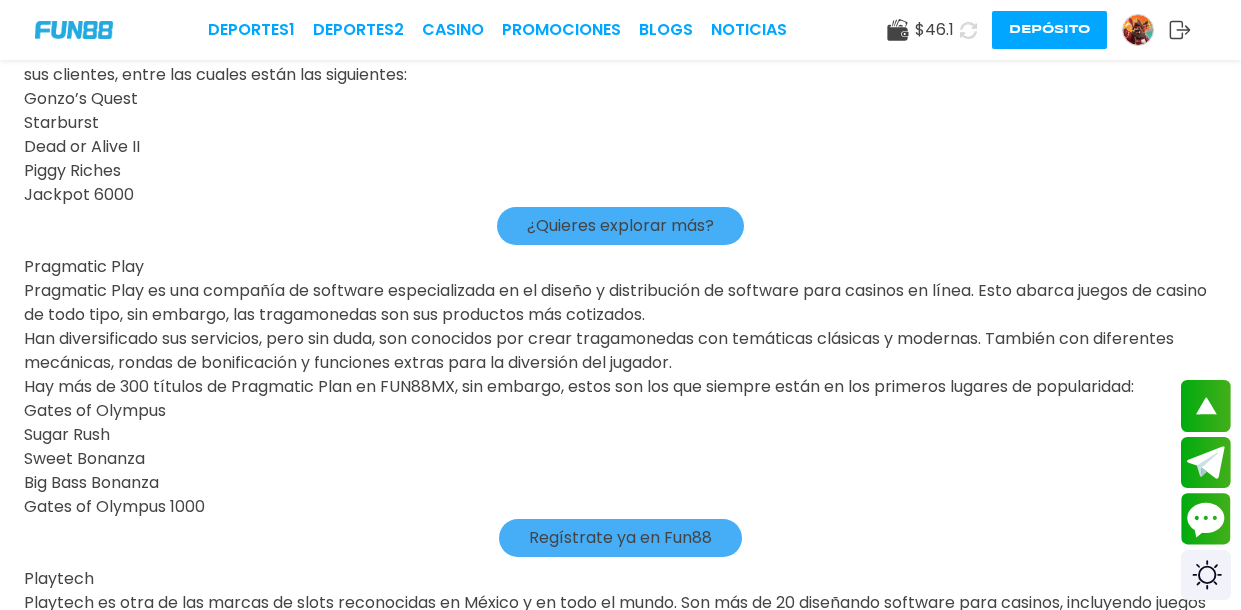 scroll, scrollTop: 5234, scrollLeft: 0, axis: vertical 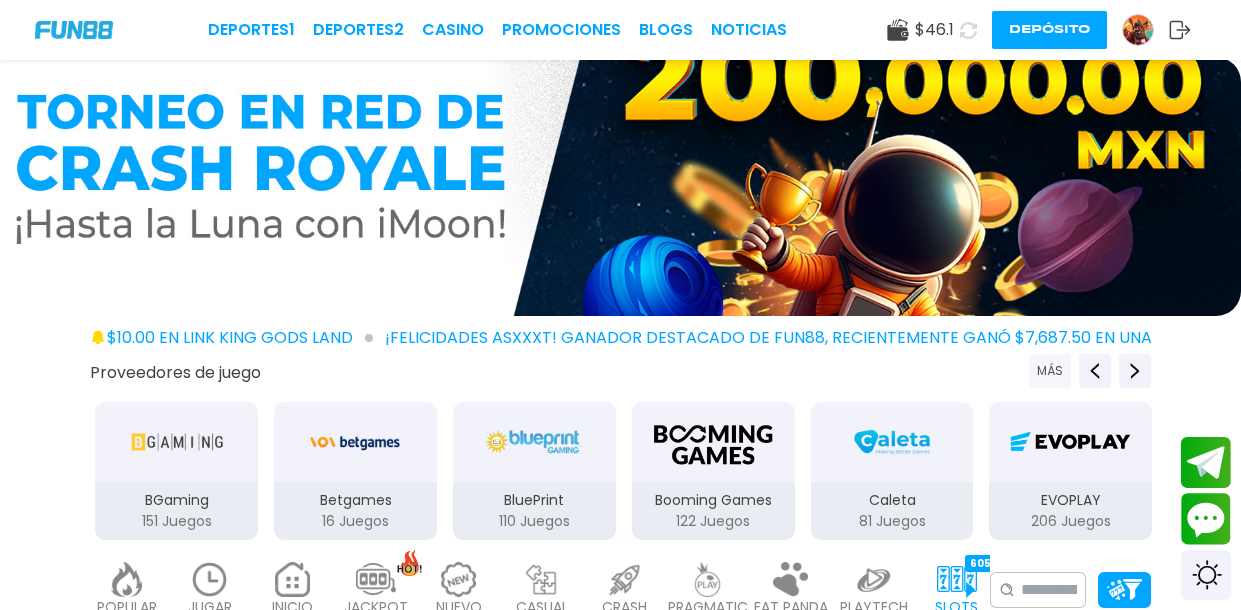 click on "MÁS" at bounding box center (1050, 371) 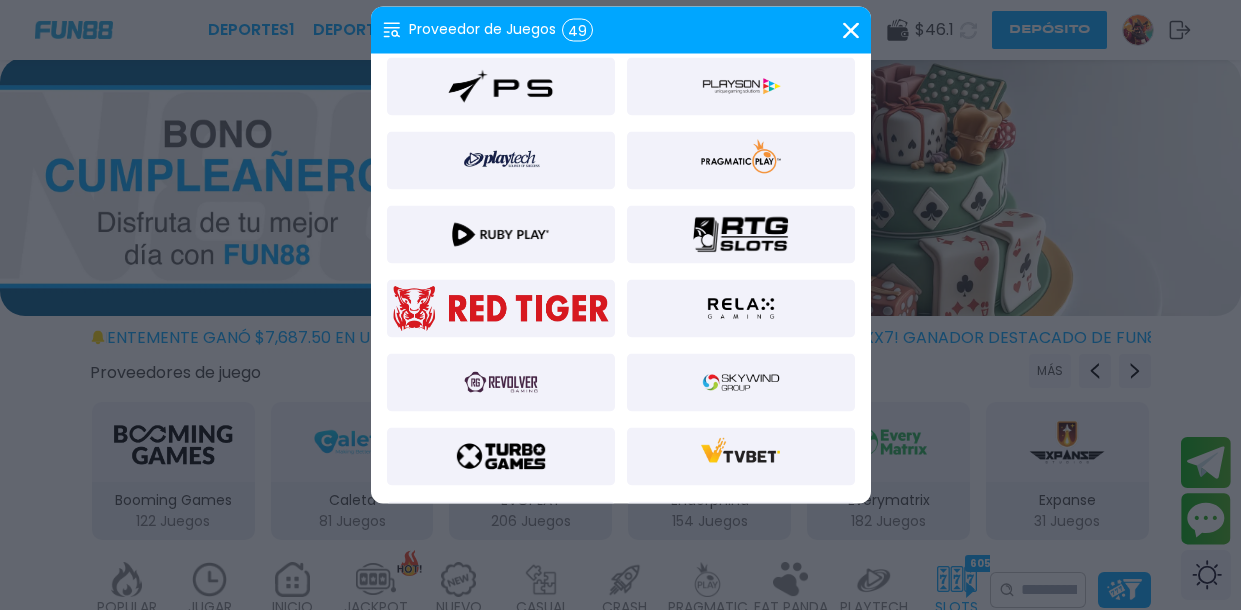 scroll, scrollTop: 1171, scrollLeft: 0, axis: vertical 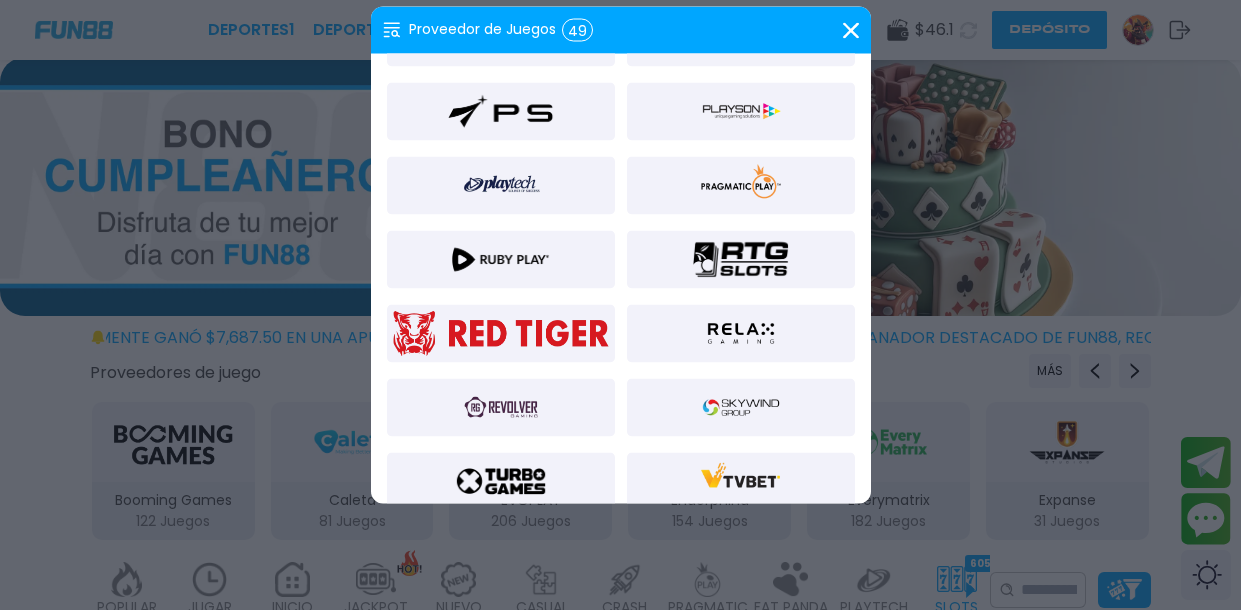 click at bounding box center [501, 186] 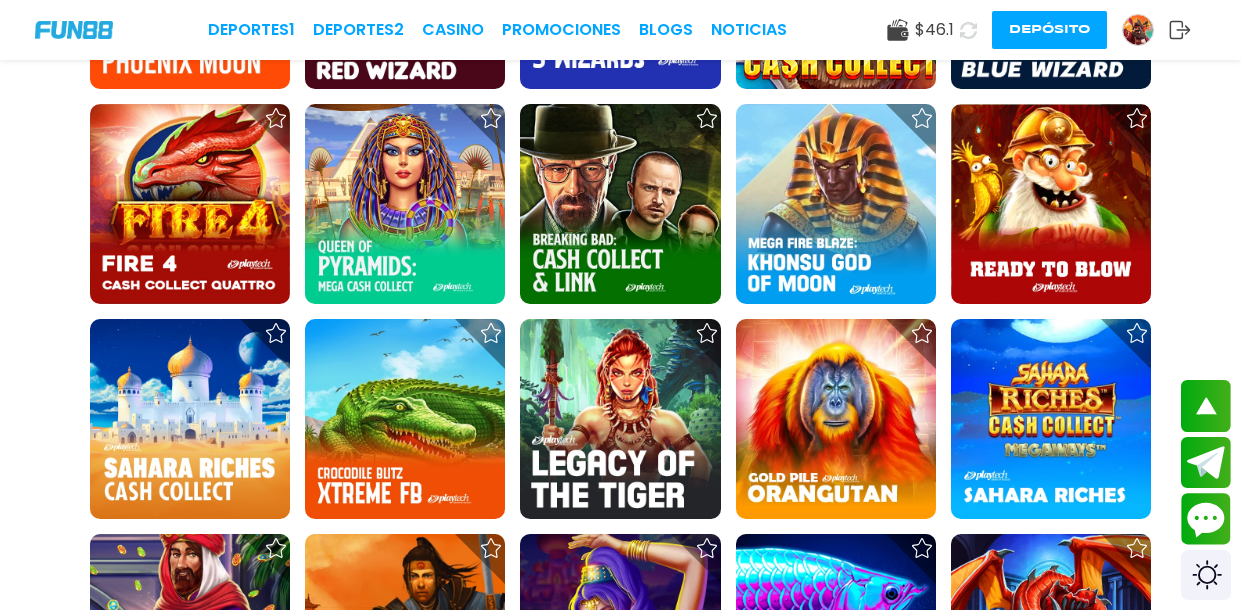 scroll, scrollTop: 1044, scrollLeft: 0, axis: vertical 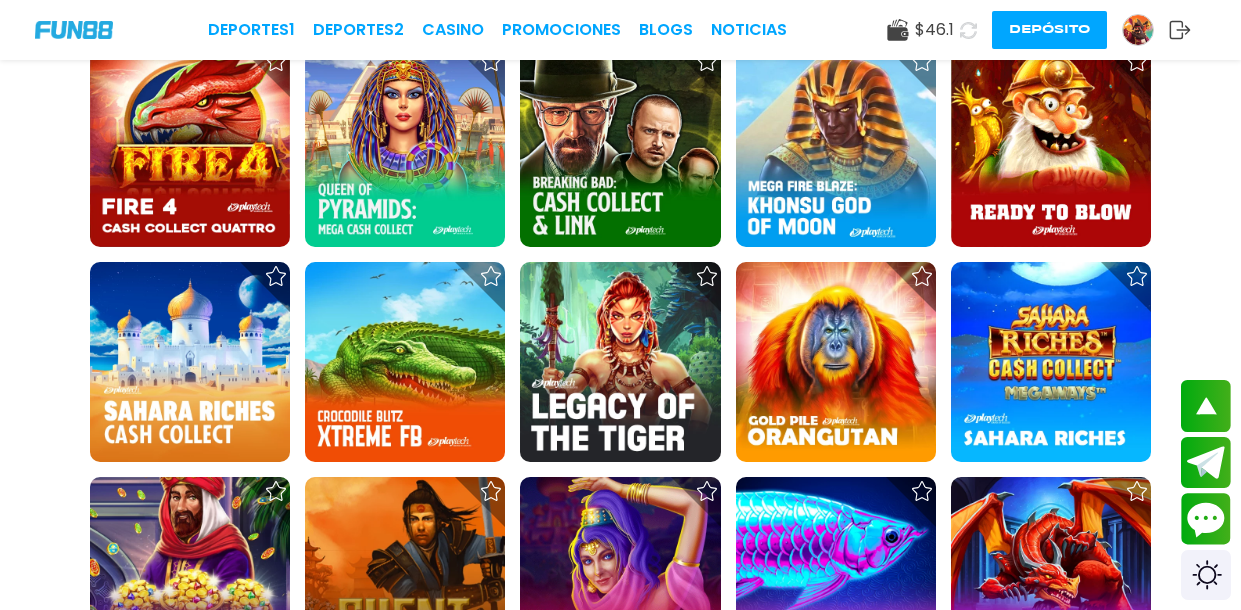 click at bounding box center [1051, 362] 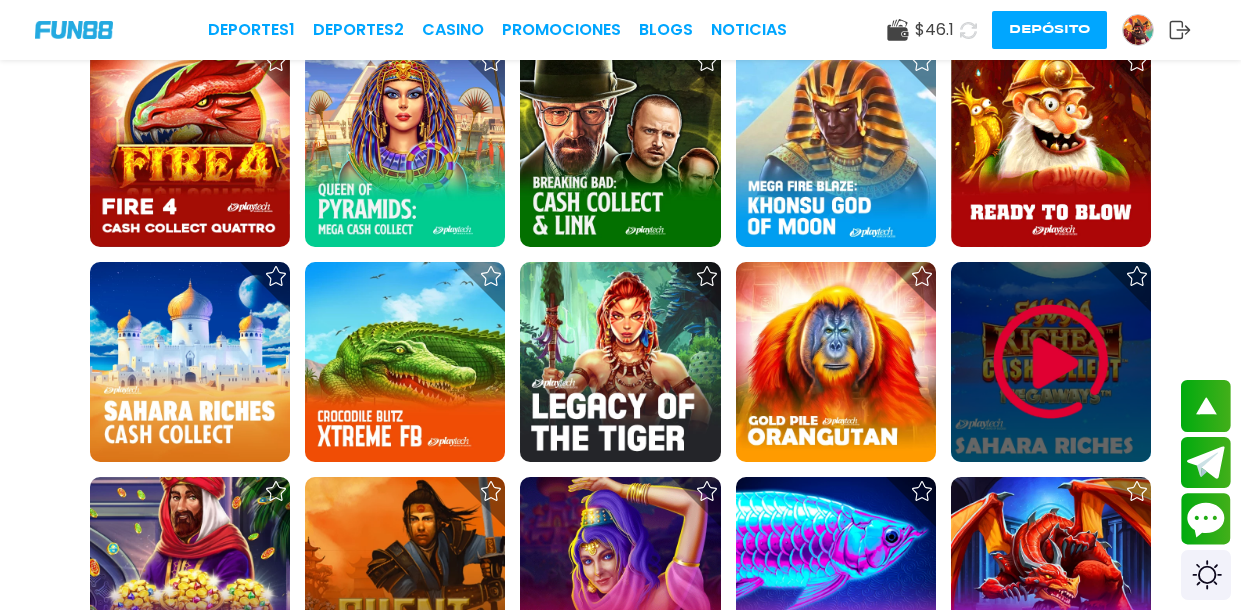 click at bounding box center [1051, 362] 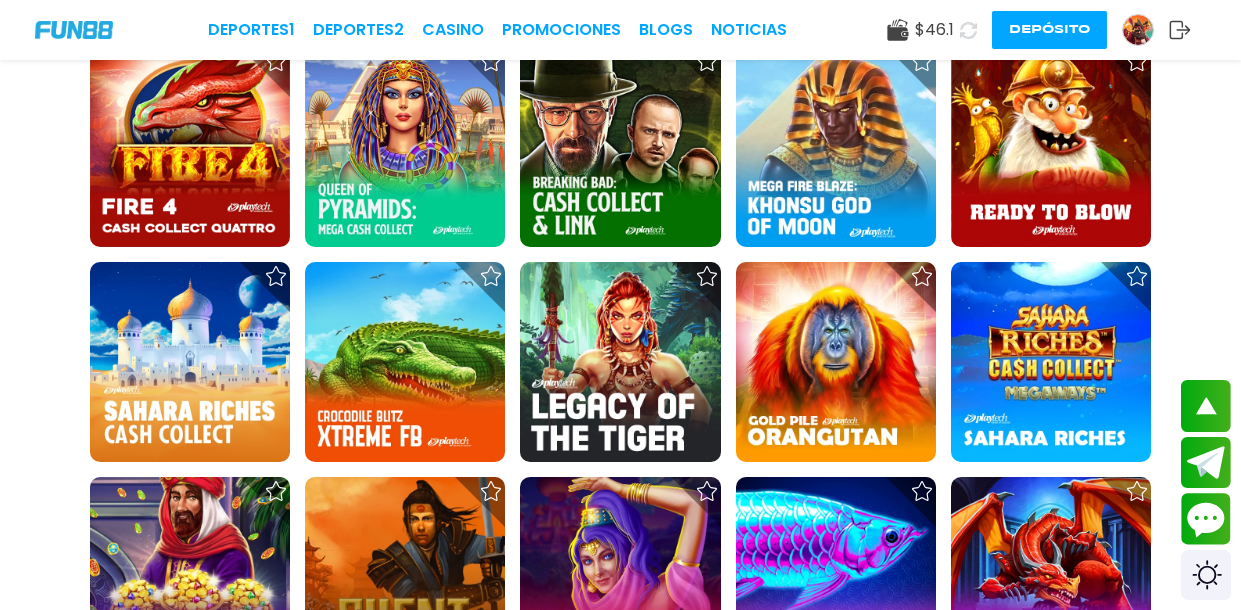 click 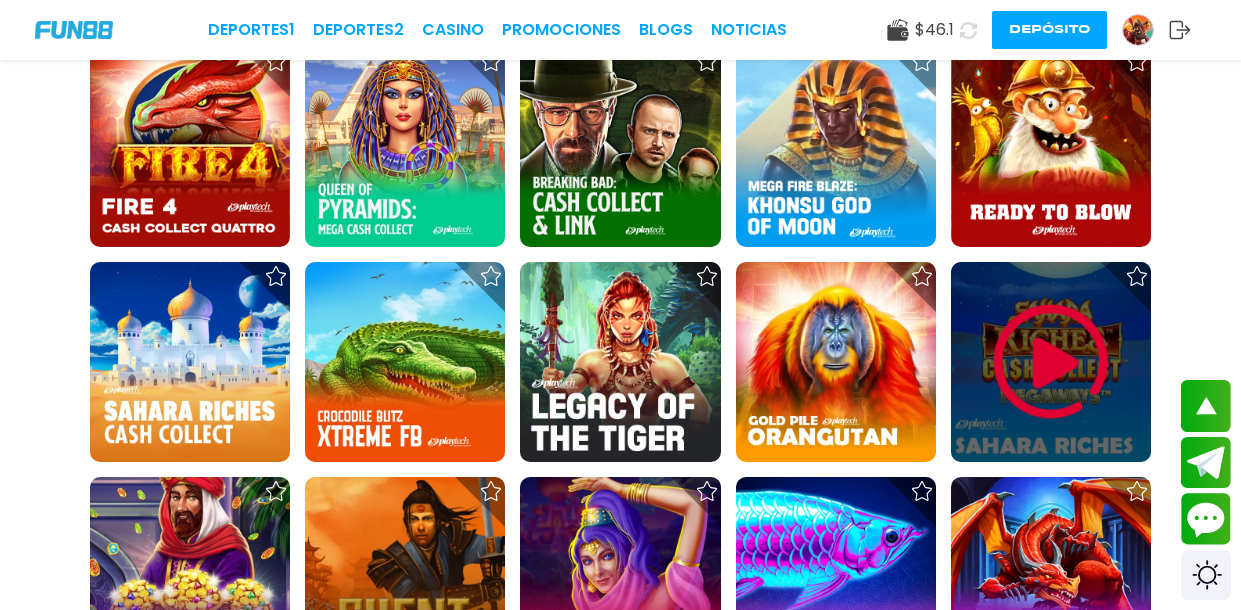 click at bounding box center (1051, 362) 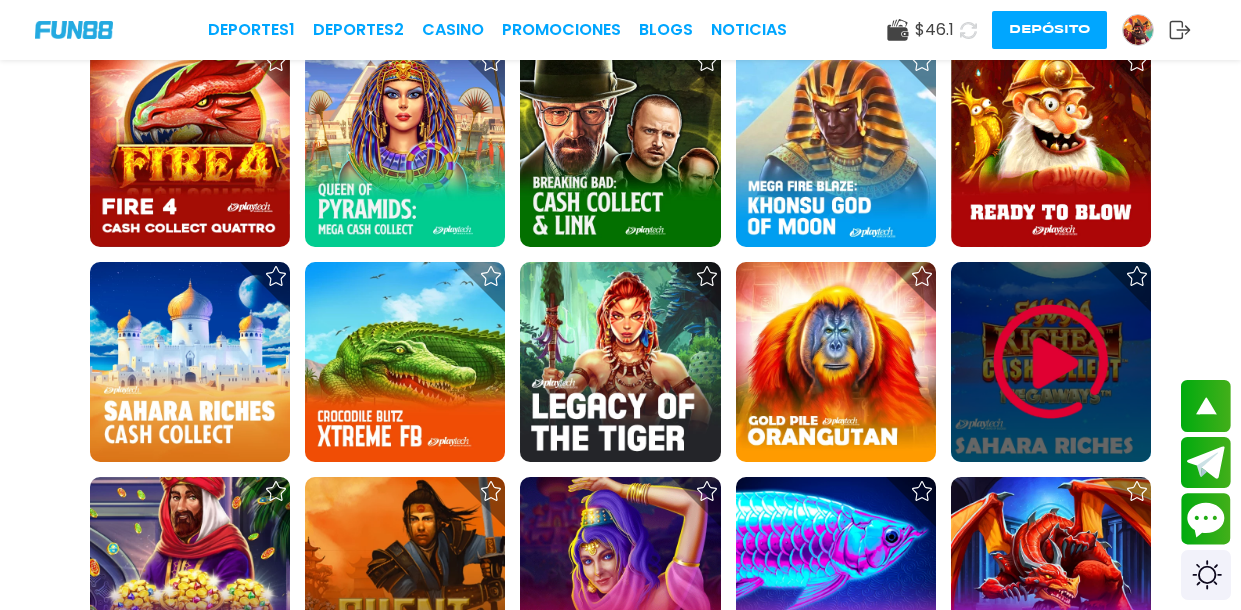 click at bounding box center [1051, 362] 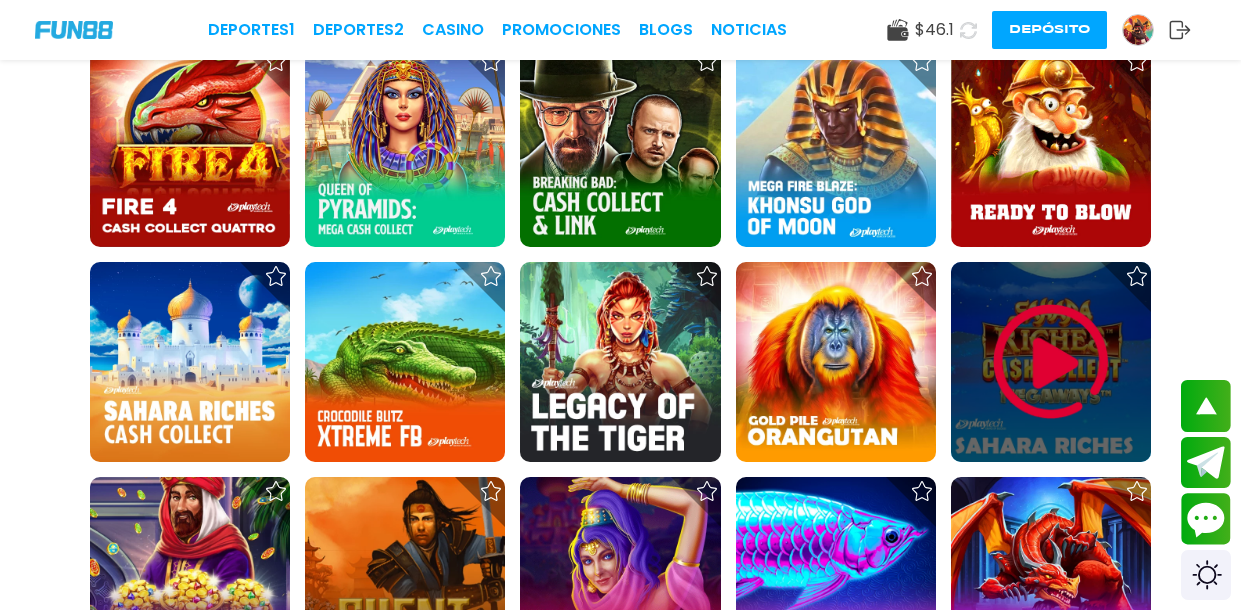 click at bounding box center [1051, 362] 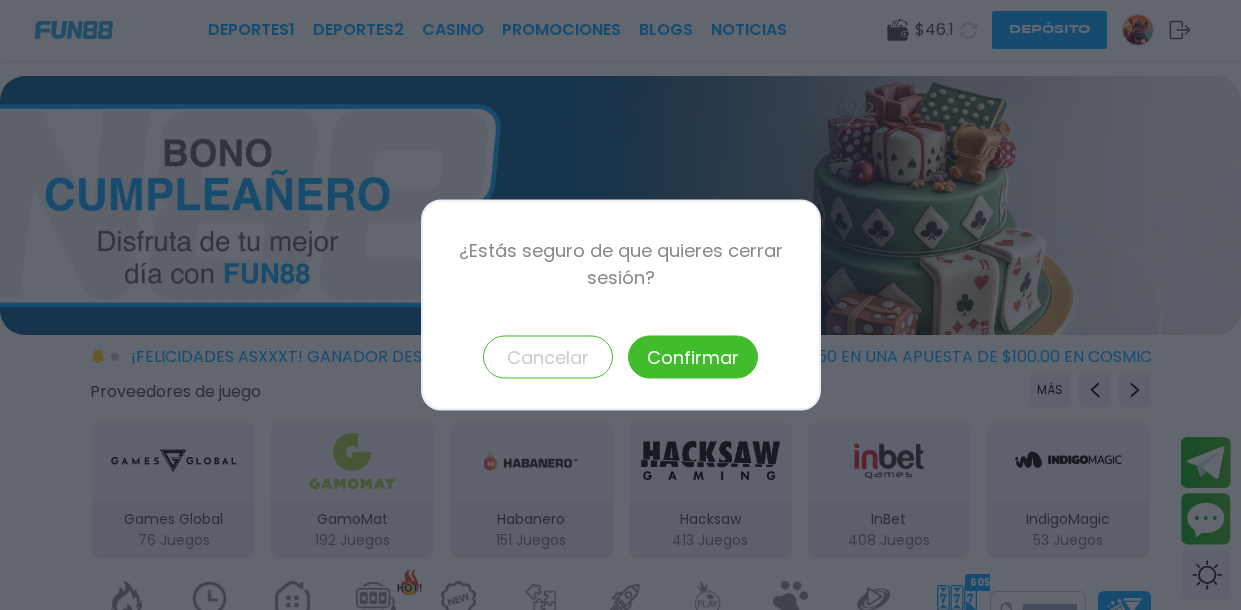 click on "Confirmar" at bounding box center [693, 357] 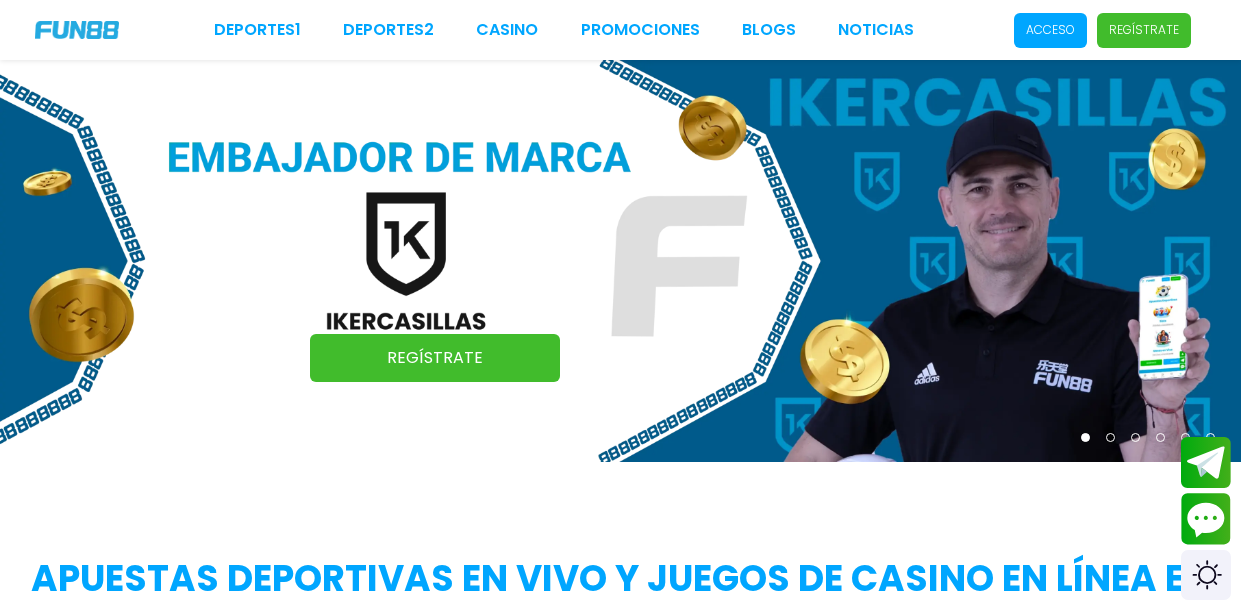 click on "Acceso" at bounding box center [1050, 30] 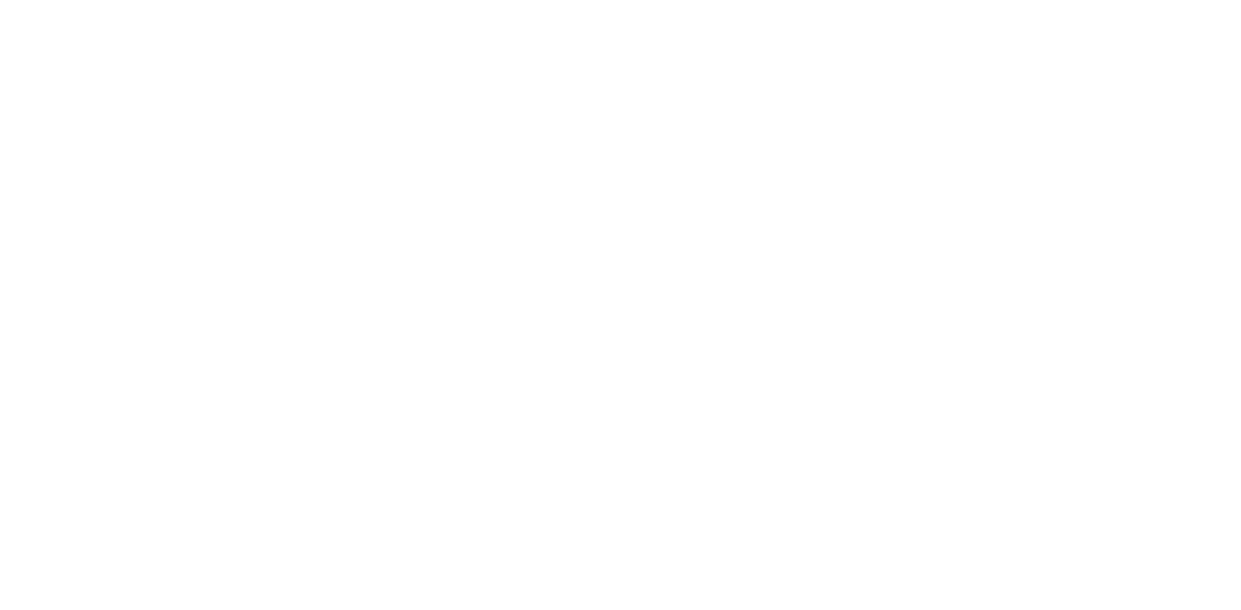scroll, scrollTop: 0, scrollLeft: 0, axis: both 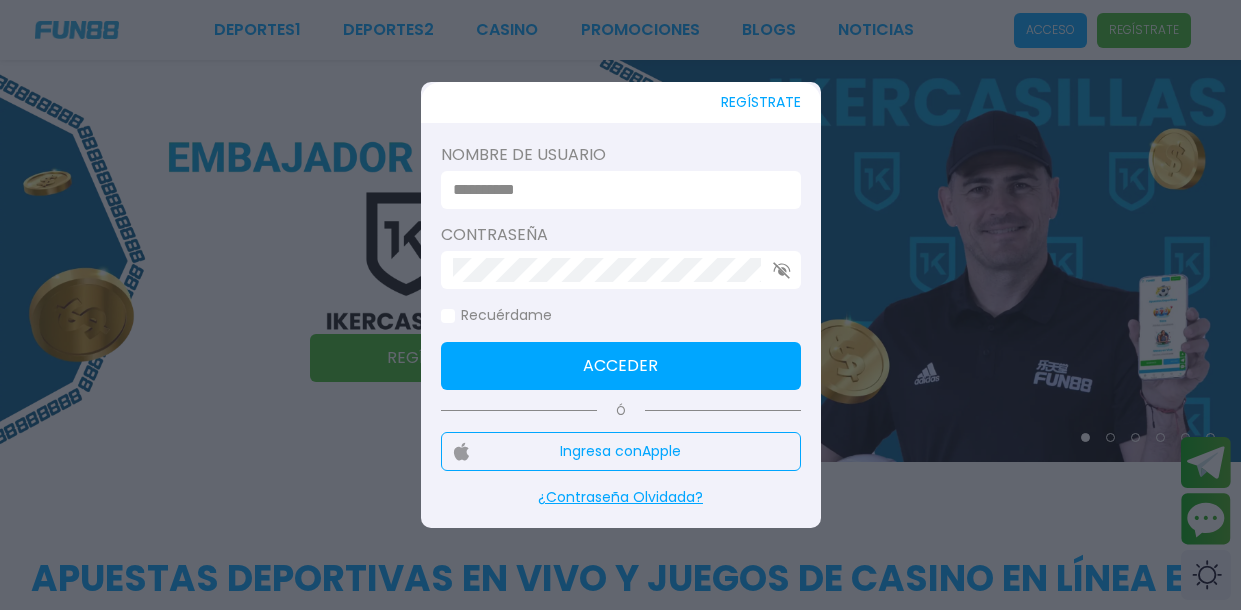 type on "*******" 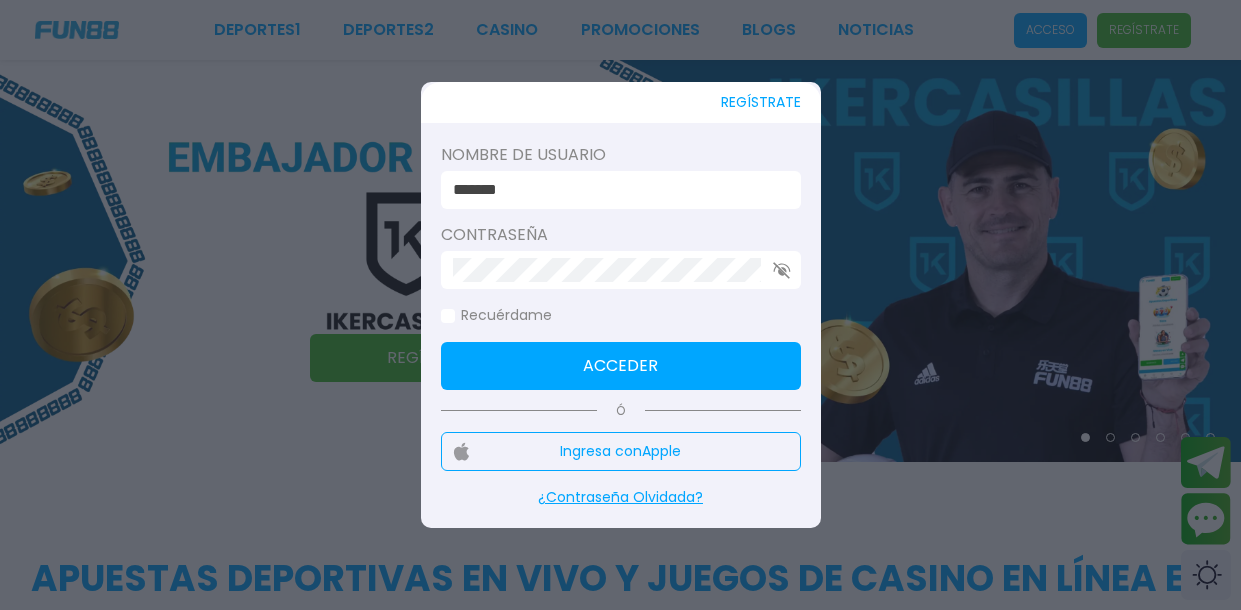click on "Acceder" at bounding box center [621, 366] 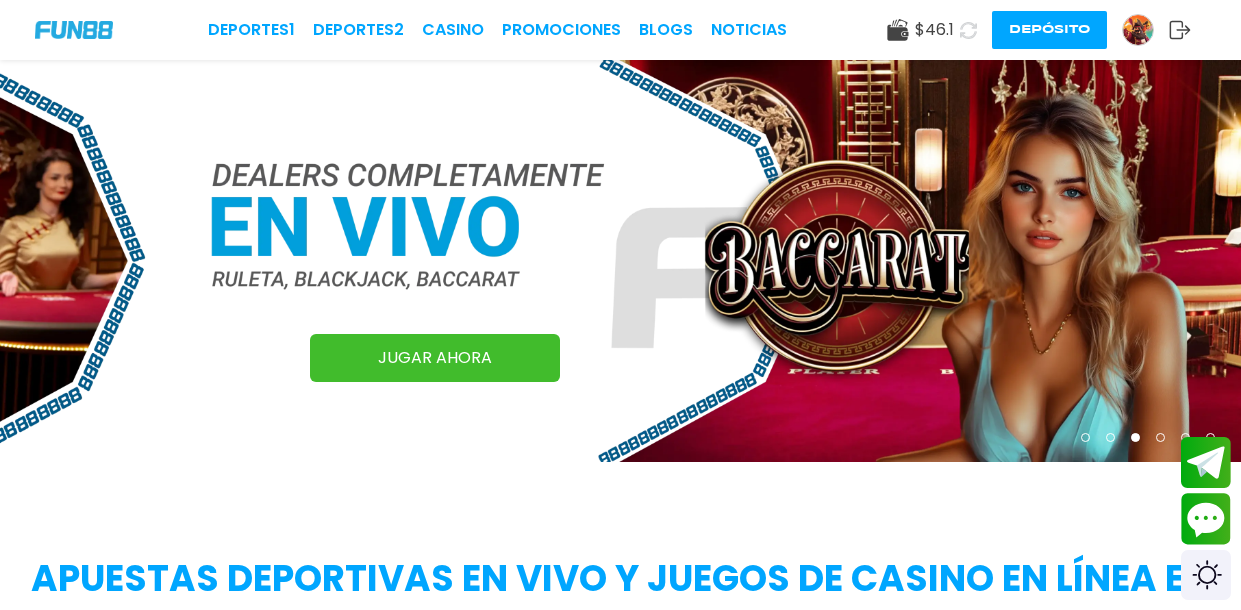 click at bounding box center (620, 261) 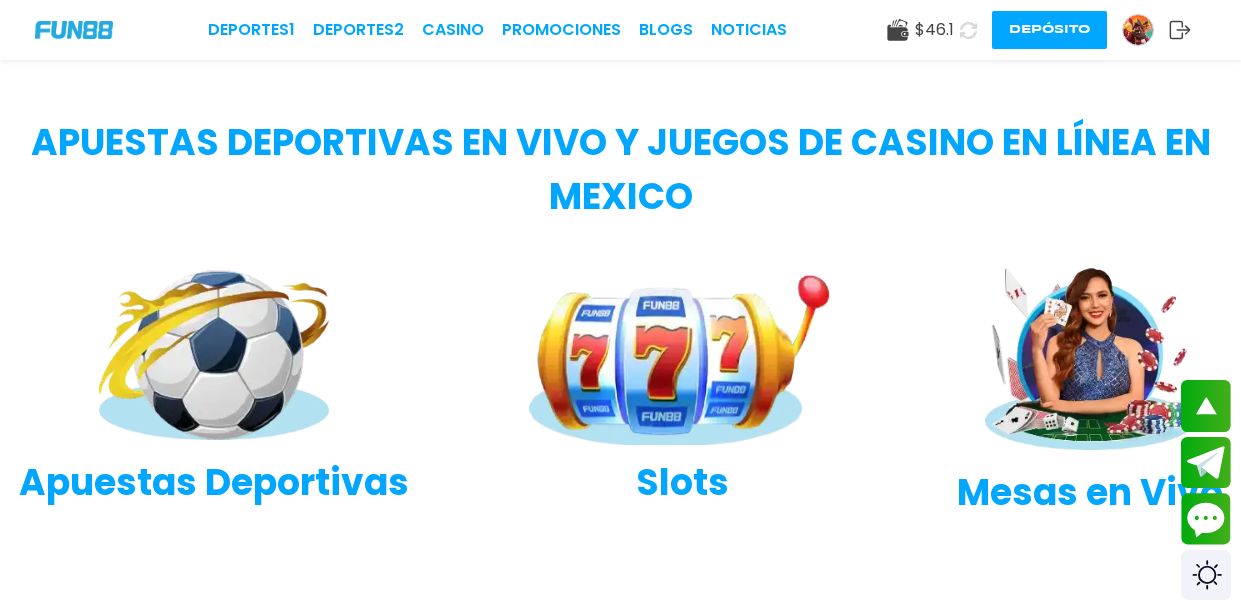 scroll, scrollTop: 439, scrollLeft: 0, axis: vertical 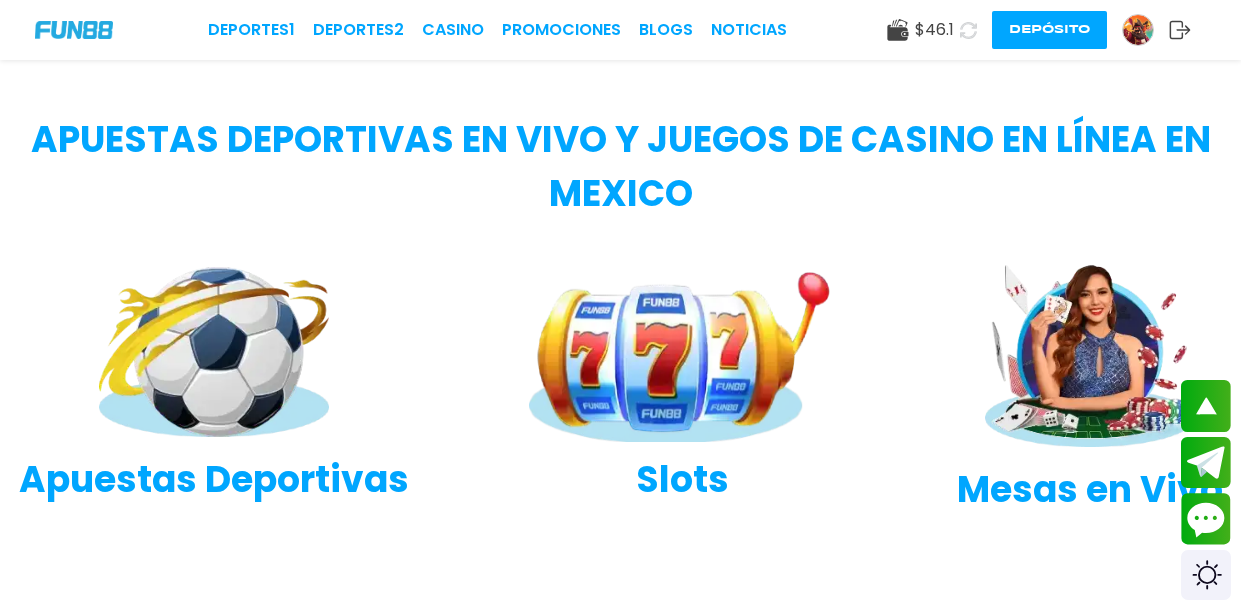 click on "Slots" at bounding box center (682, 480) 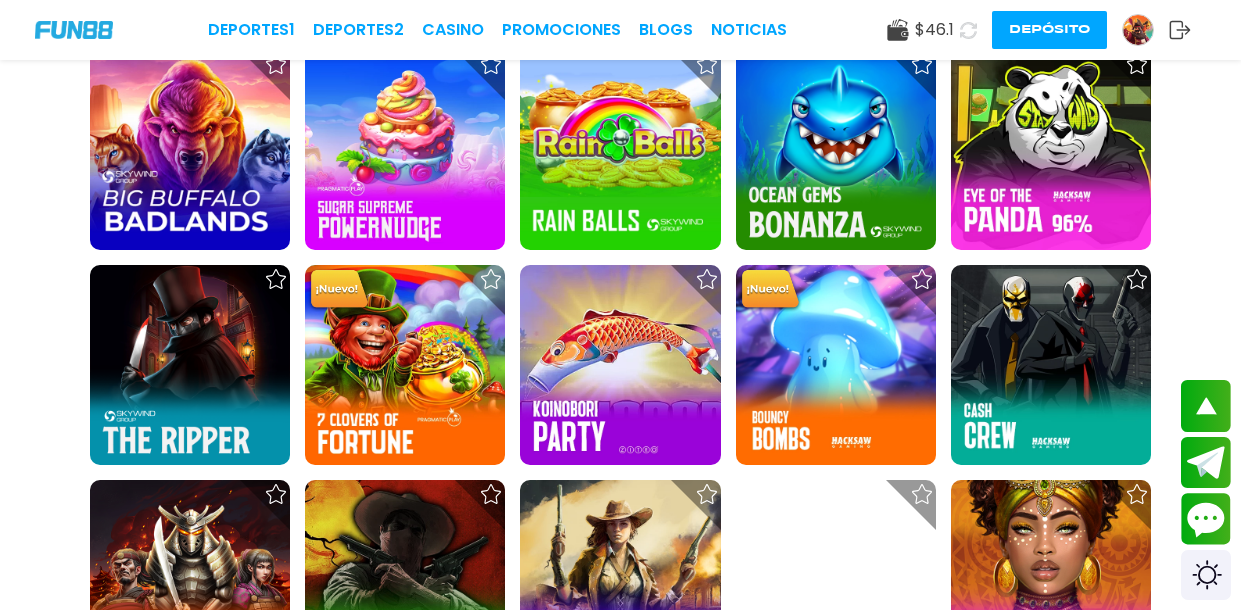 scroll, scrollTop: 1747, scrollLeft: 0, axis: vertical 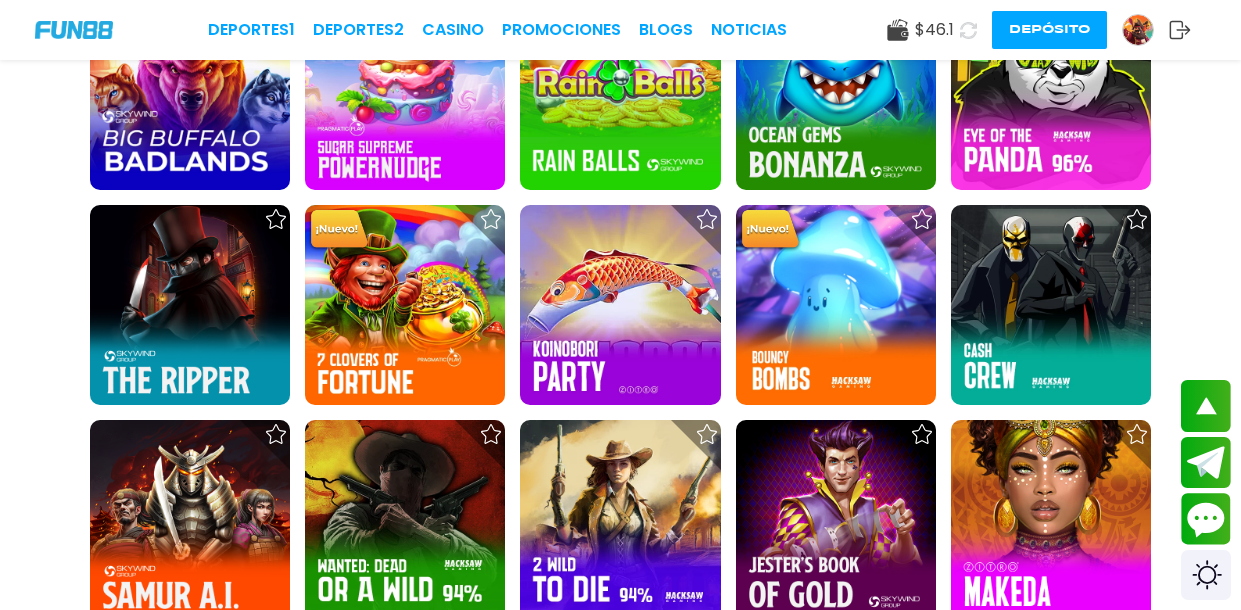 click at bounding box center [1051, 305] 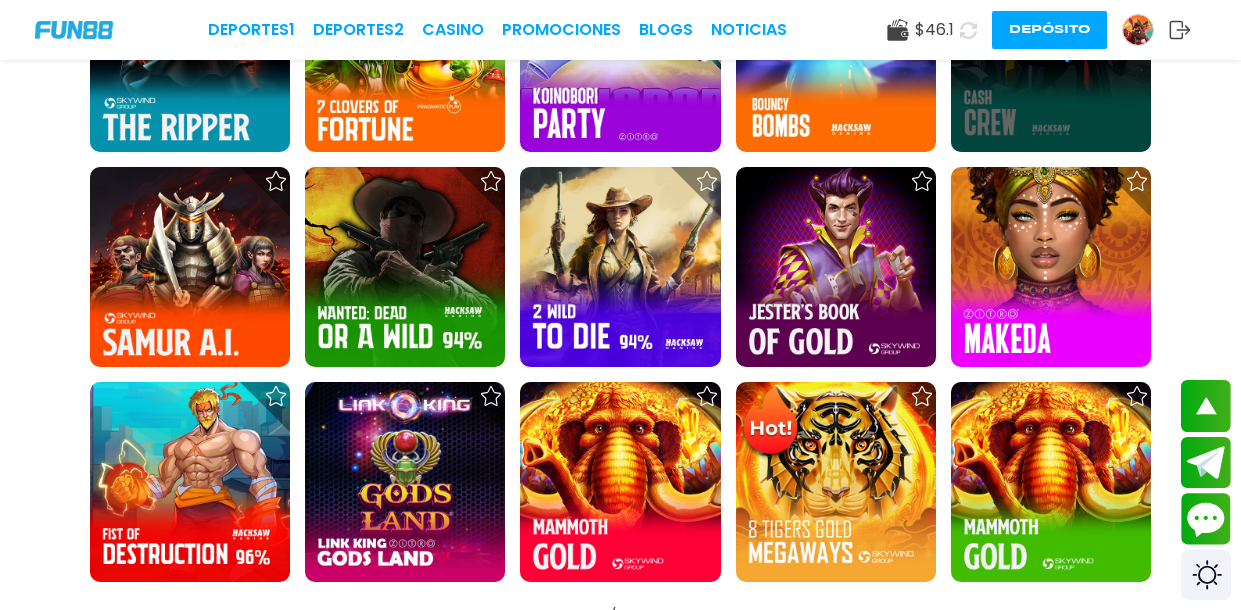 scroll, scrollTop: 2009, scrollLeft: 0, axis: vertical 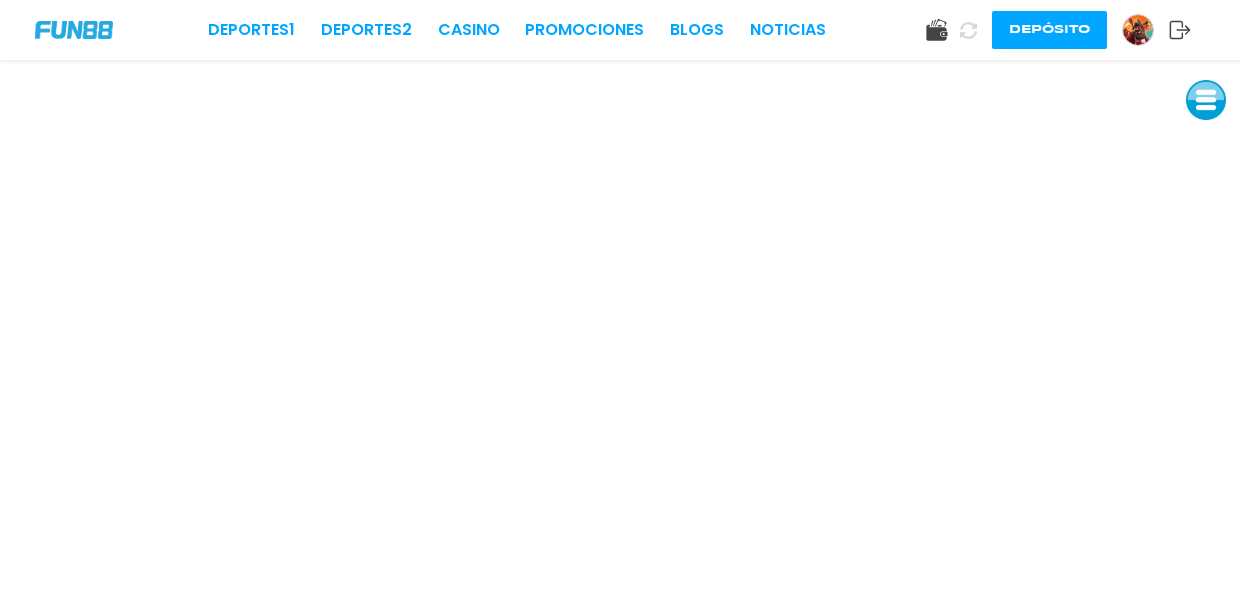 click on "Depósito" at bounding box center [1049, 30] 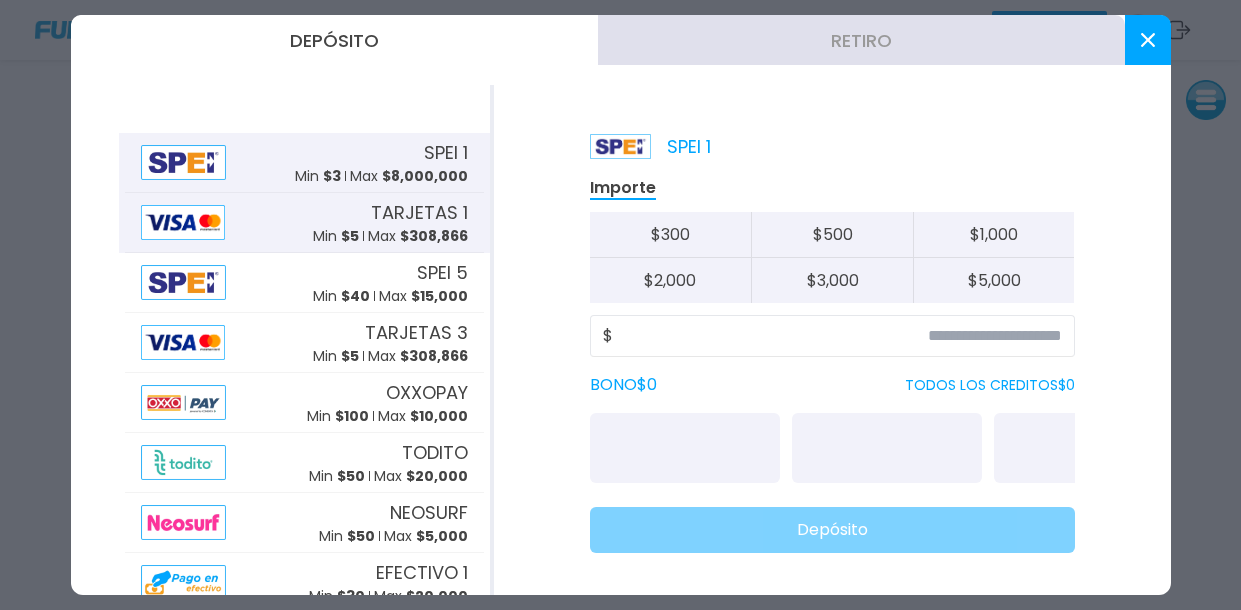 click at bounding box center [183, 222] 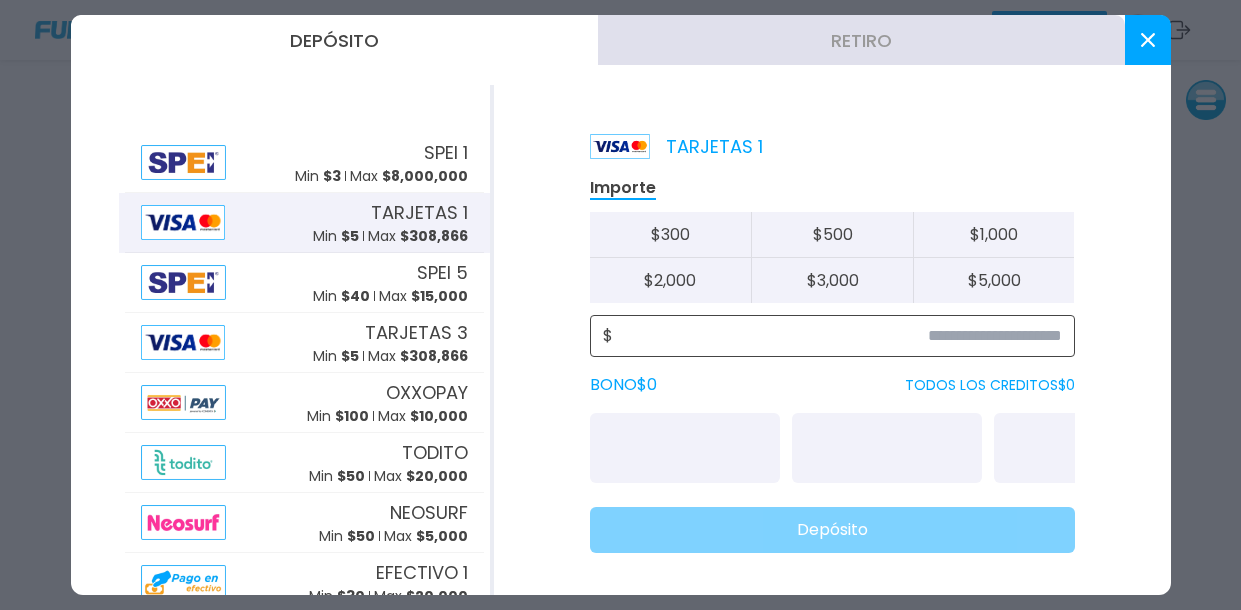 click at bounding box center [837, 336] 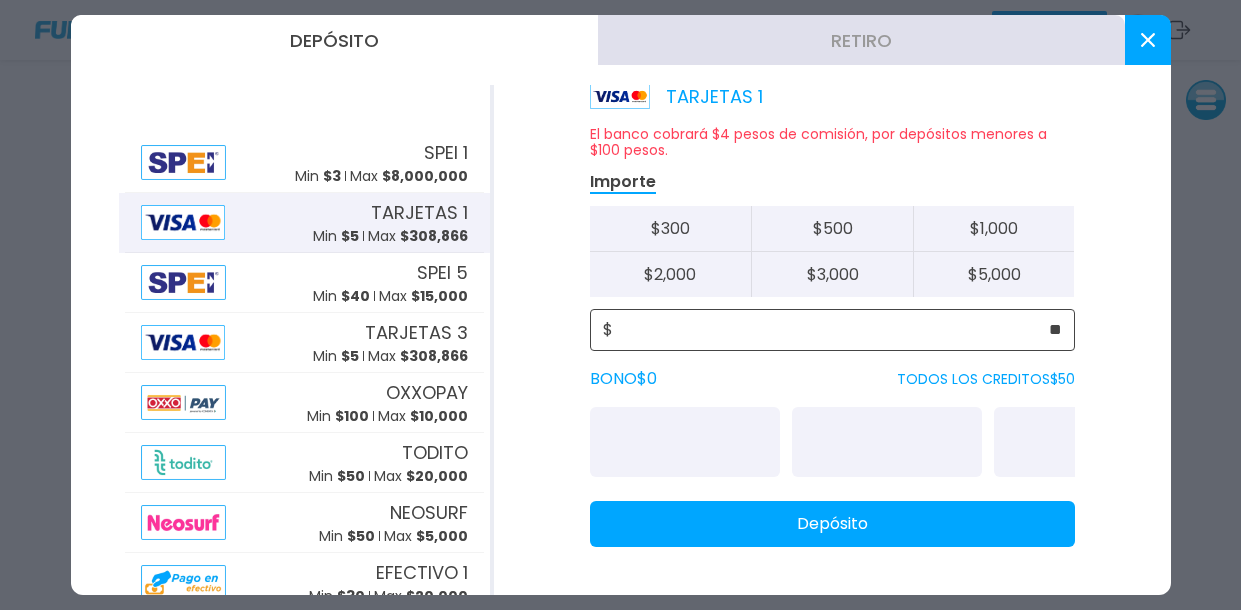 type on "**" 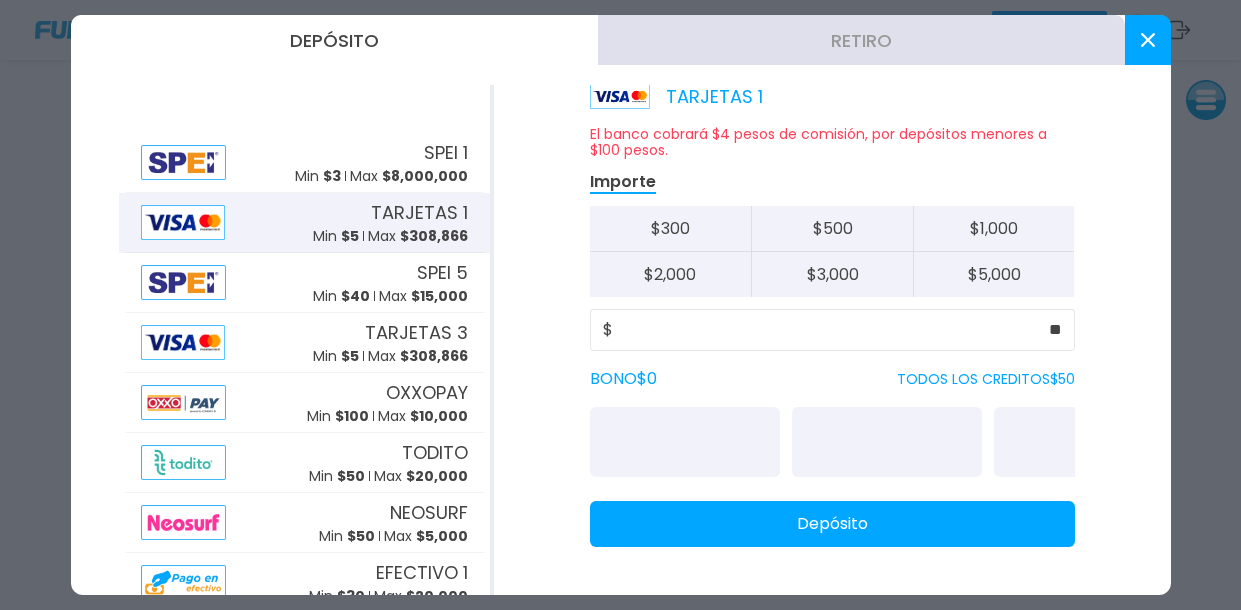 click on "Depósito" at bounding box center (832, 524) 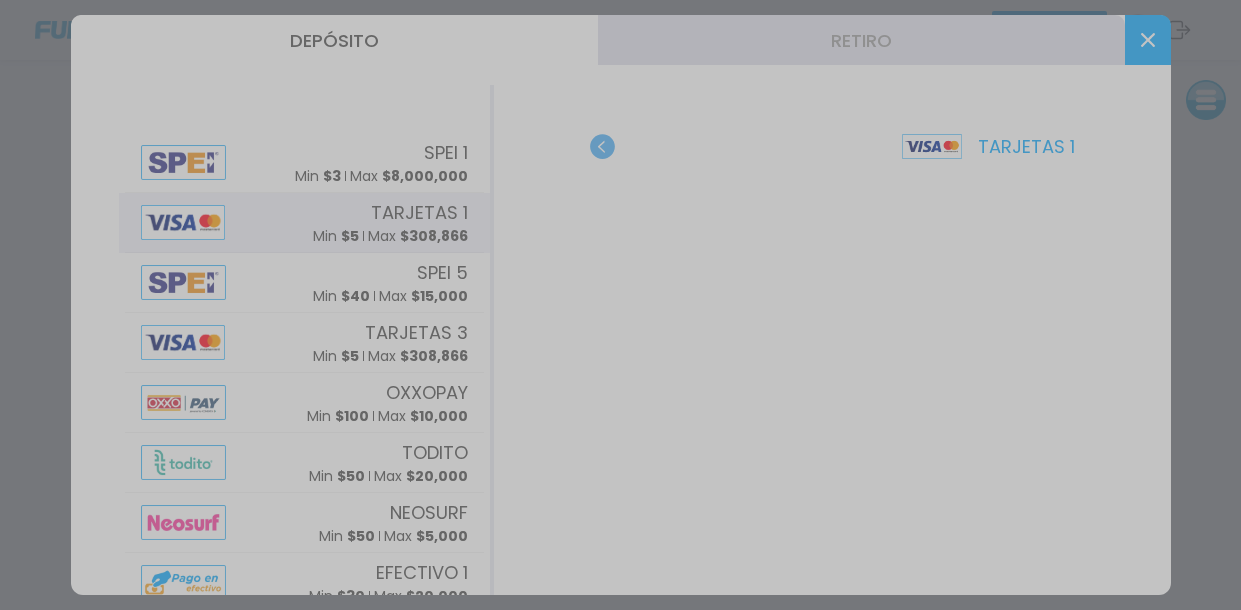 scroll, scrollTop: 0, scrollLeft: 0, axis: both 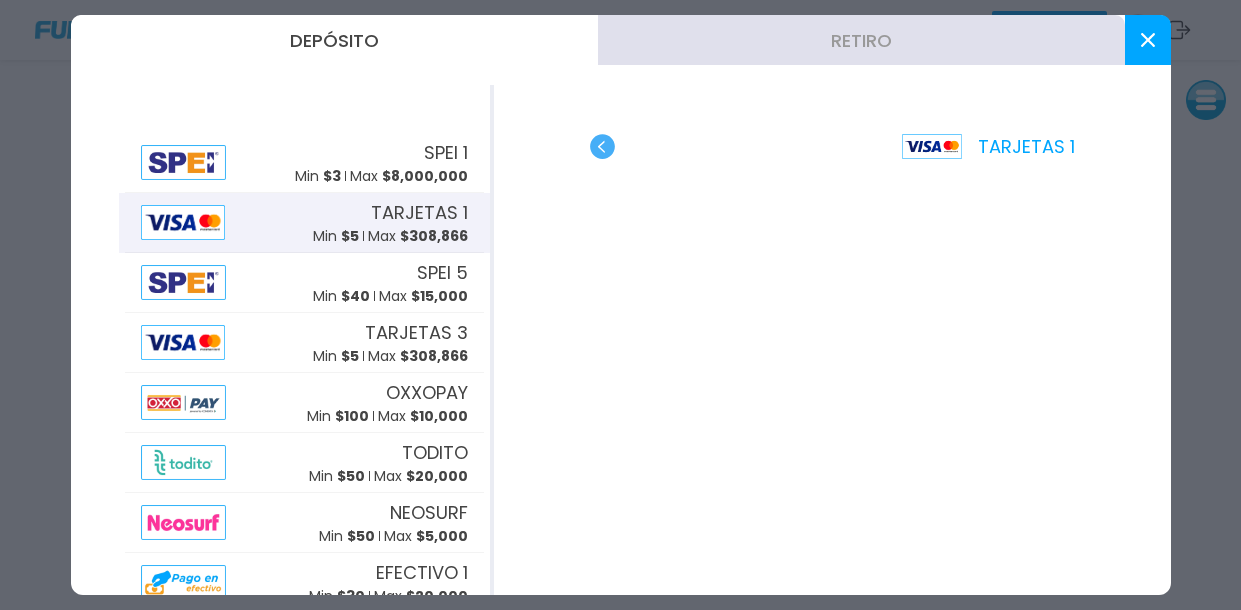click 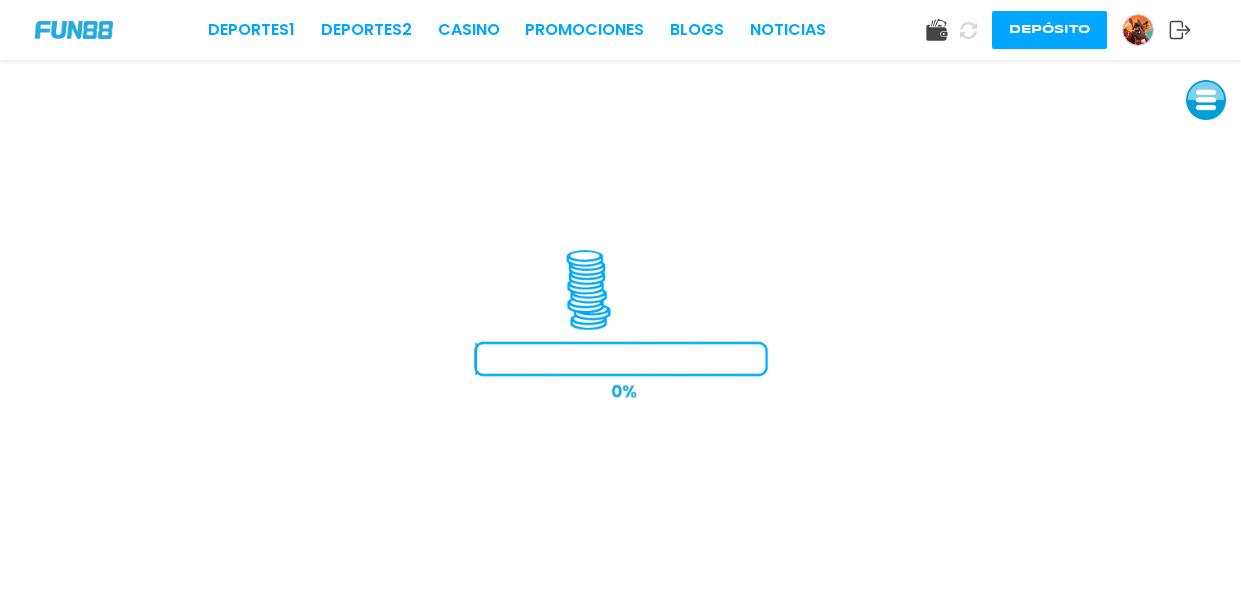 scroll, scrollTop: 0, scrollLeft: 0, axis: both 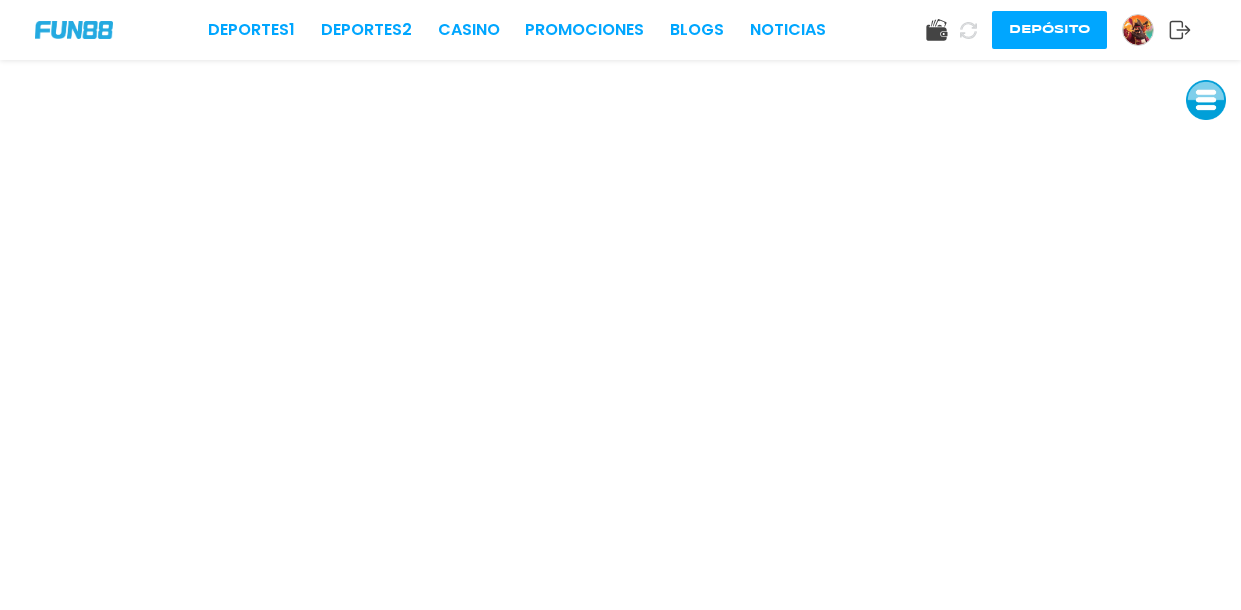 click at bounding box center [1138, 30] 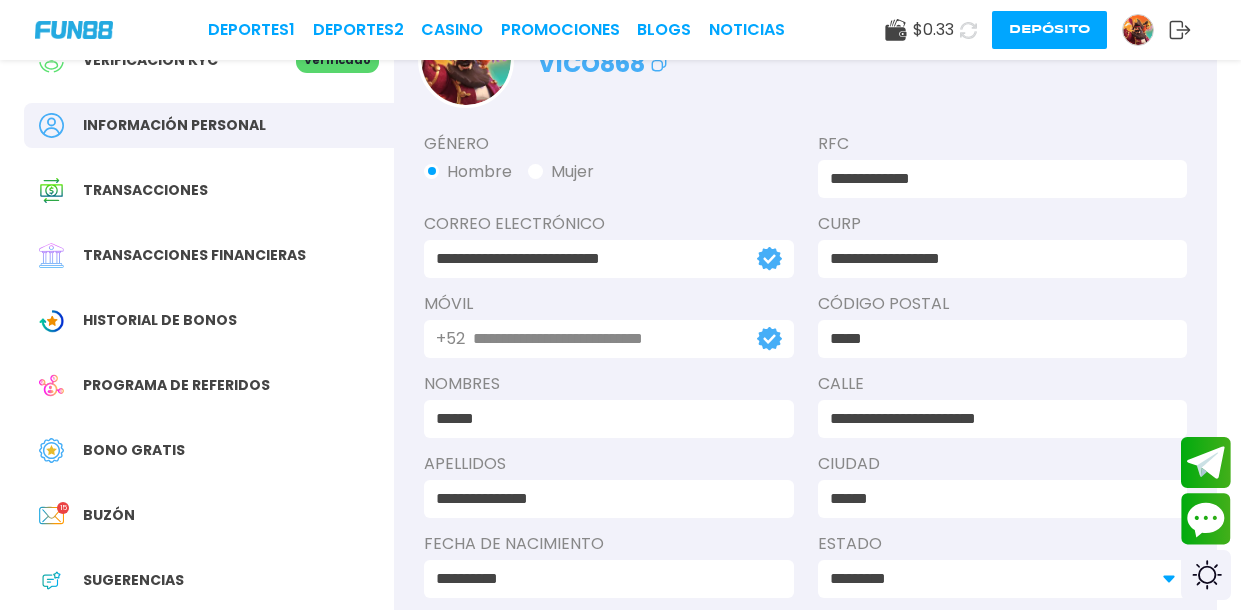 scroll, scrollTop: 129, scrollLeft: 0, axis: vertical 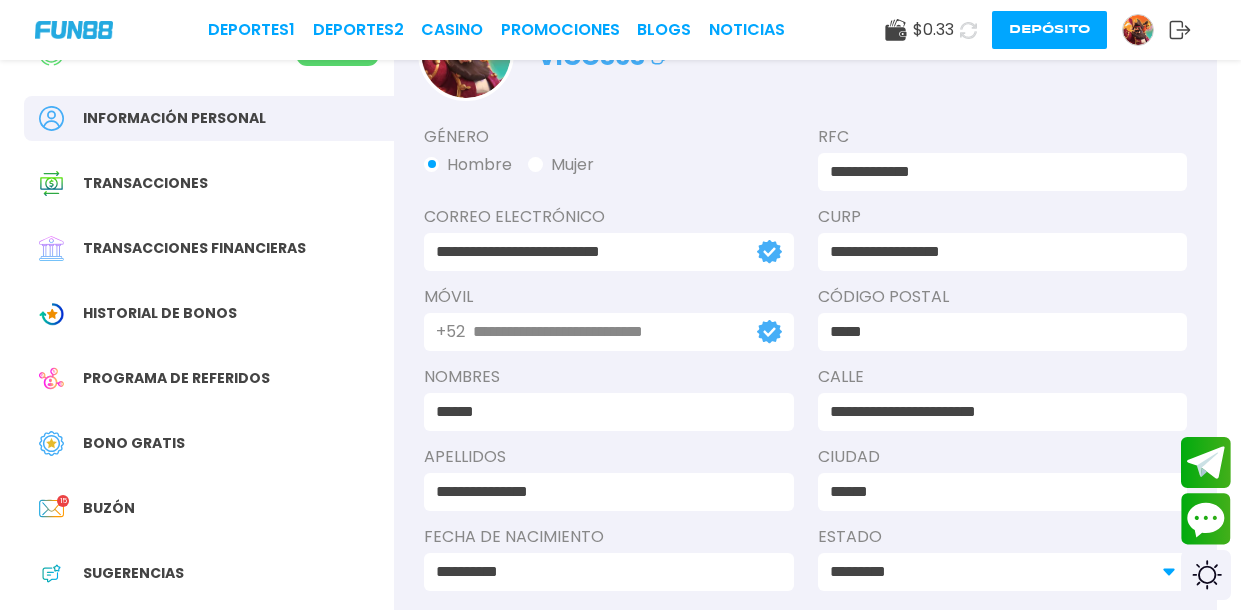 click on "Bono Gratis" at bounding box center (134, 443) 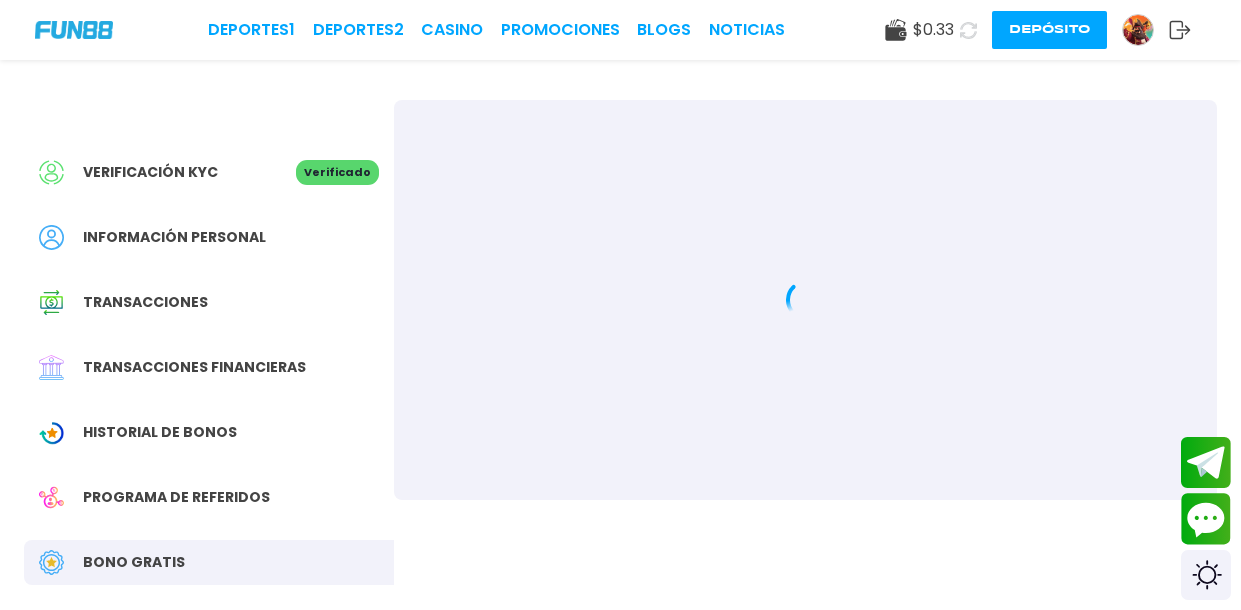 scroll, scrollTop: 0, scrollLeft: 0, axis: both 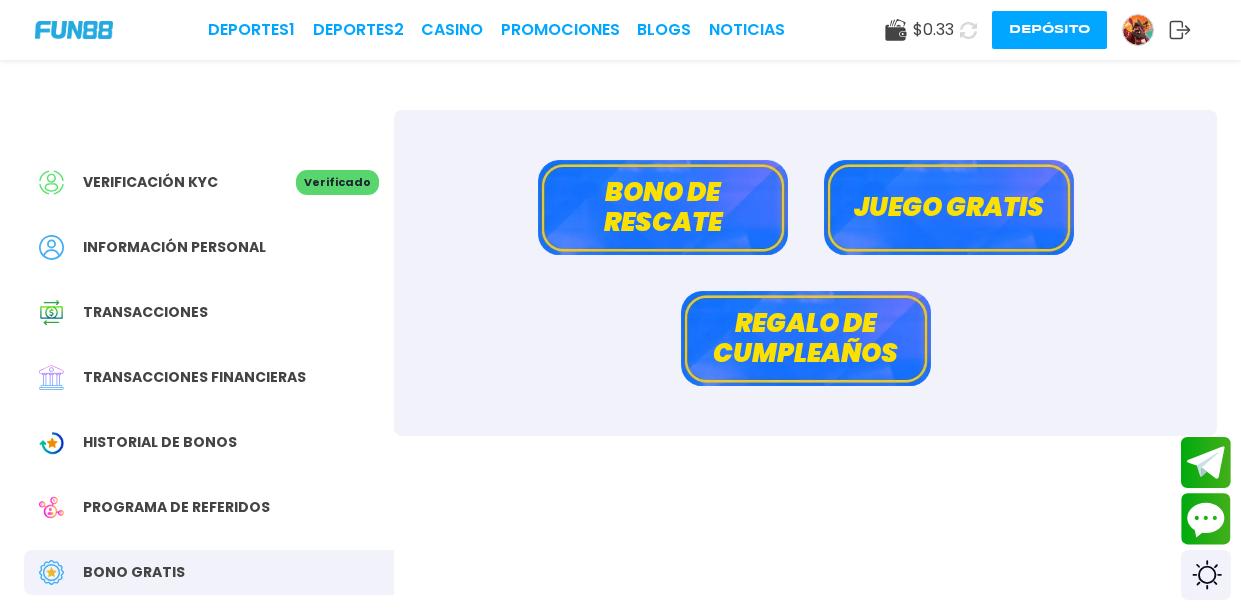 click on "Bono de rescate" at bounding box center [663, 207] 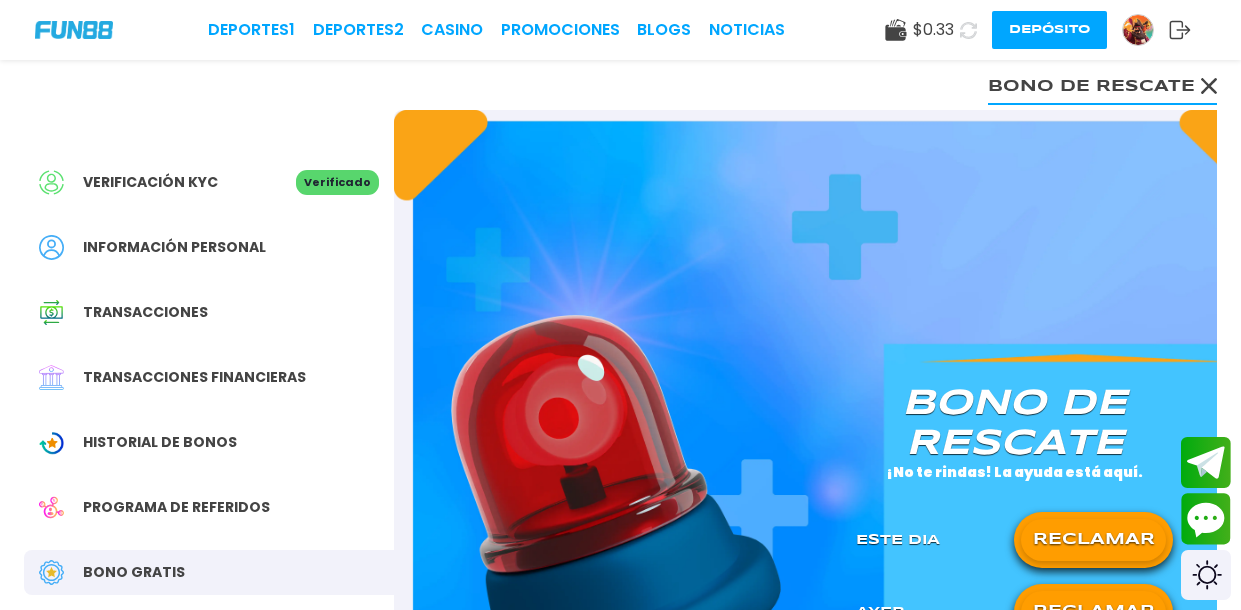 click on "RECLAMAR" at bounding box center (1093, 540) 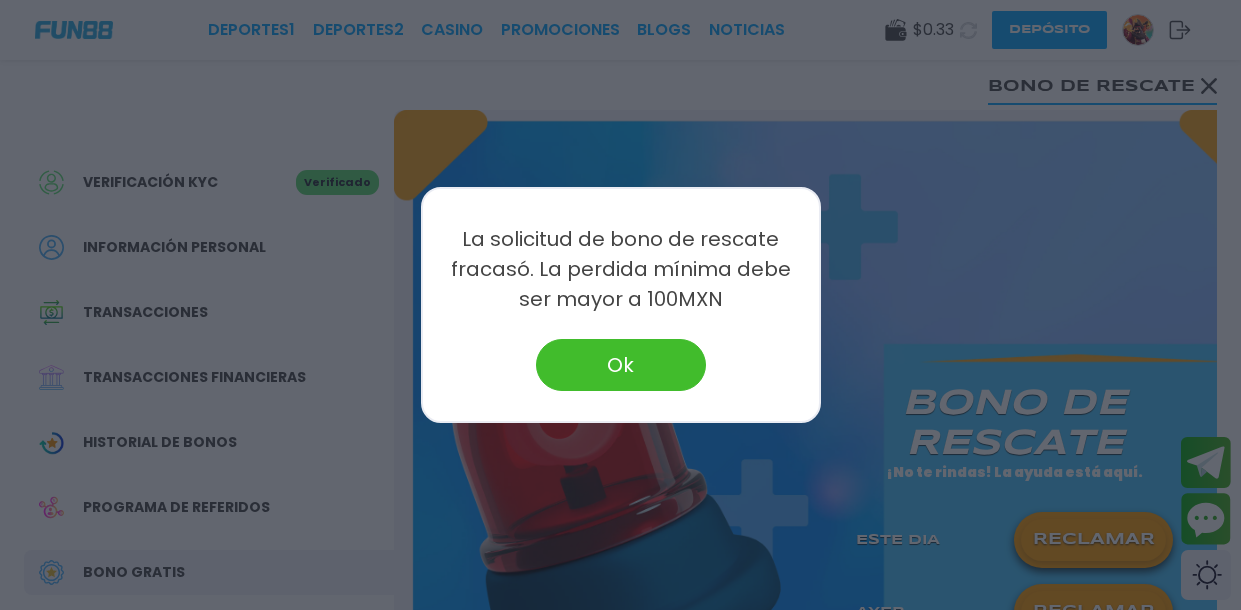click on "Ok" at bounding box center (621, 365) 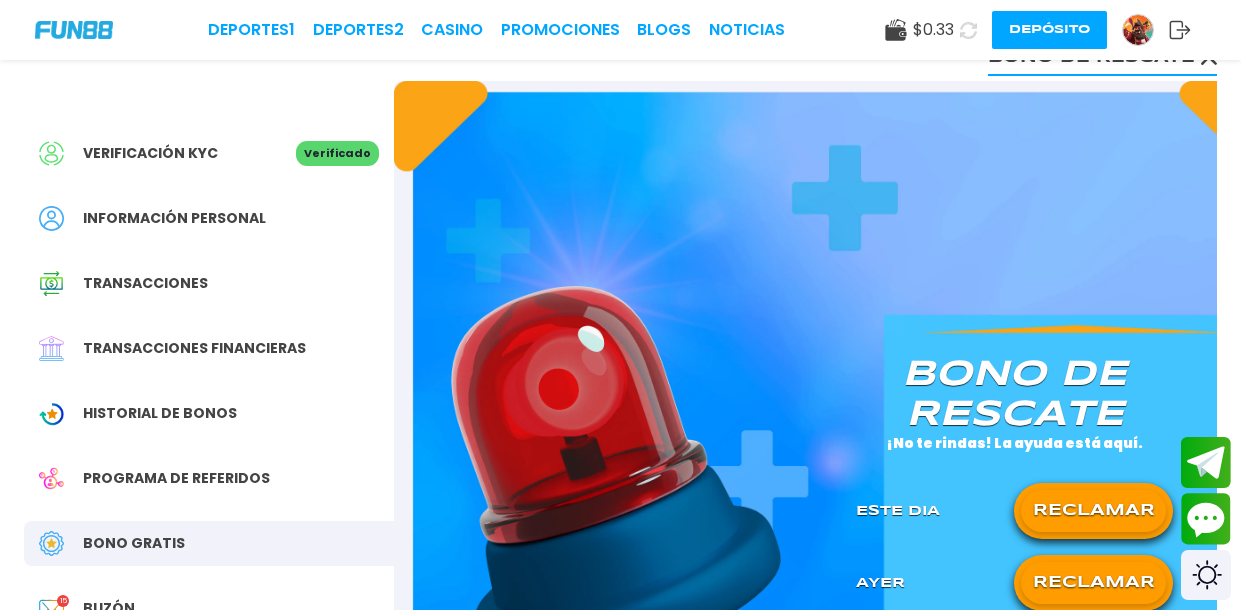 scroll, scrollTop: 0, scrollLeft: 0, axis: both 